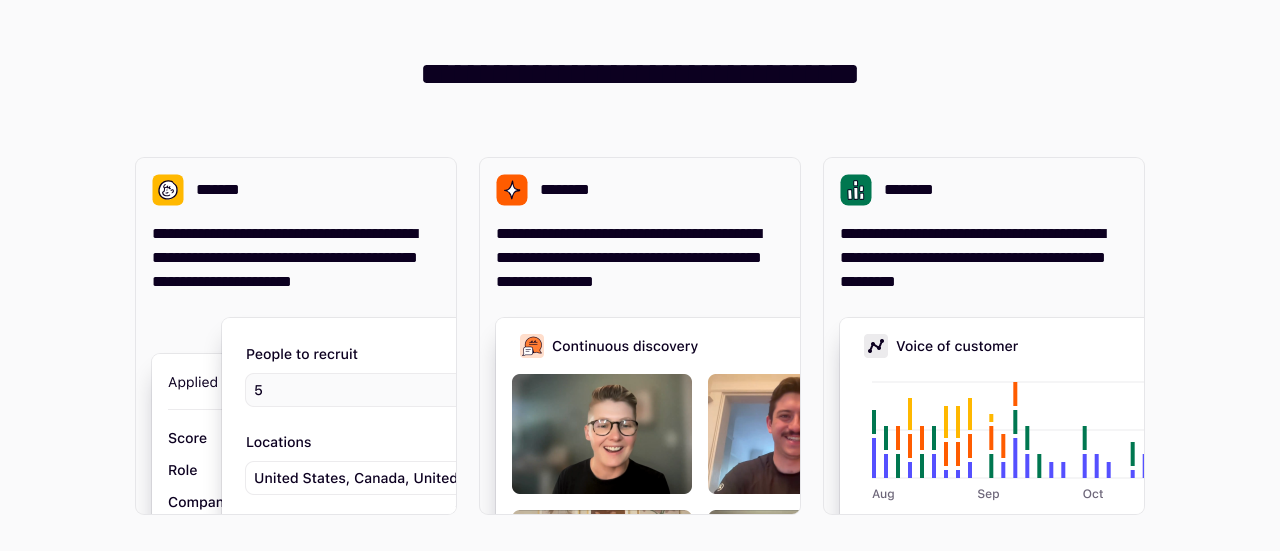 scroll, scrollTop: 0, scrollLeft: 0, axis: both 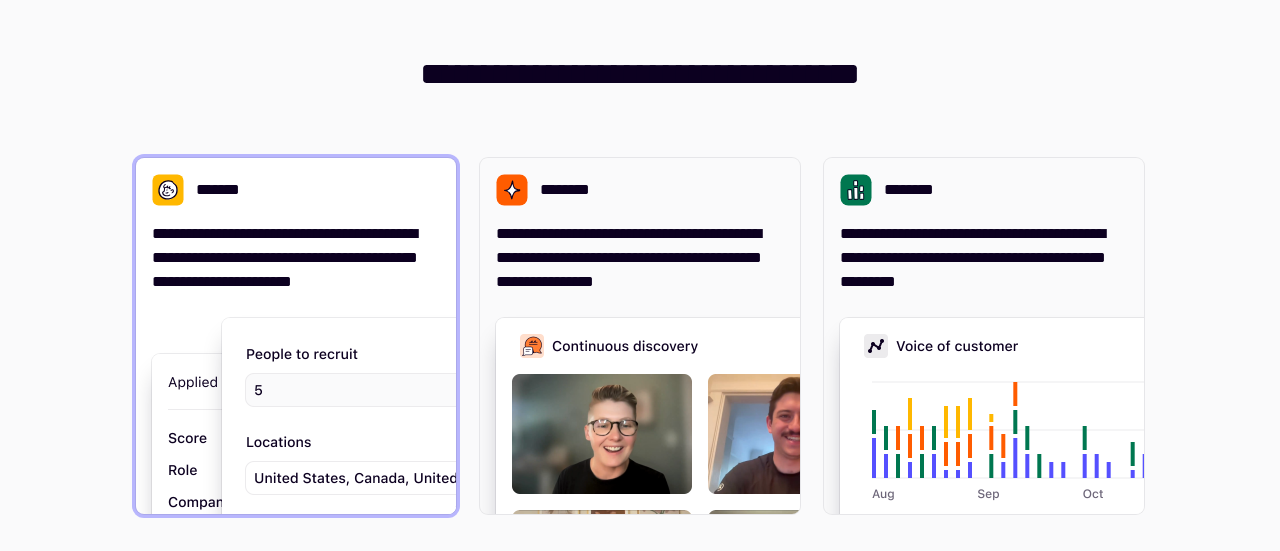 click on "*******" at bounding box center (221, 190) 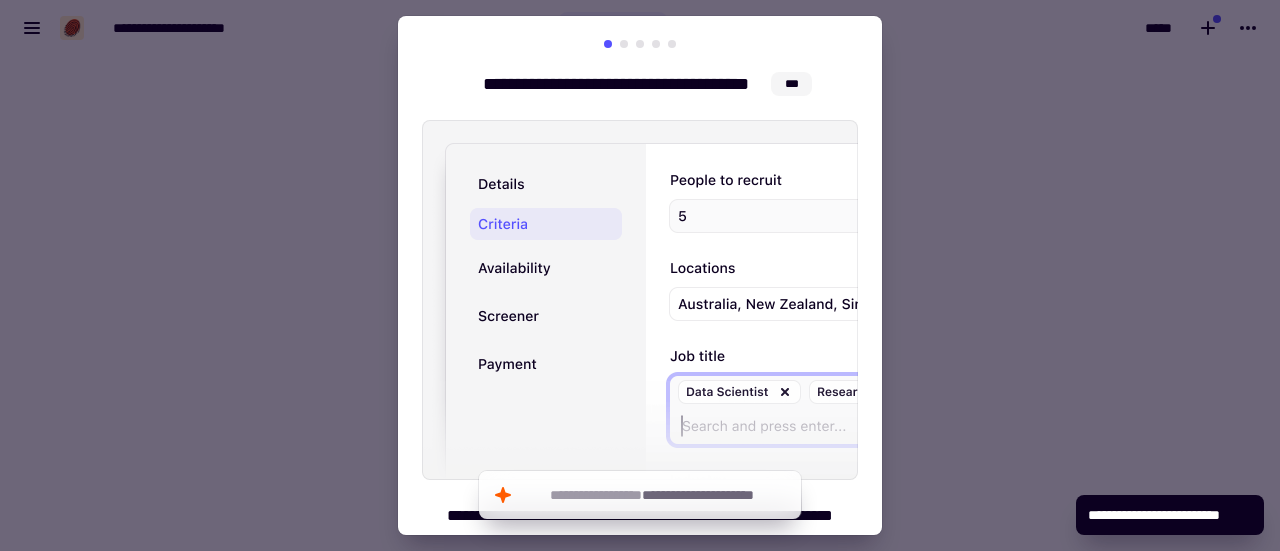 click at bounding box center (640, 275) 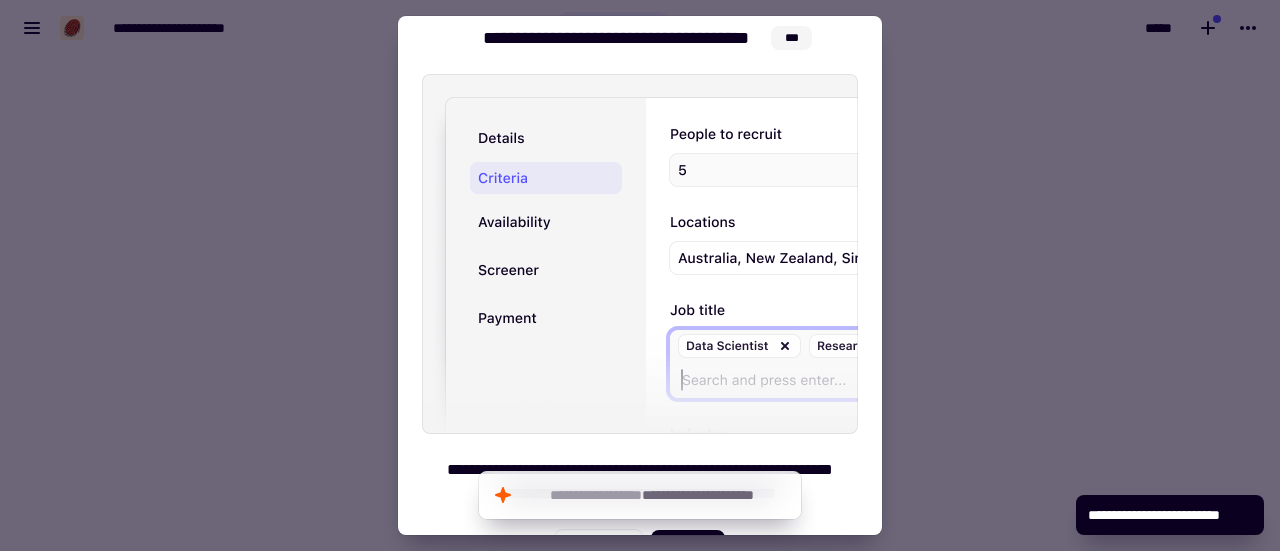 scroll, scrollTop: 84, scrollLeft: 0, axis: vertical 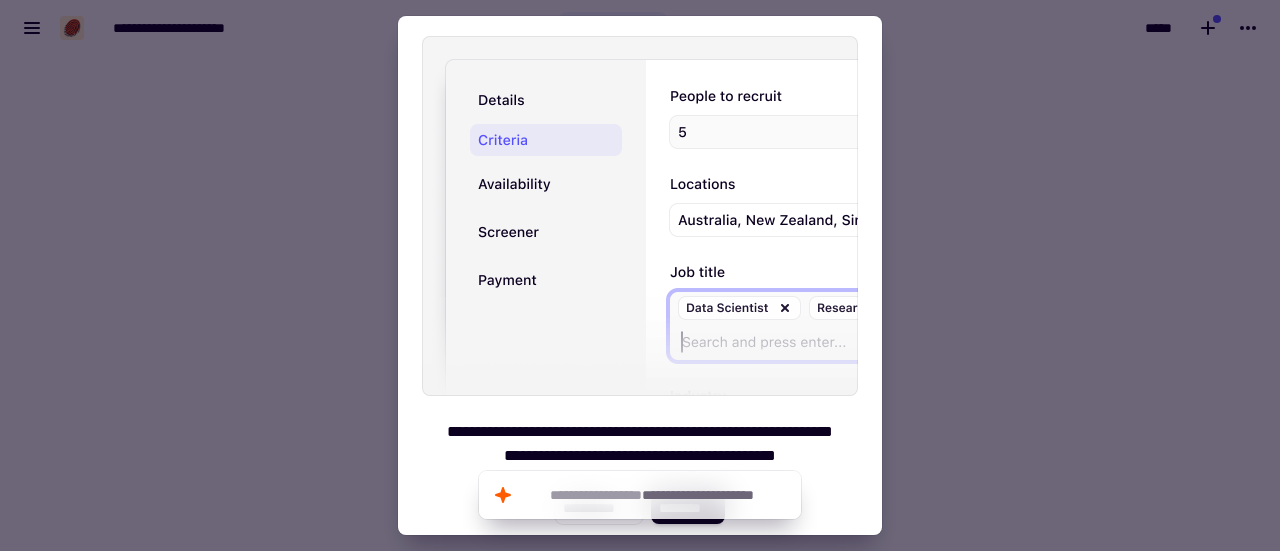 click at bounding box center [640, 275] 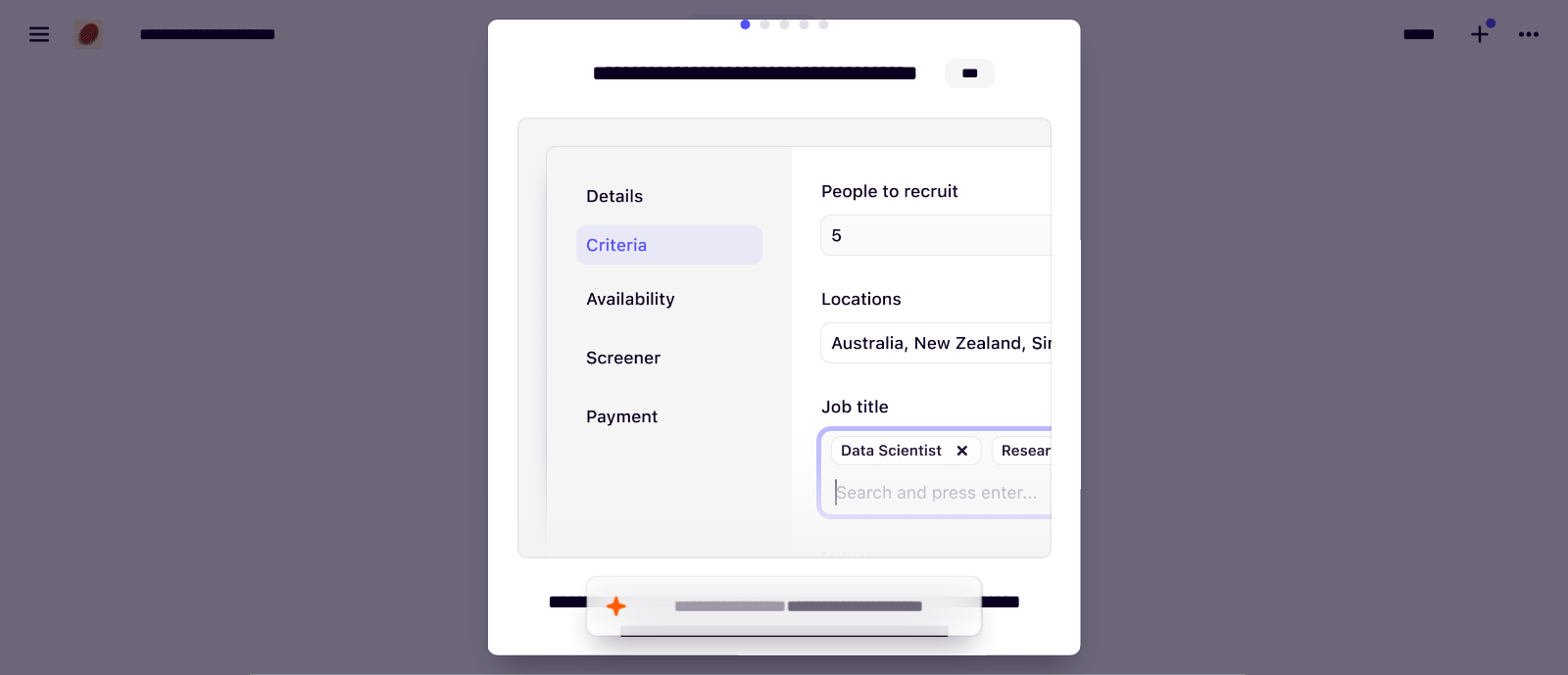 scroll, scrollTop: 0, scrollLeft: 0, axis: both 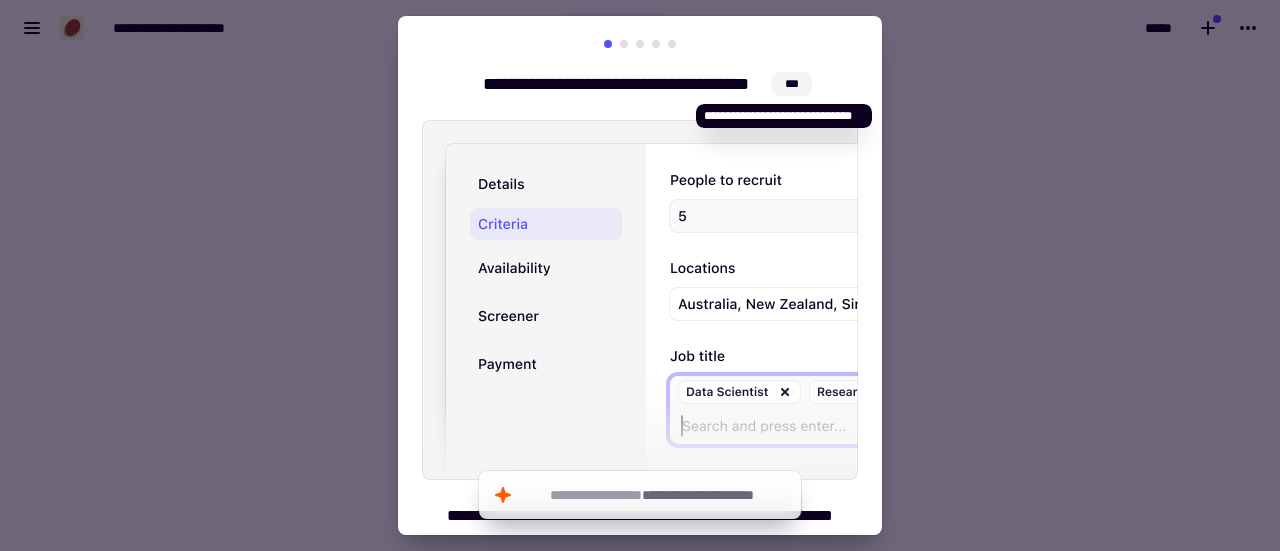 click on "***" at bounding box center (791, 84) 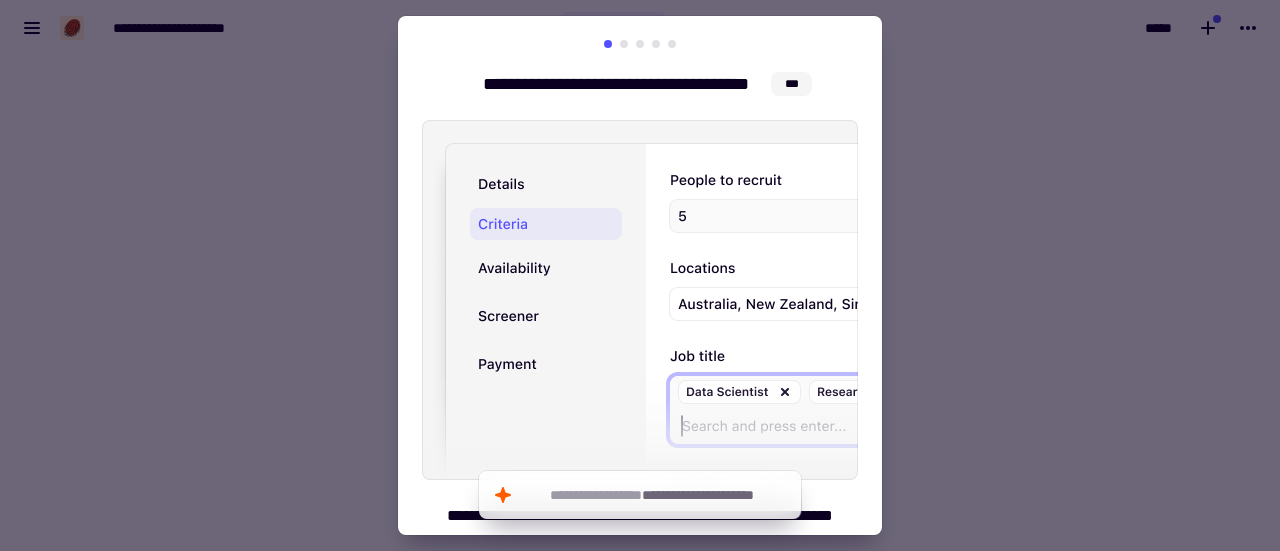 click on "**********" at bounding box center [640, 324] 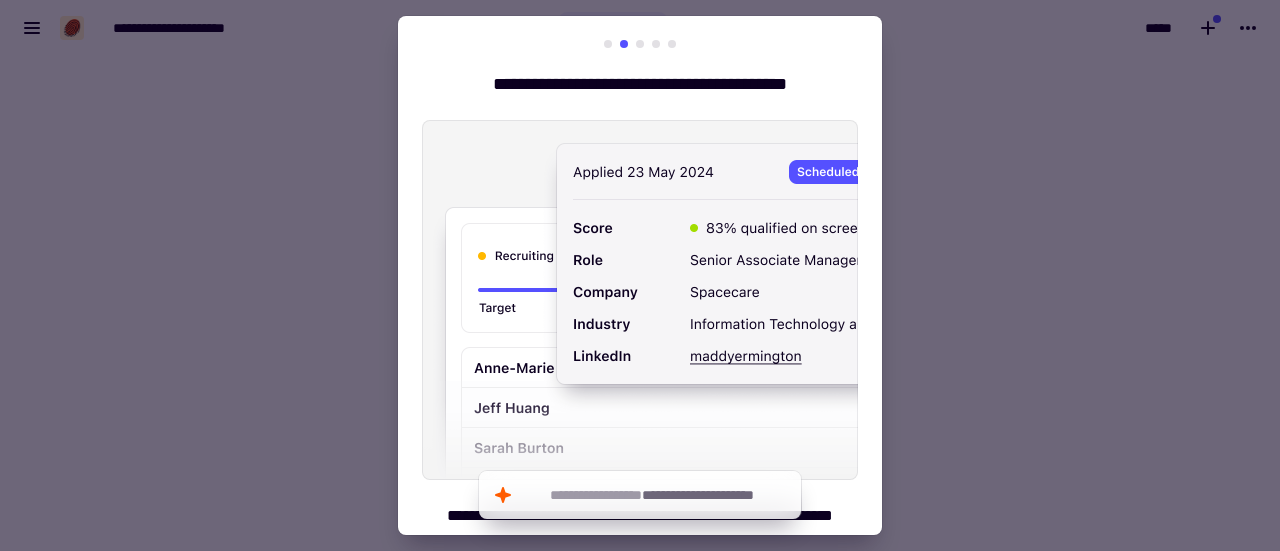 click at bounding box center (640, 44) 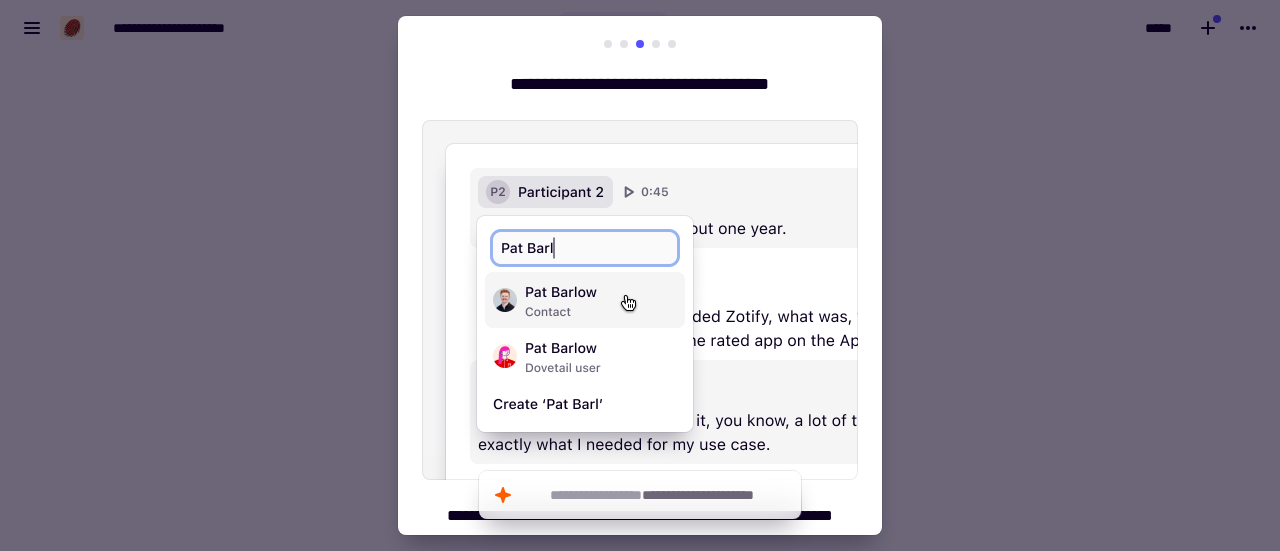click at bounding box center (656, 44) 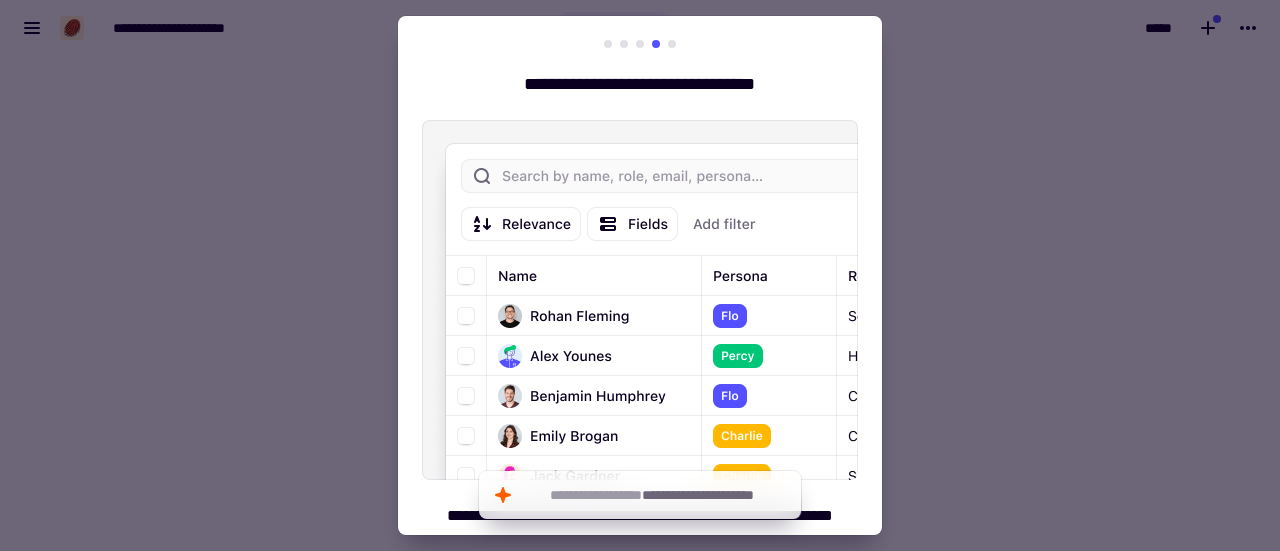 click at bounding box center [672, 44] 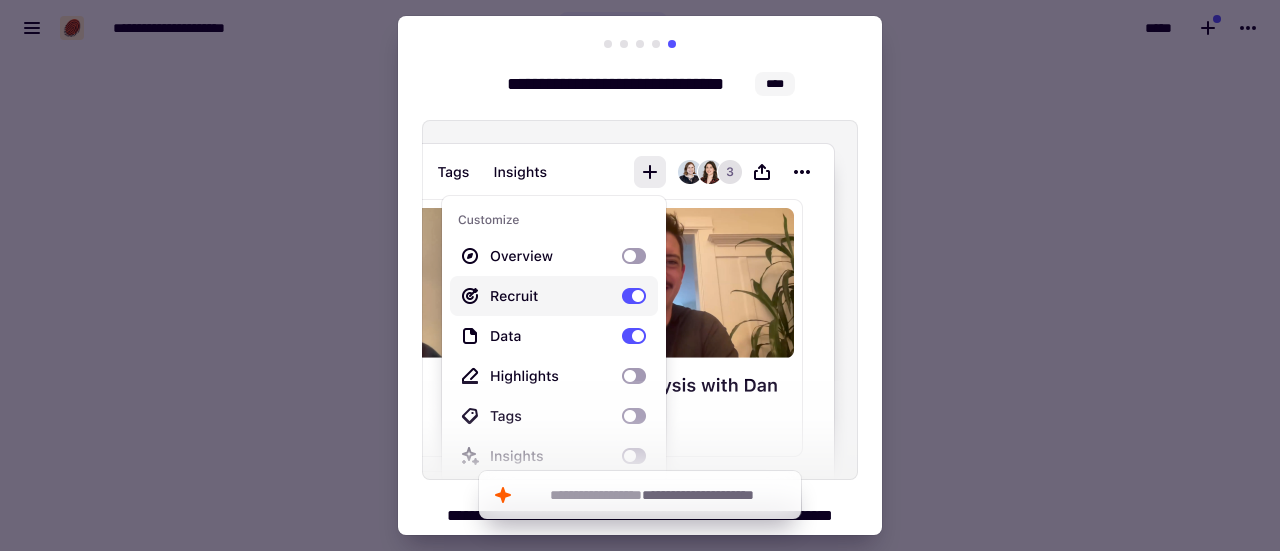 type 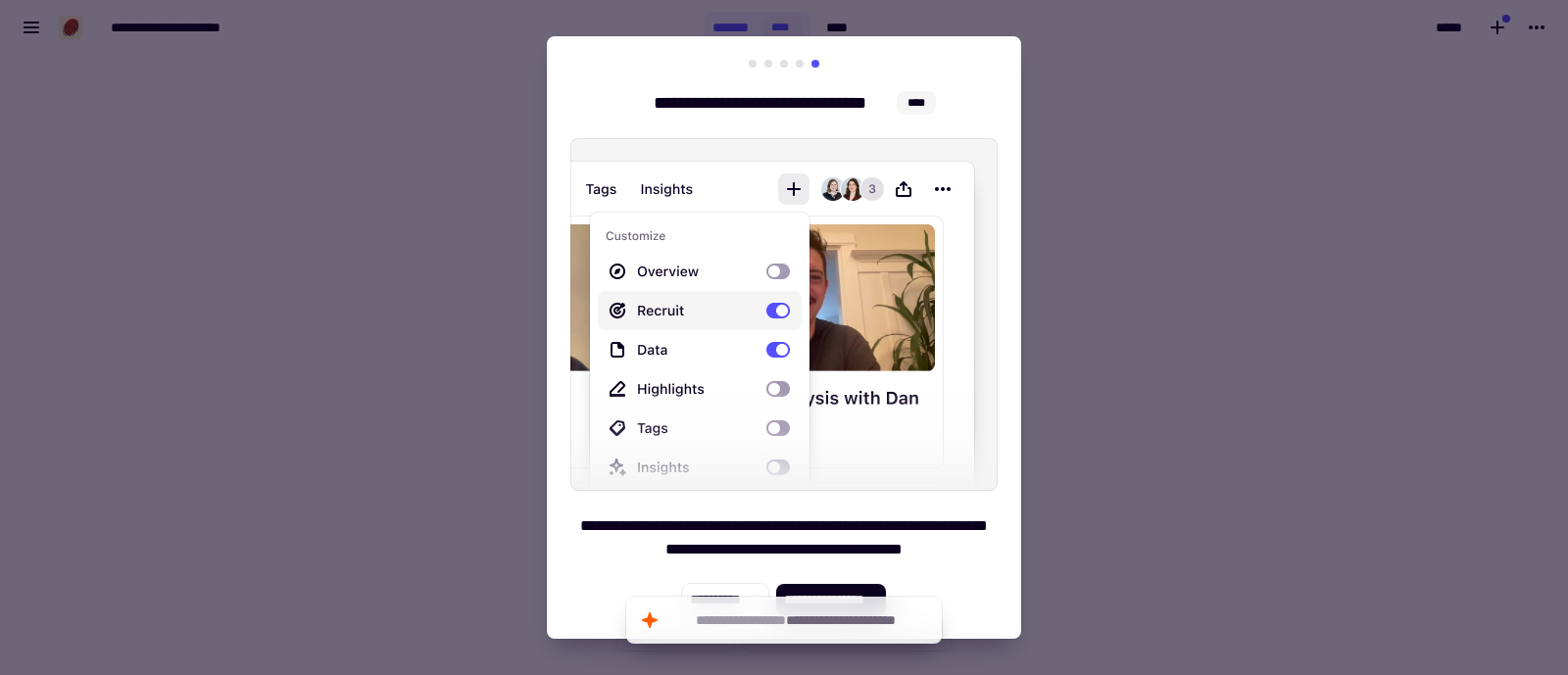 click at bounding box center (784, 337) 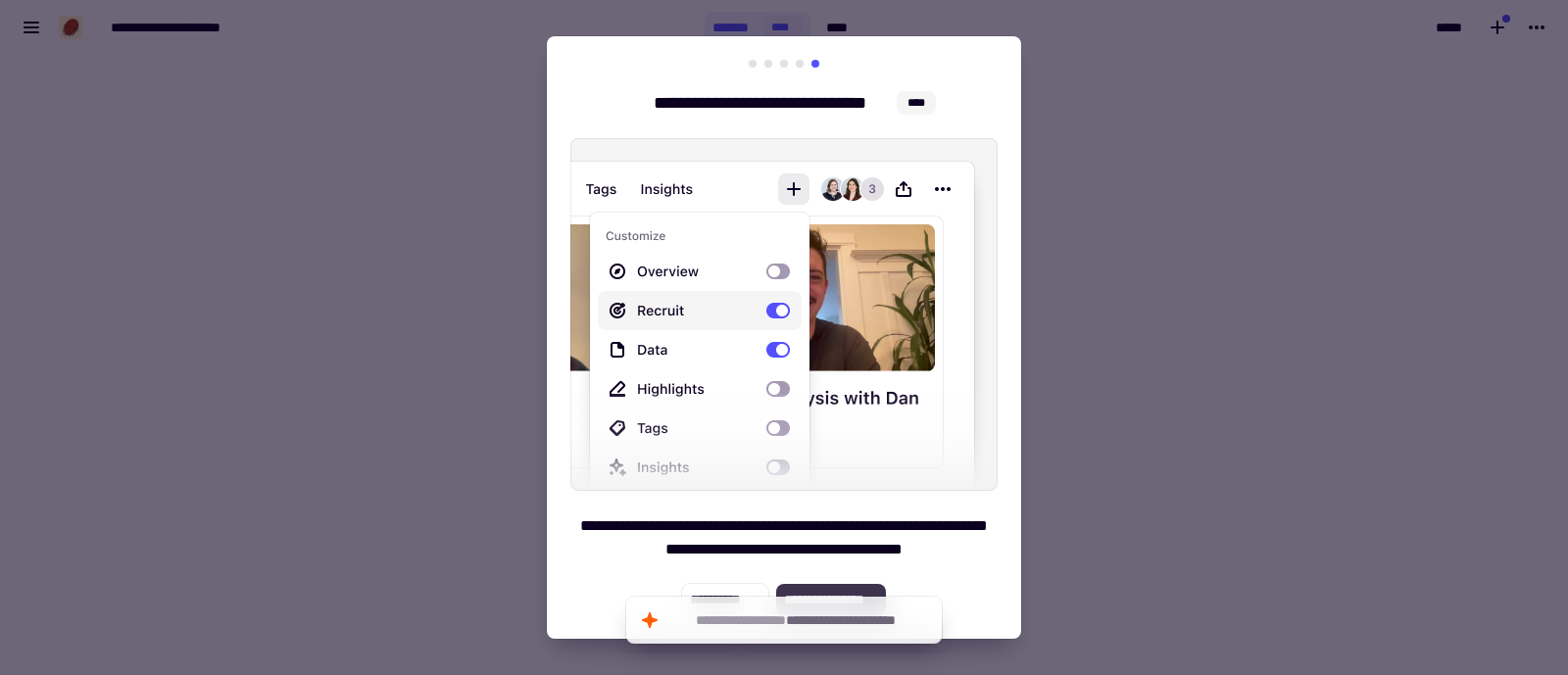 click on "**********" 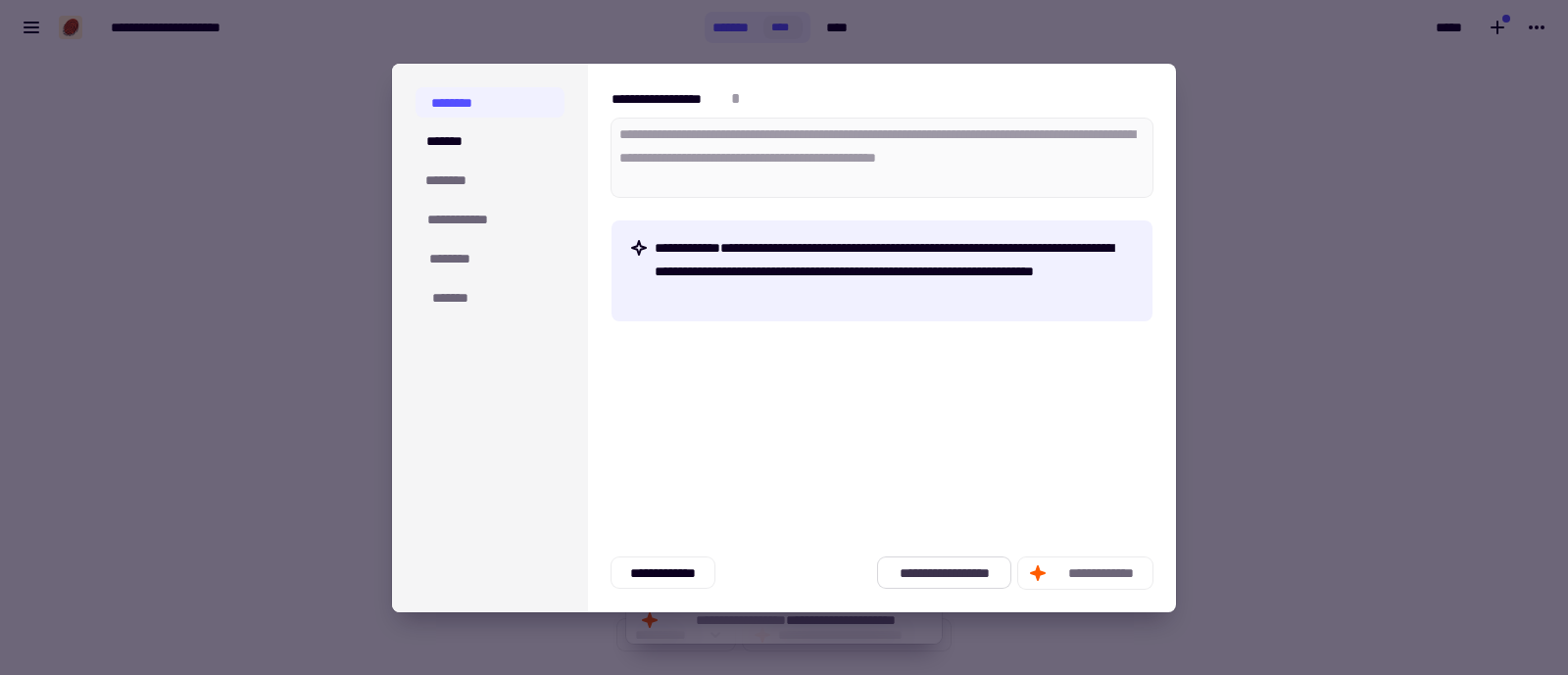 click on "**********" 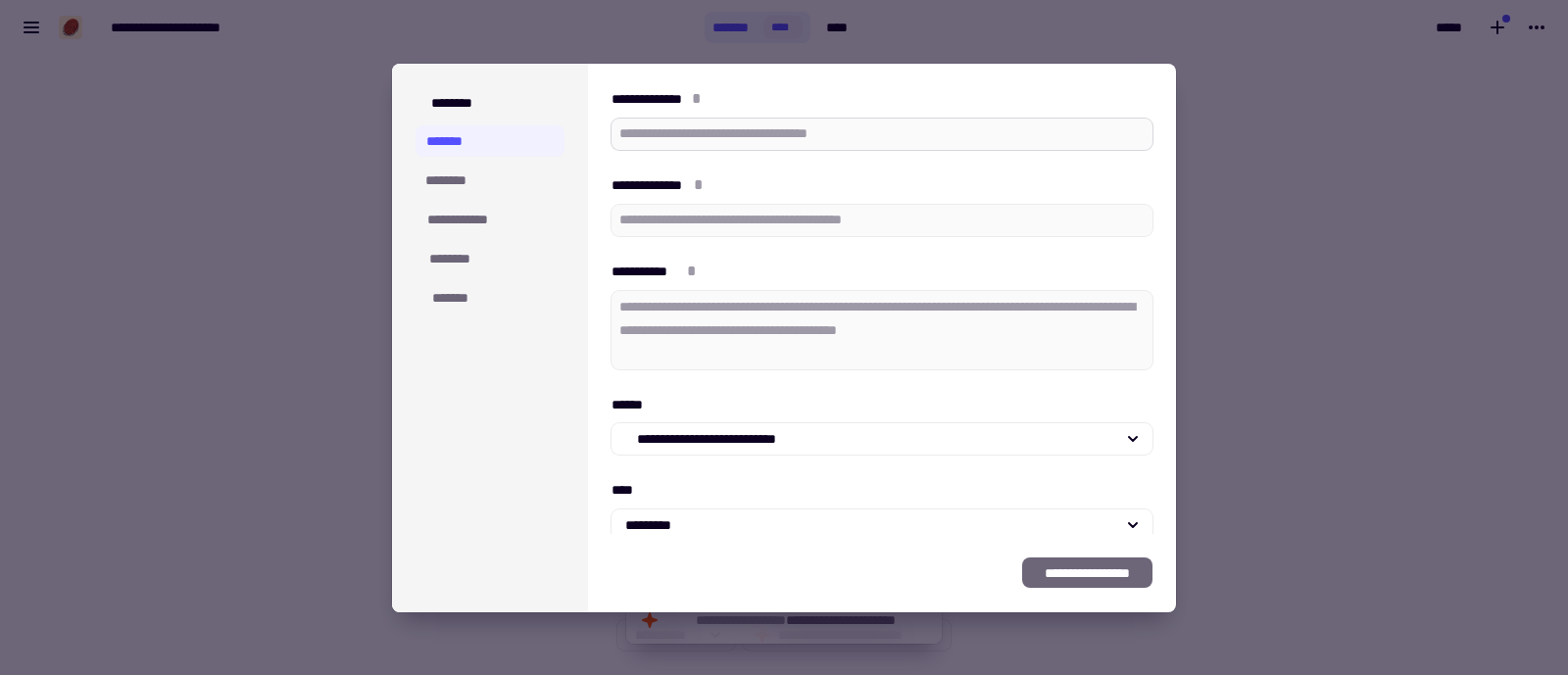 click on "**********" at bounding box center [882, 134] 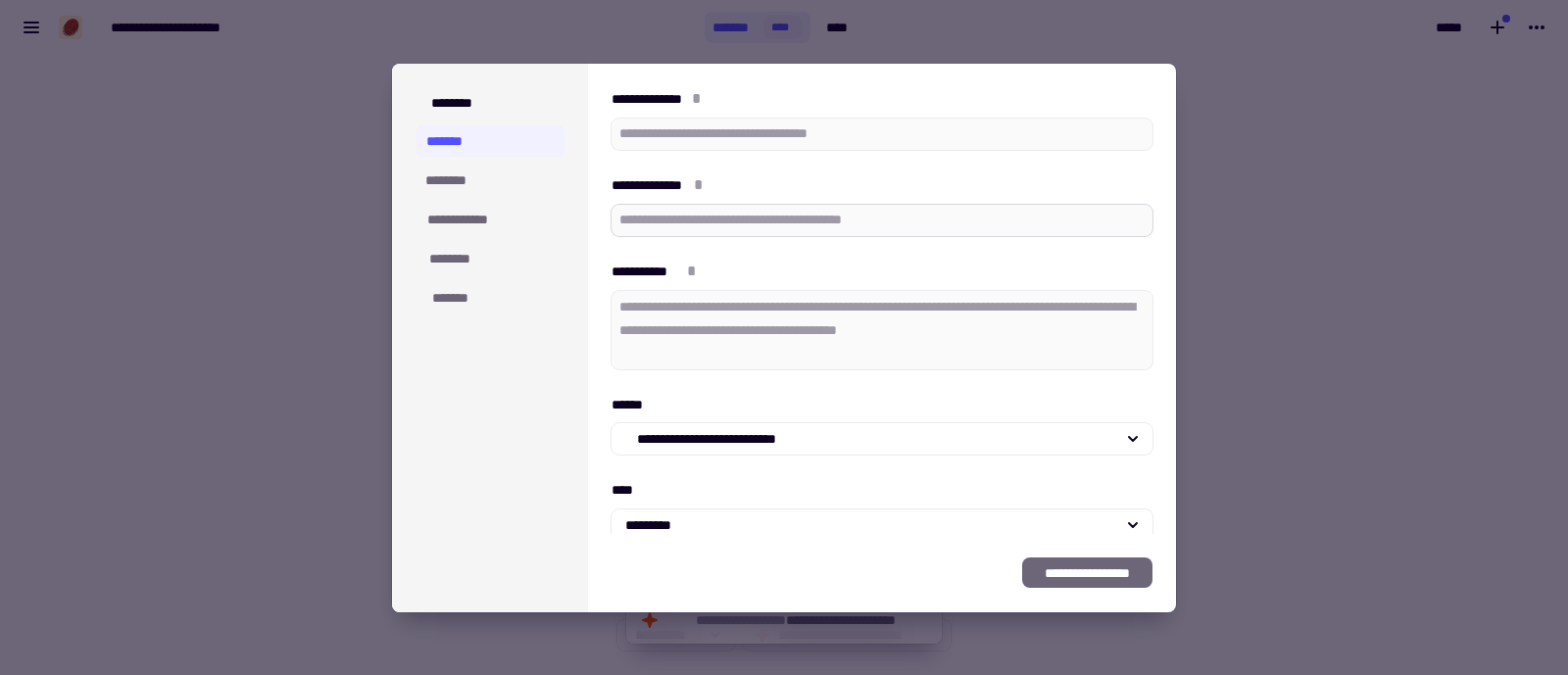 type on "*" 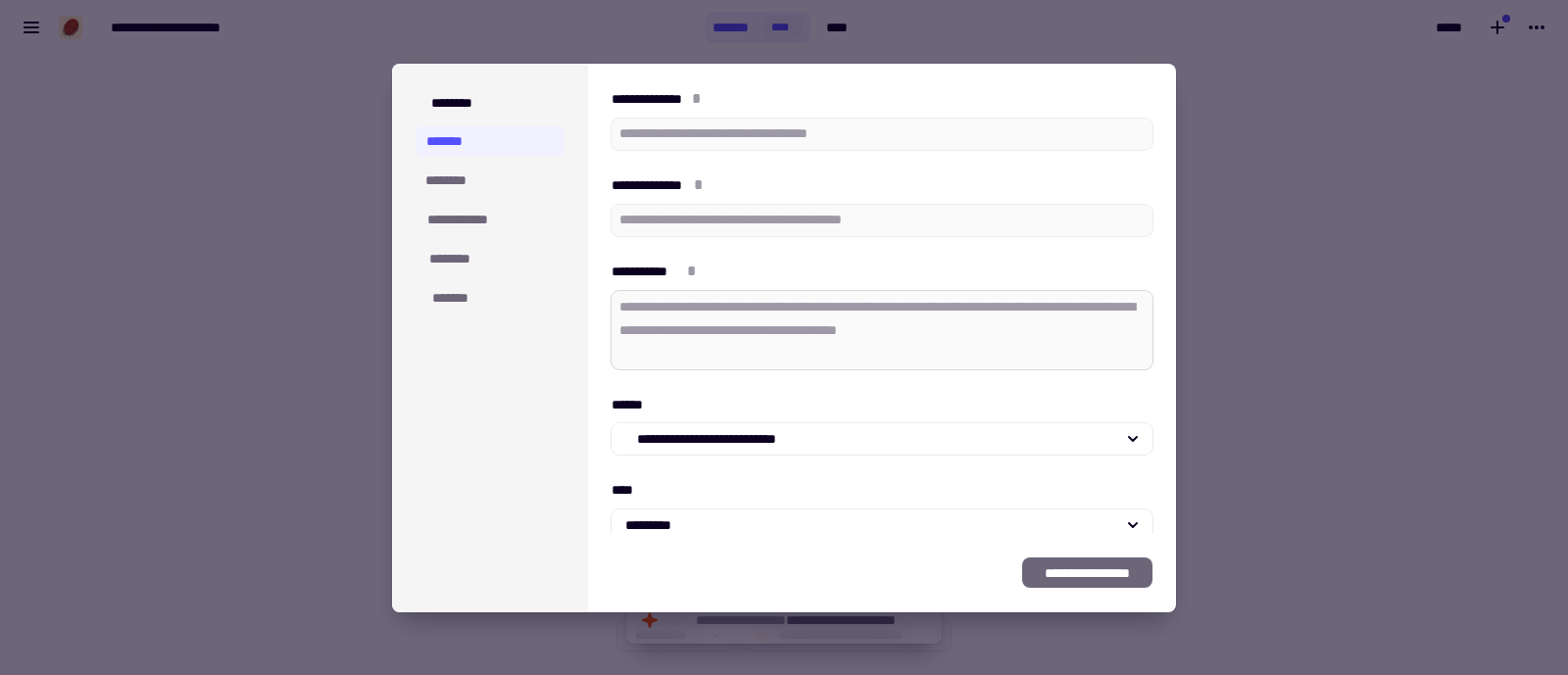 type on "*" 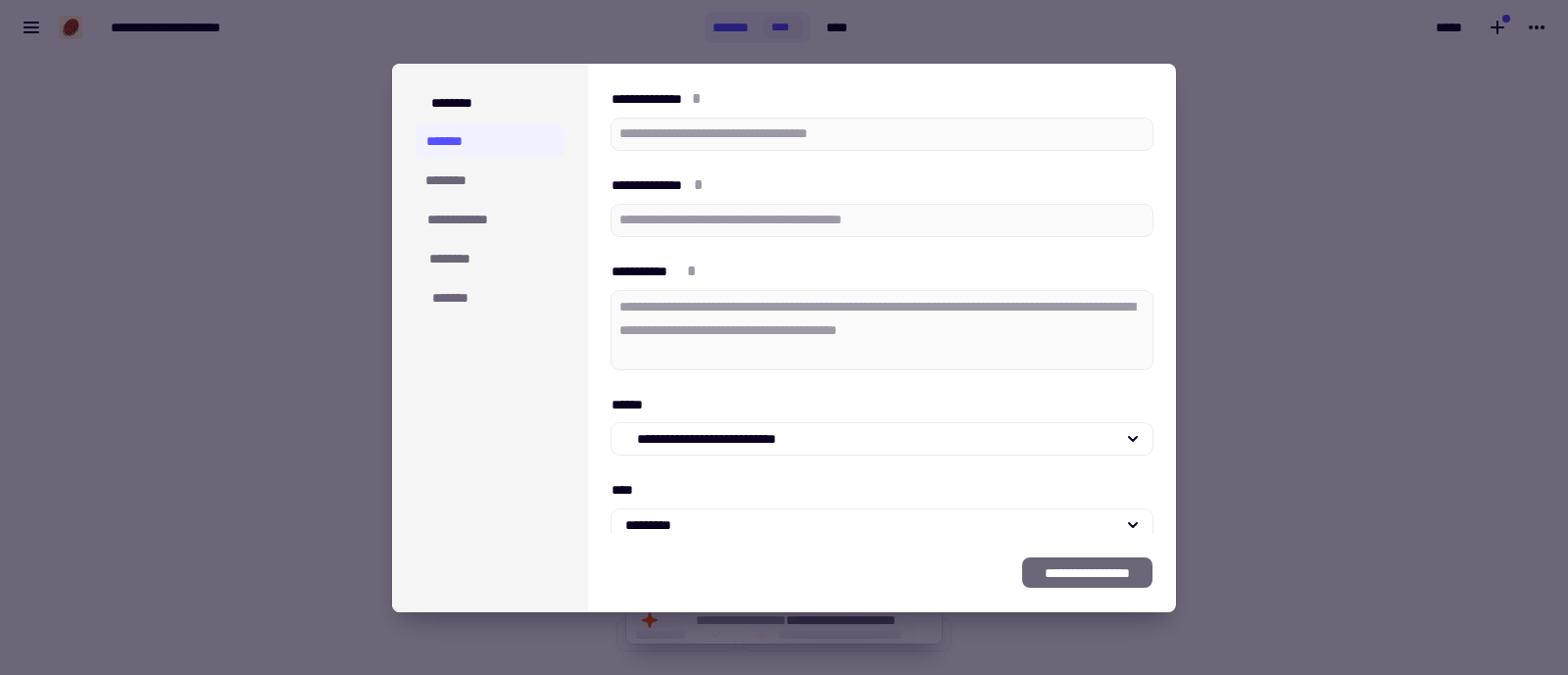 type on "*" 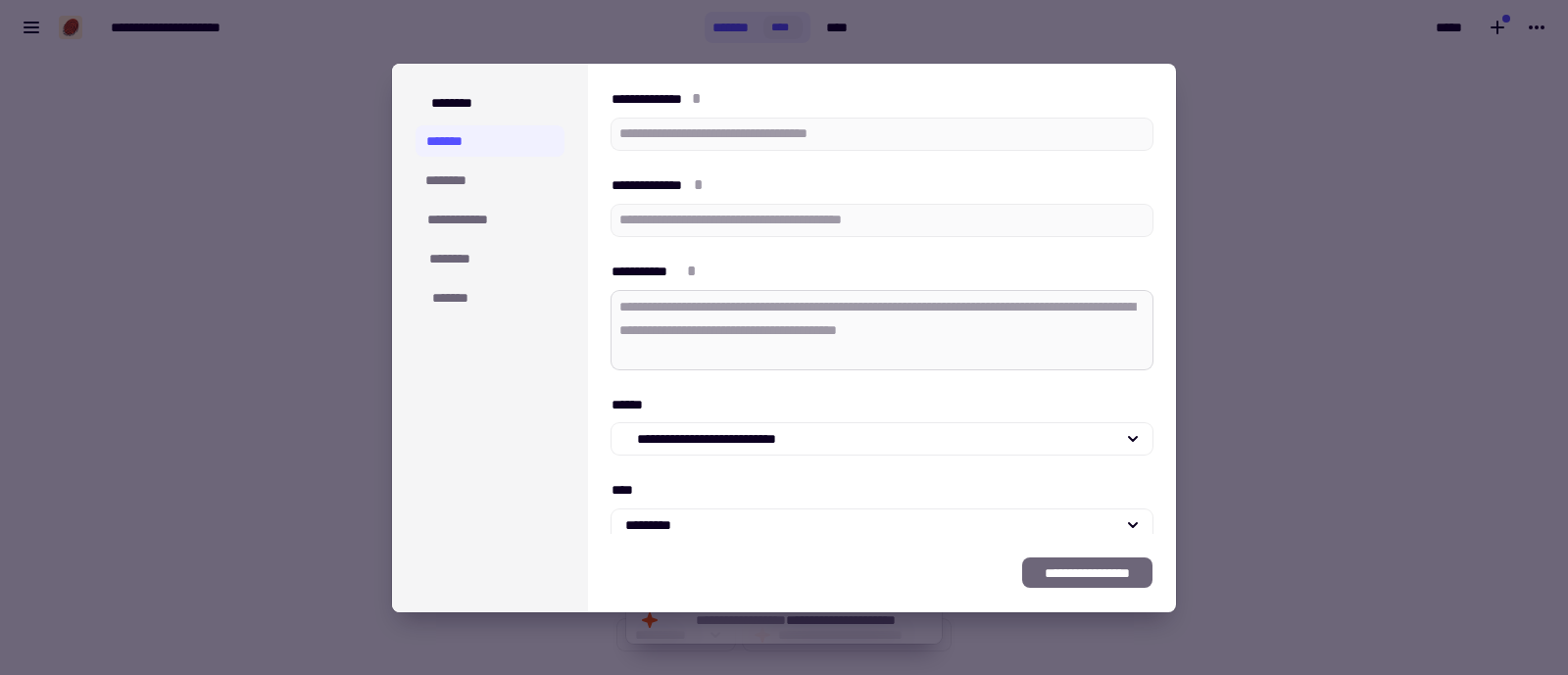 click on "[CITY] [STATE]" at bounding box center [882, 330] 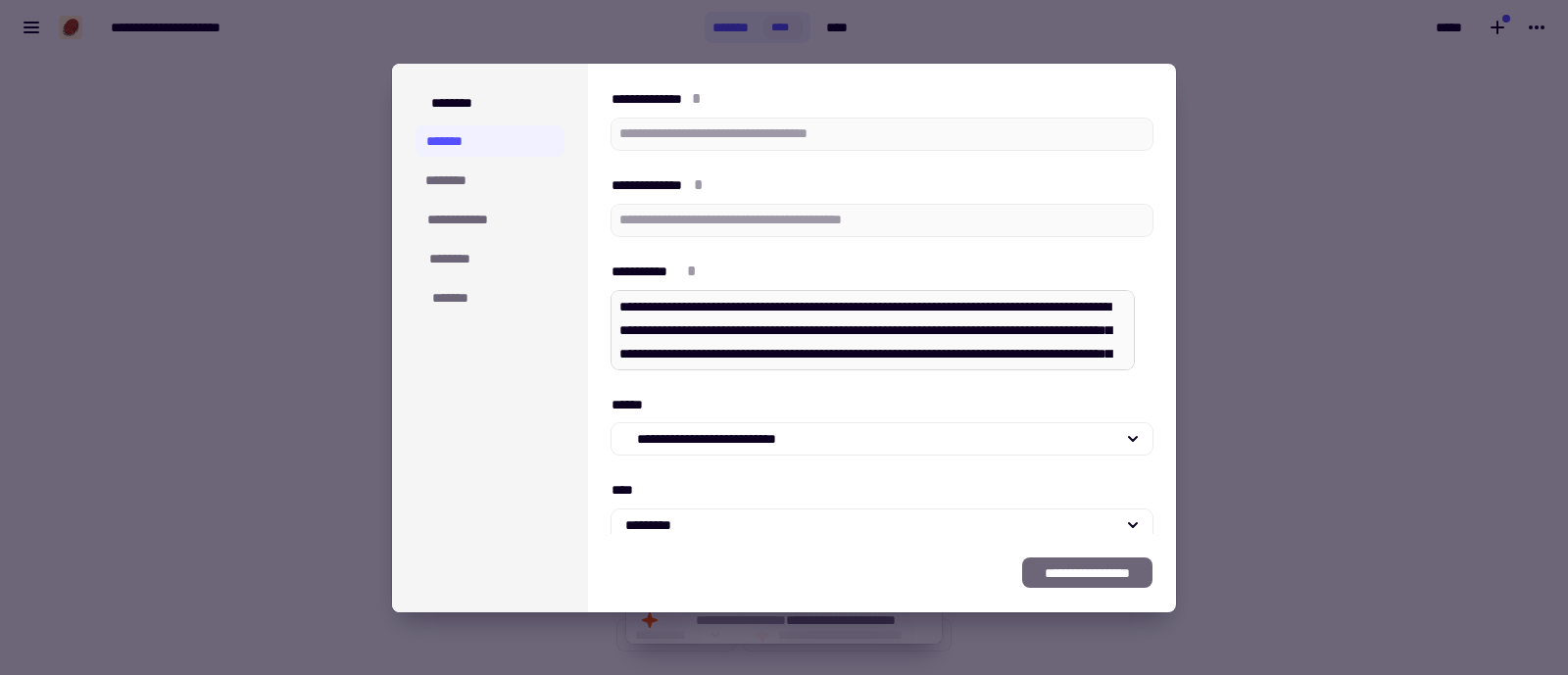 scroll, scrollTop: 64, scrollLeft: 0, axis: vertical 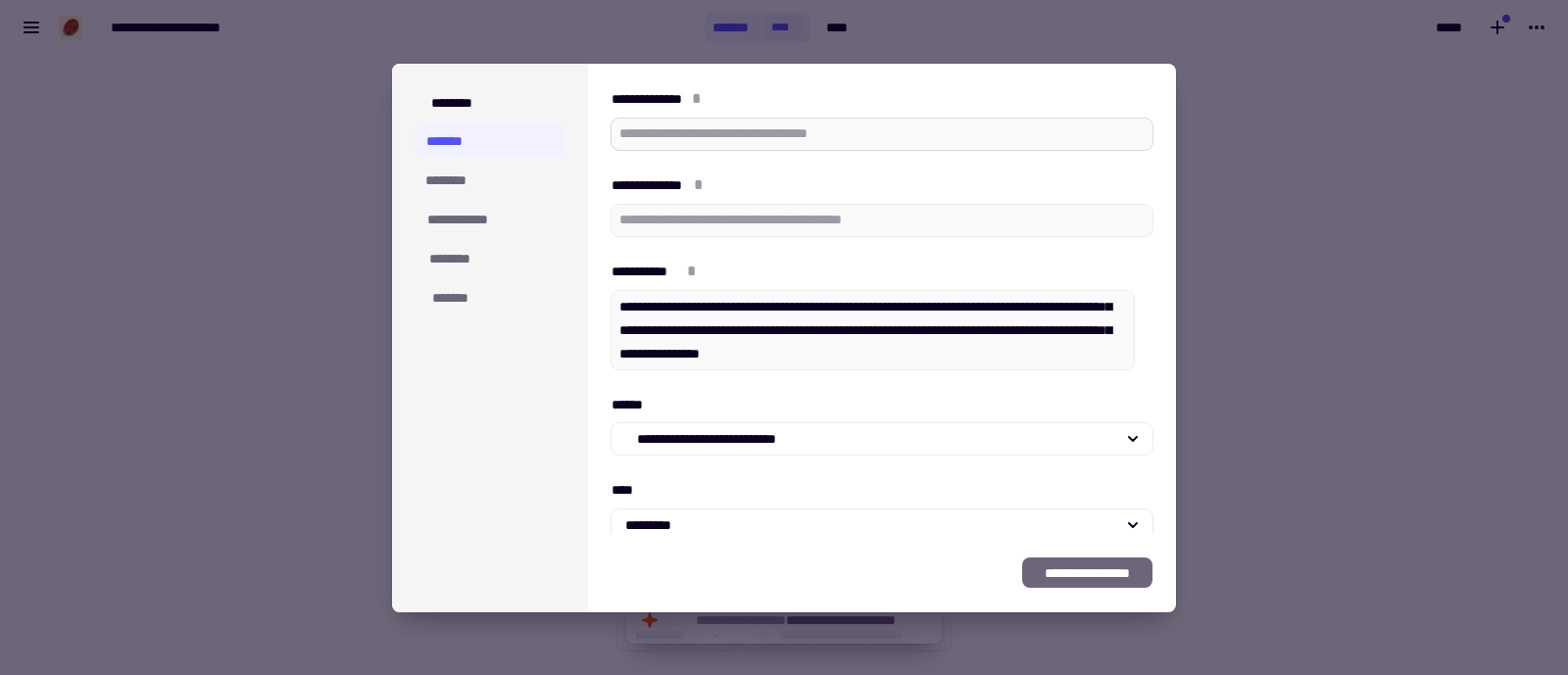 type on "[FULL ADDRESS]" 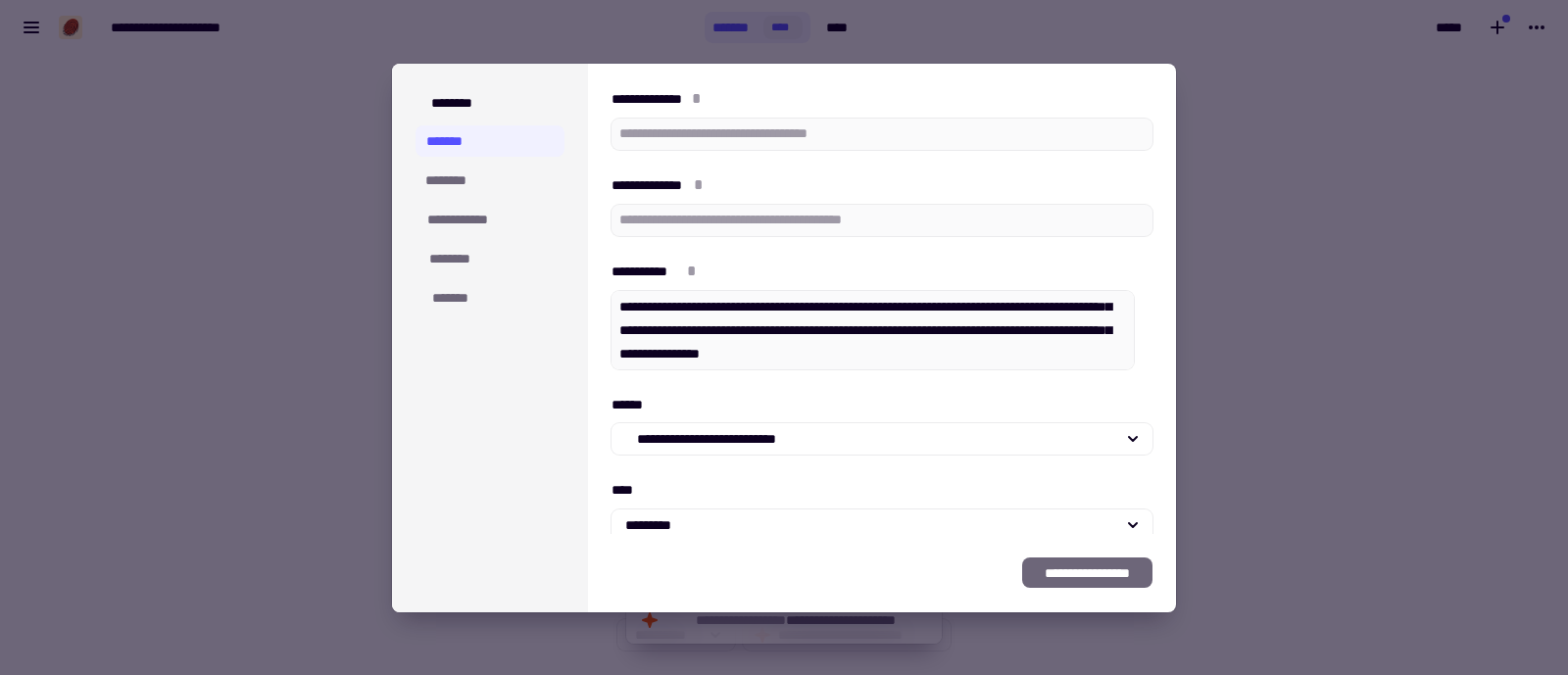 type on "*" 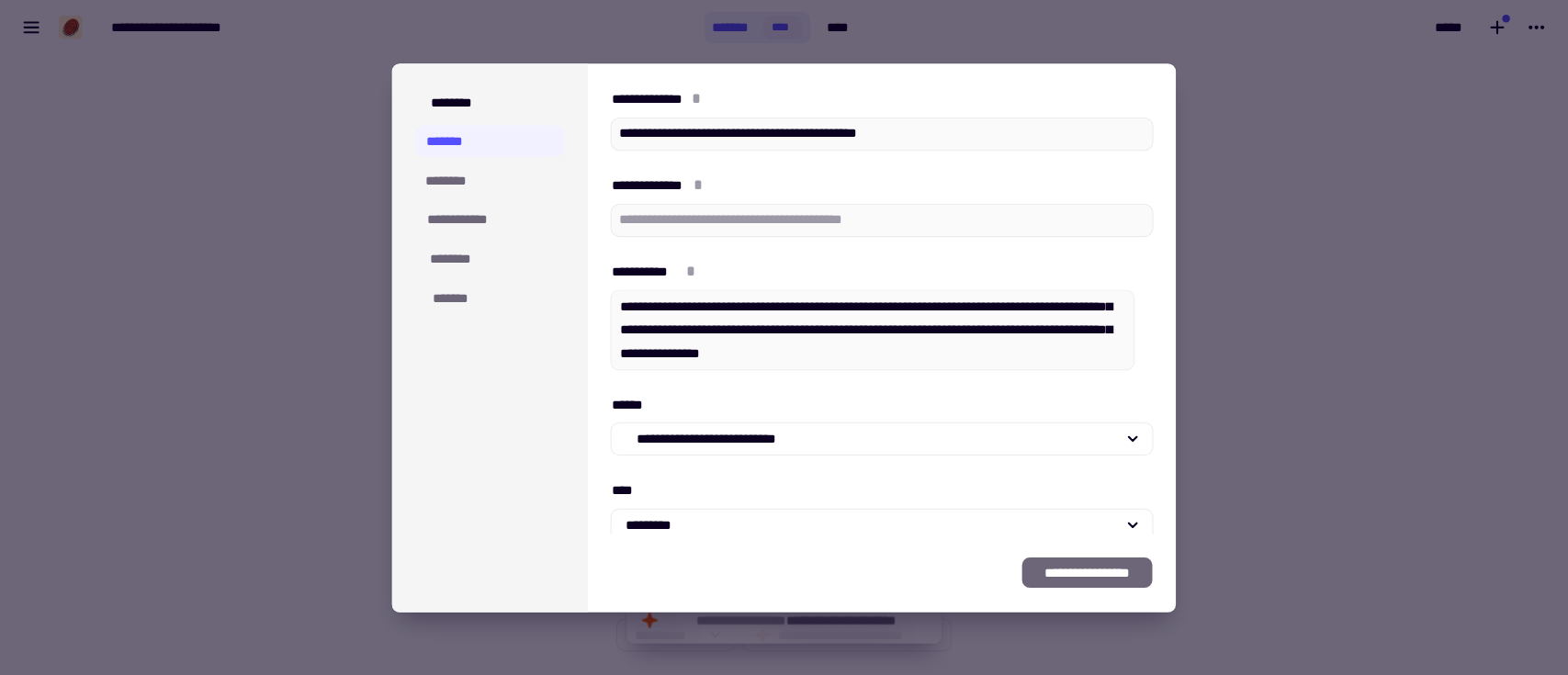 scroll, scrollTop: 109, scrollLeft: 0, axis: vertical 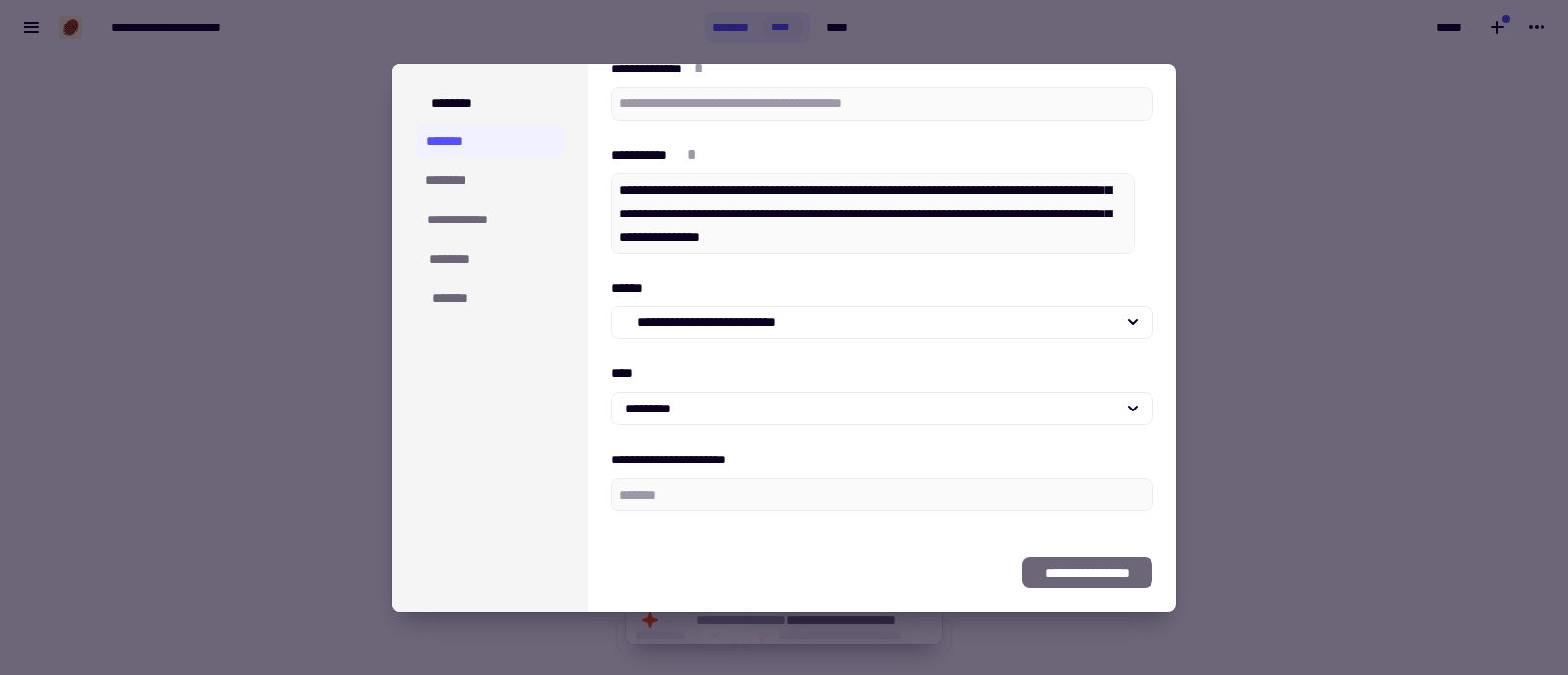type on "[EMAIL]" 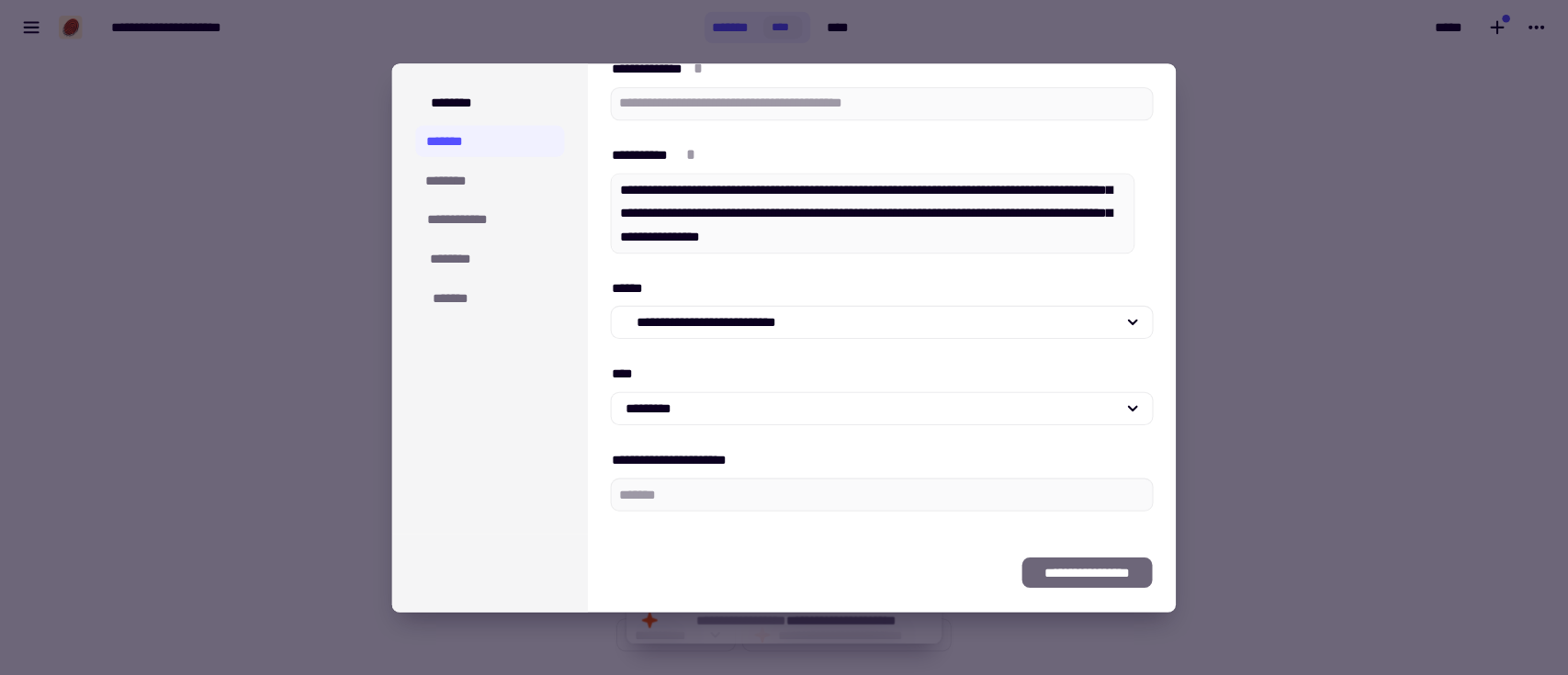 scroll, scrollTop: 109, scrollLeft: 0, axis: vertical 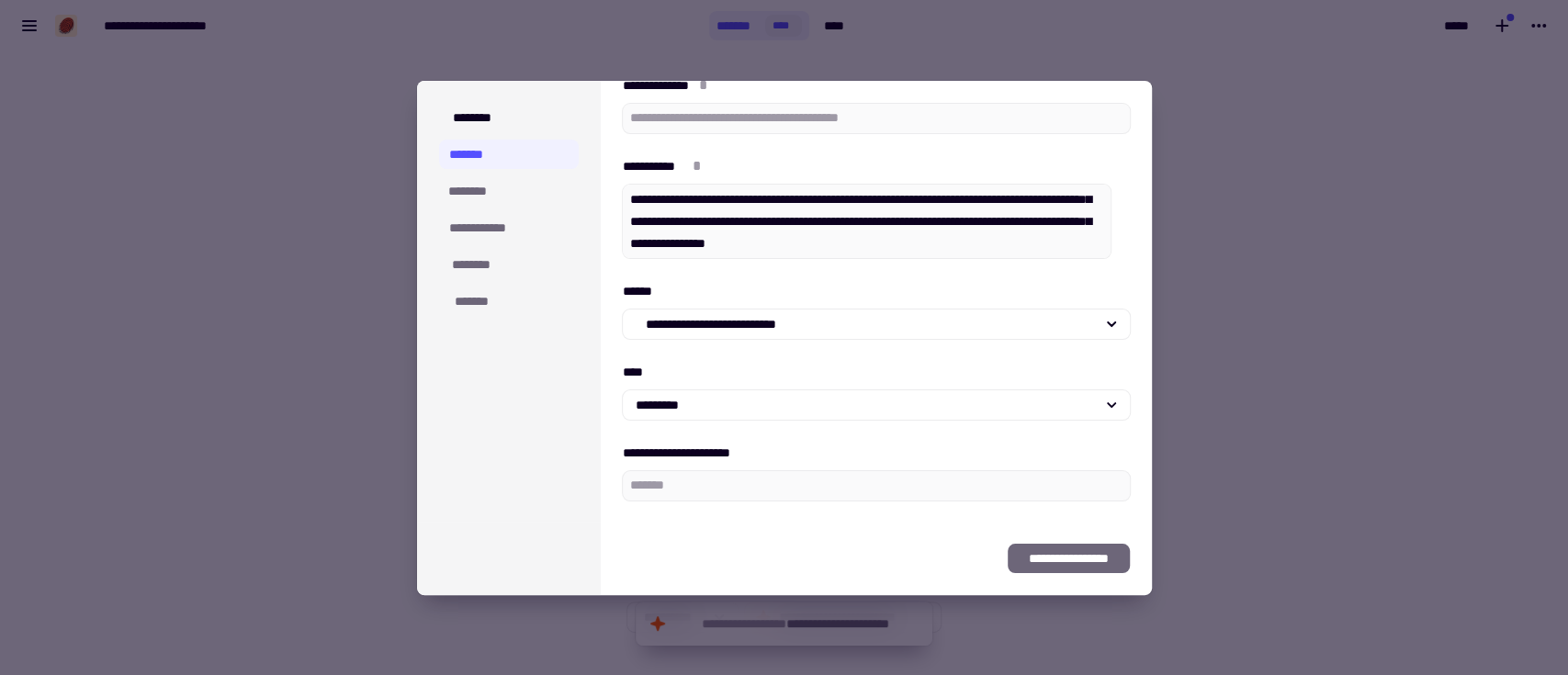 drag, startPoint x: 1092, startPoint y: 543, endPoint x: 1092, endPoint y: 557, distance: 14 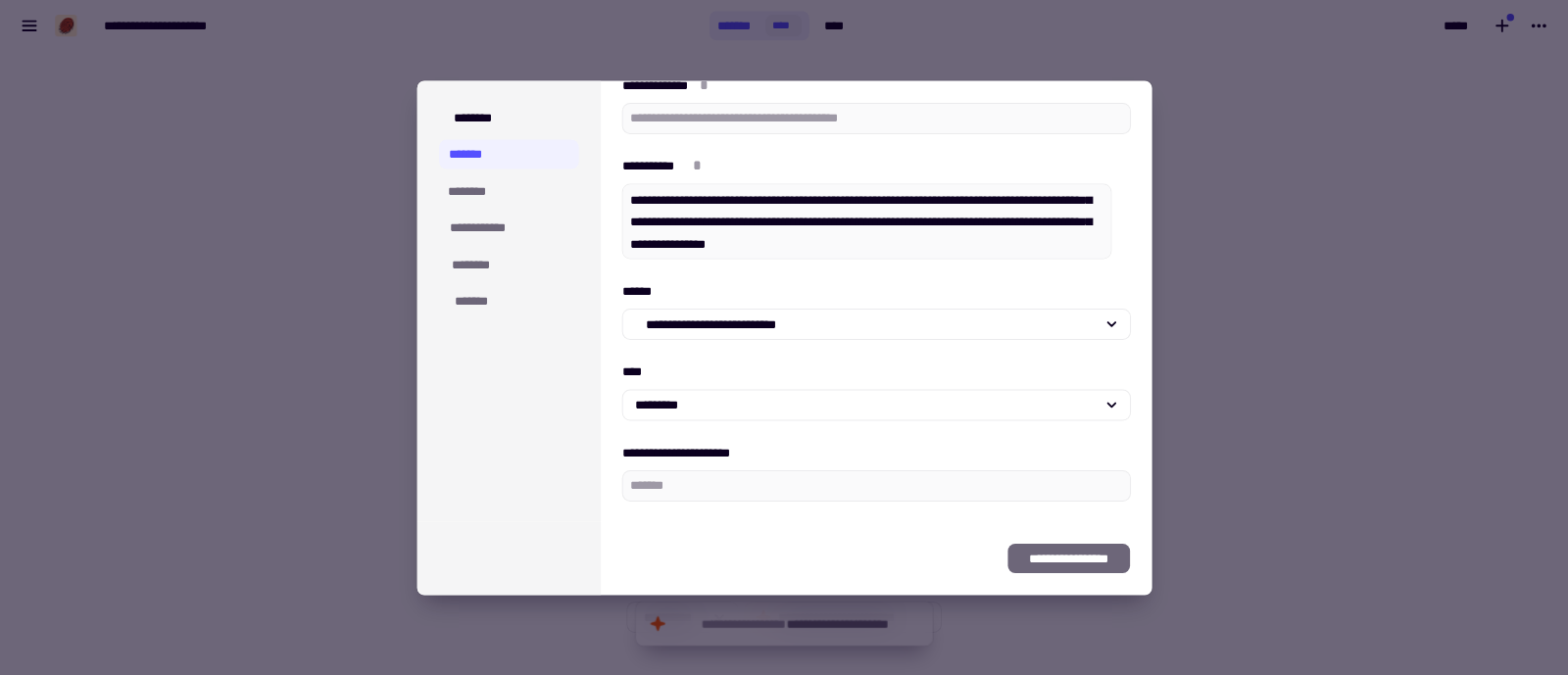 scroll, scrollTop: 117, scrollLeft: 0, axis: vertical 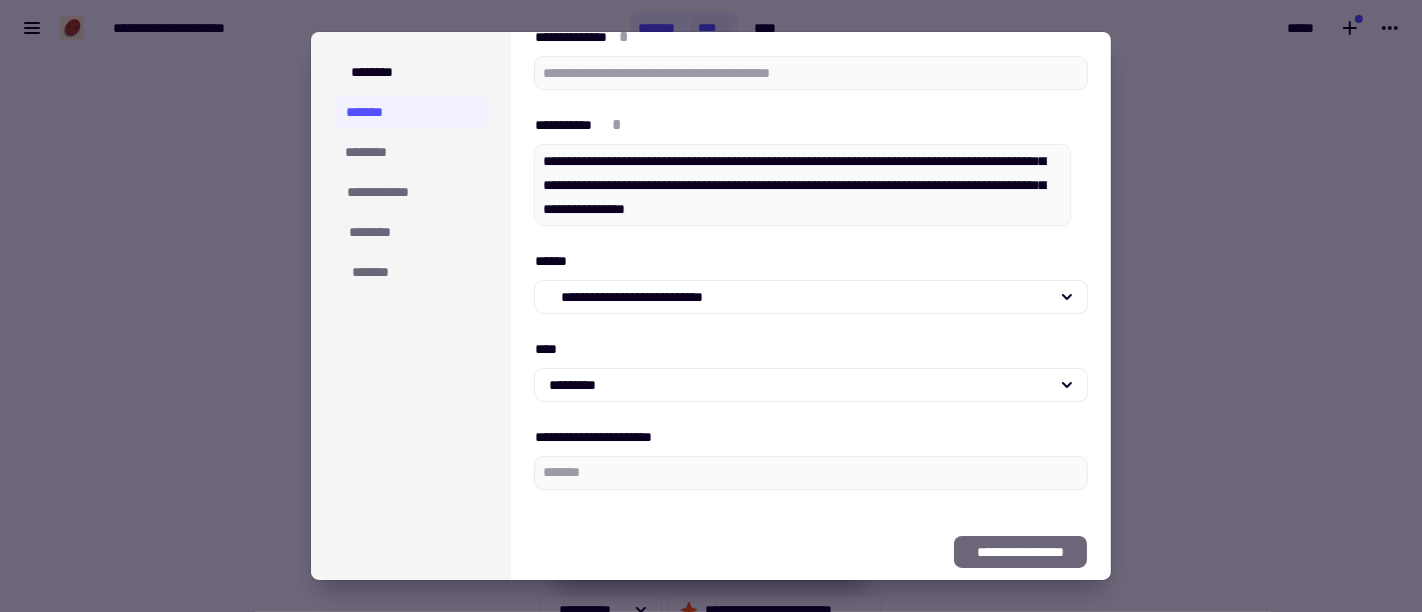 click on "**********" 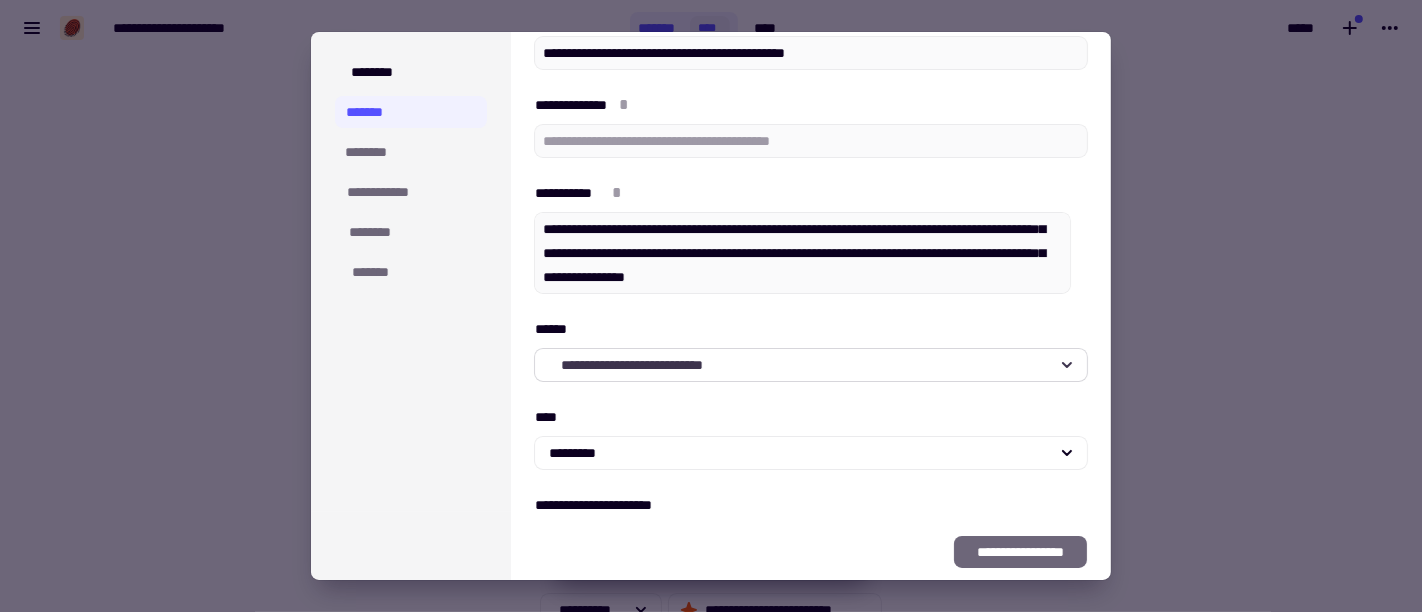 scroll, scrollTop: 0, scrollLeft: 0, axis: both 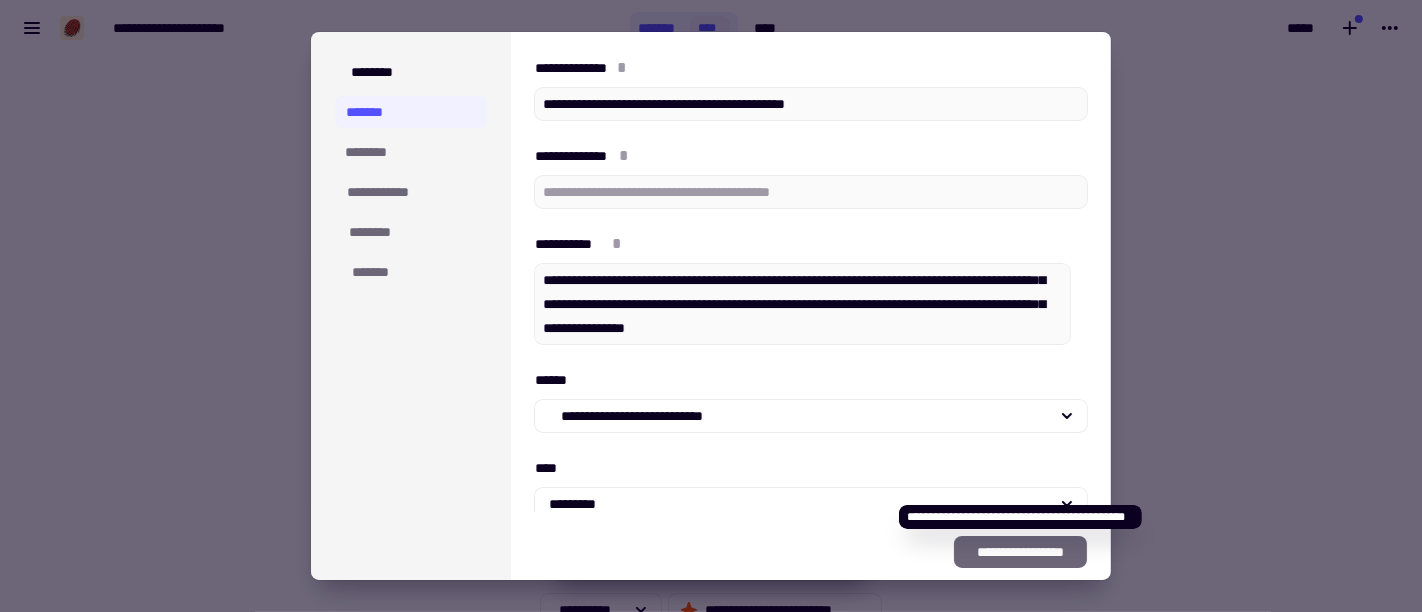 click on "**********" 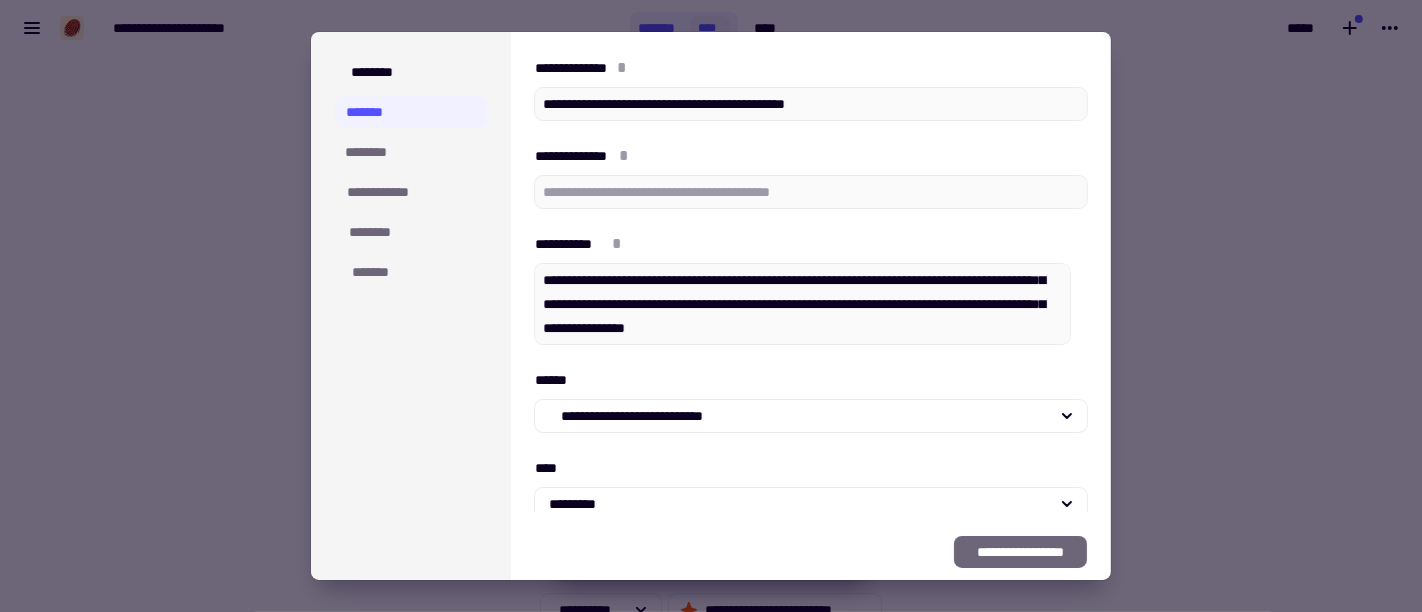 click on "**********" 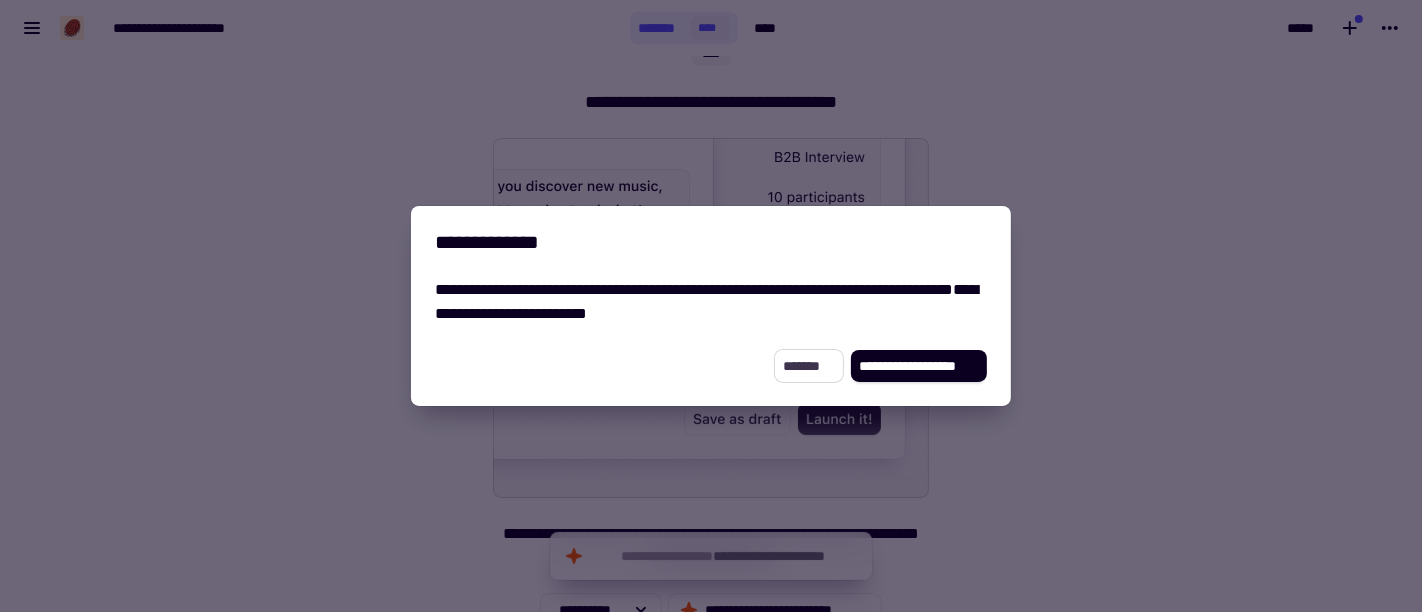 click on "*******" at bounding box center (808, 366) 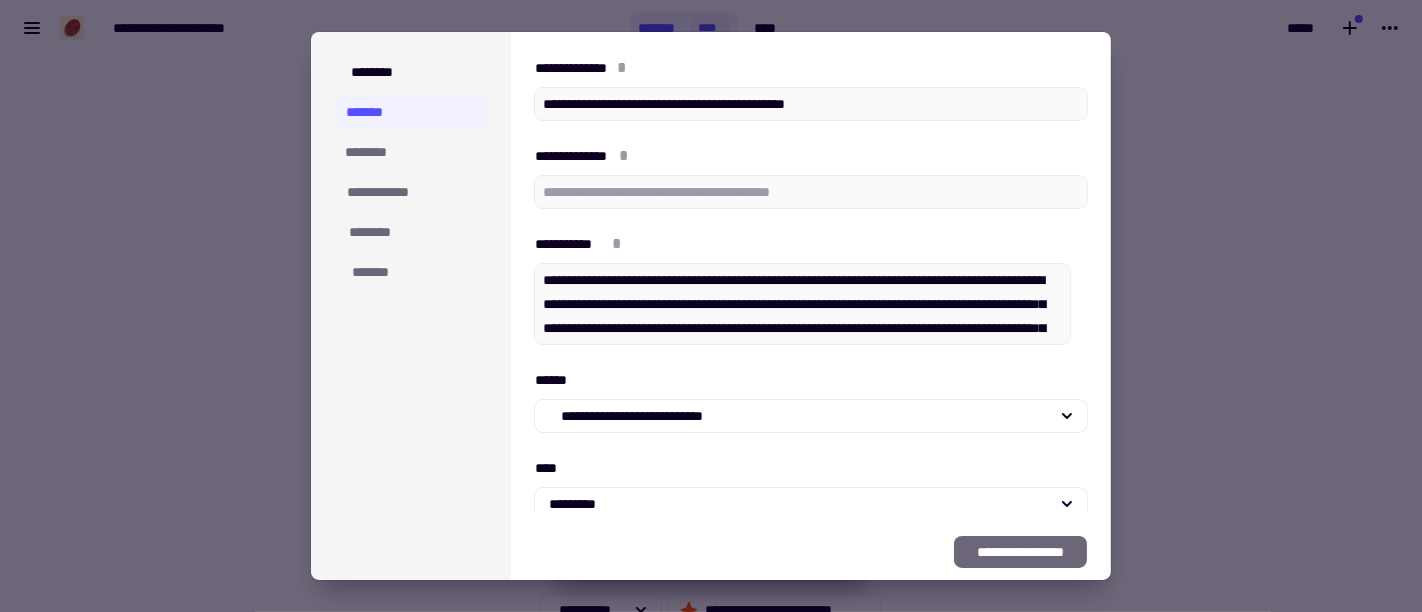 type on "*" 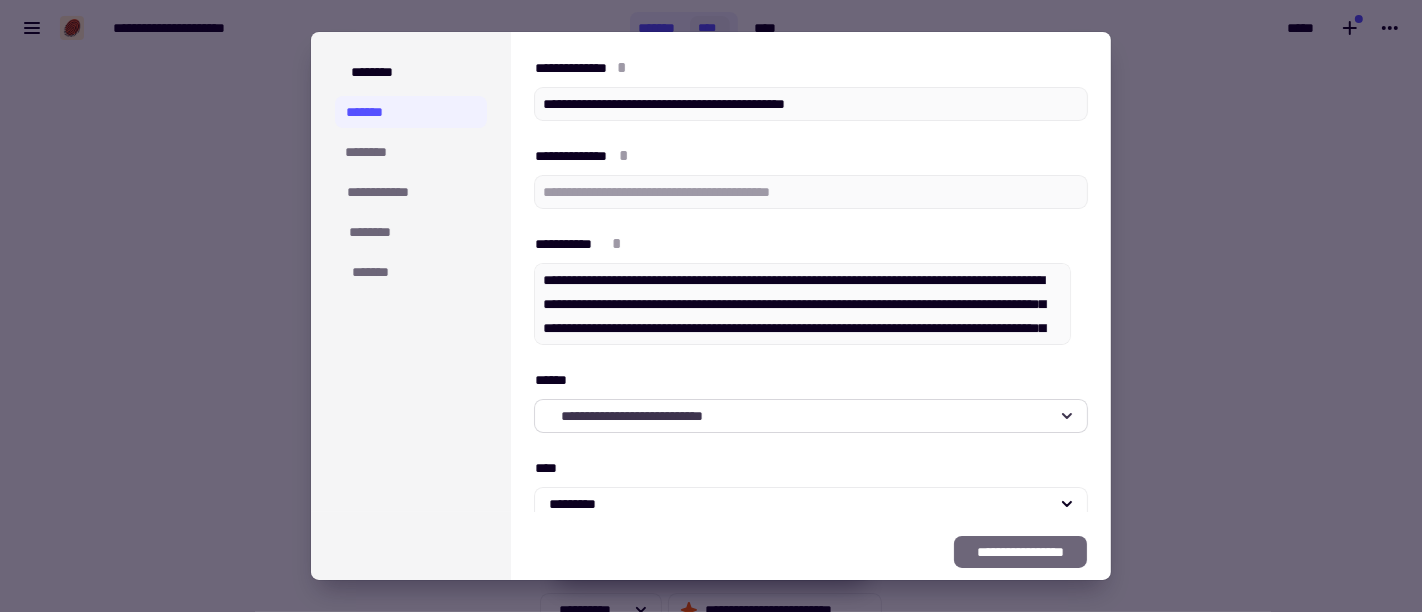 click on "**********" 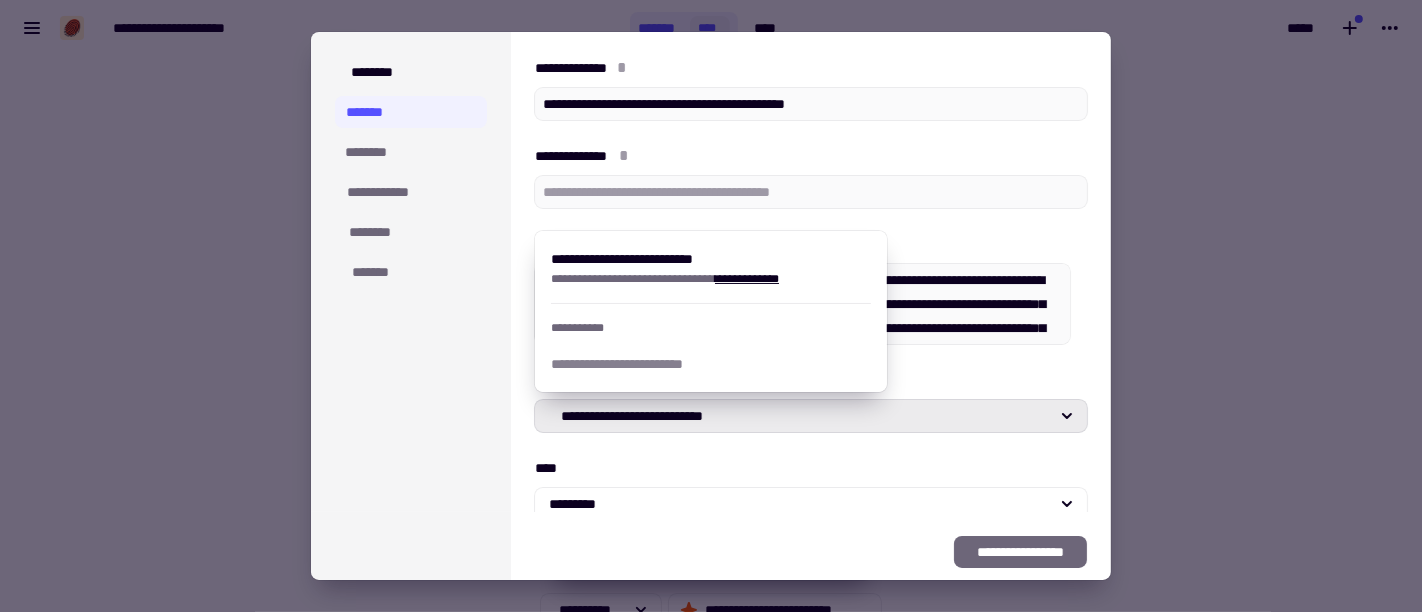 click on "**********" at bounding box center [711, 328] 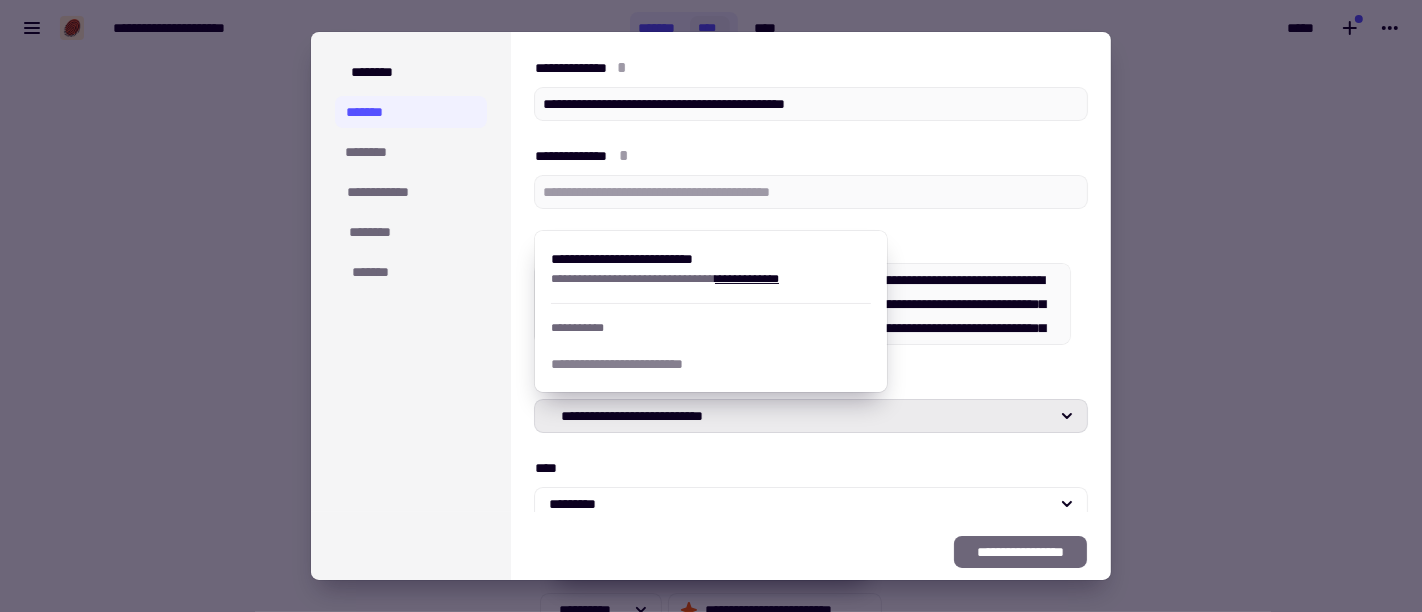 click on "**********" at bounding box center [711, 364] 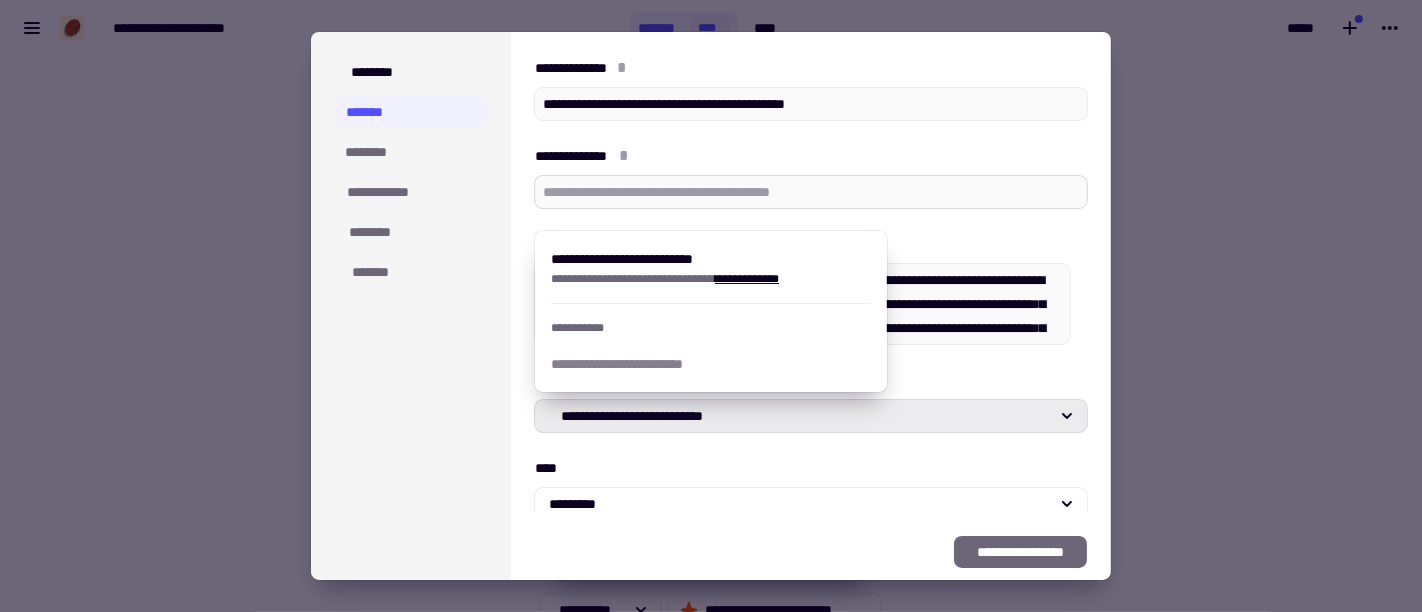 click on "**********" at bounding box center (811, 192) 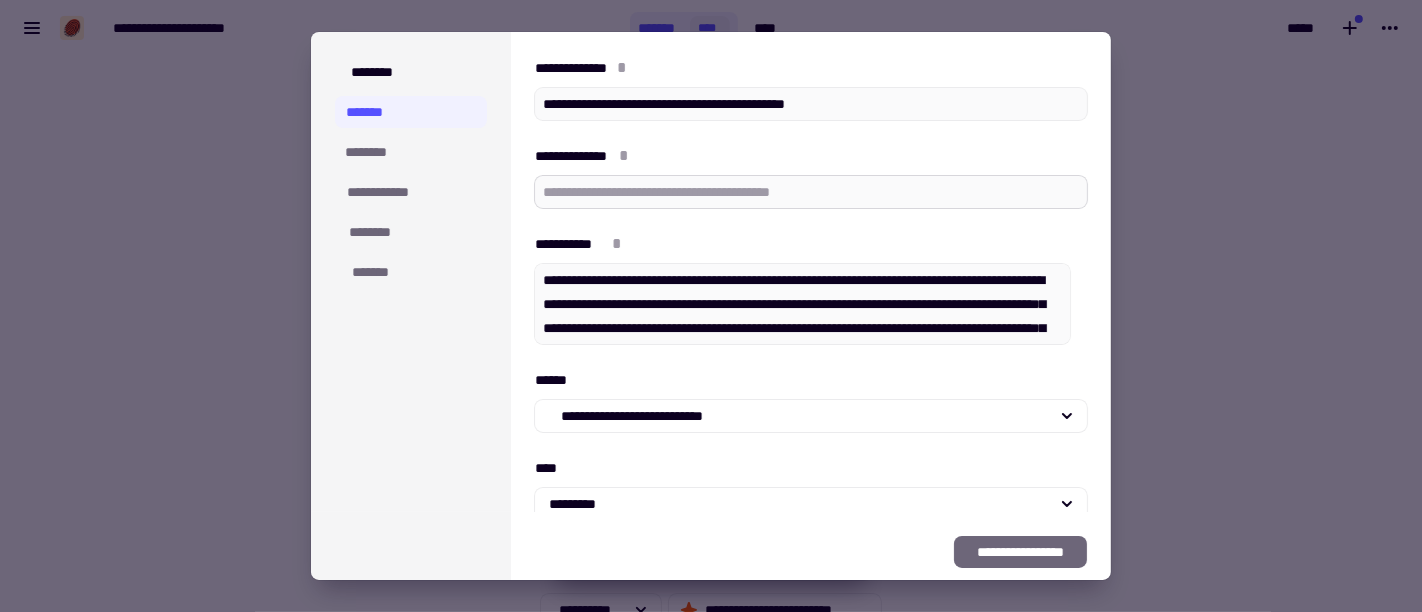 click on "**********" at bounding box center [811, 192] 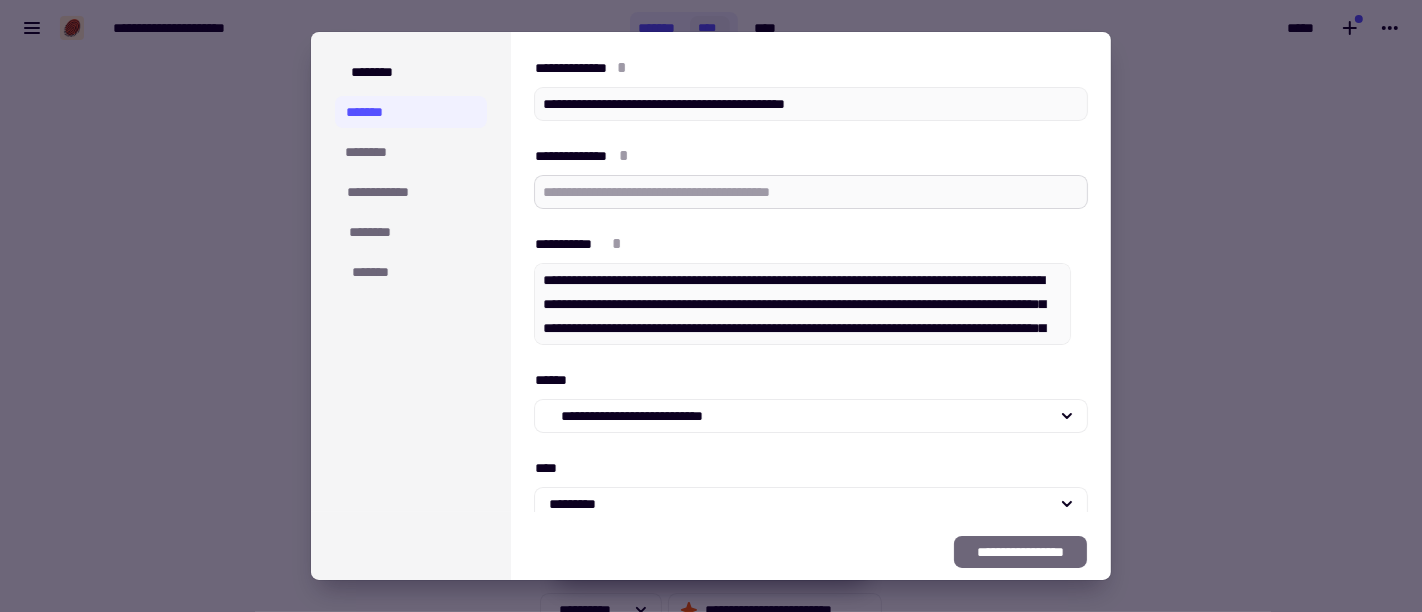 click on "**********" at bounding box center [811, 192] 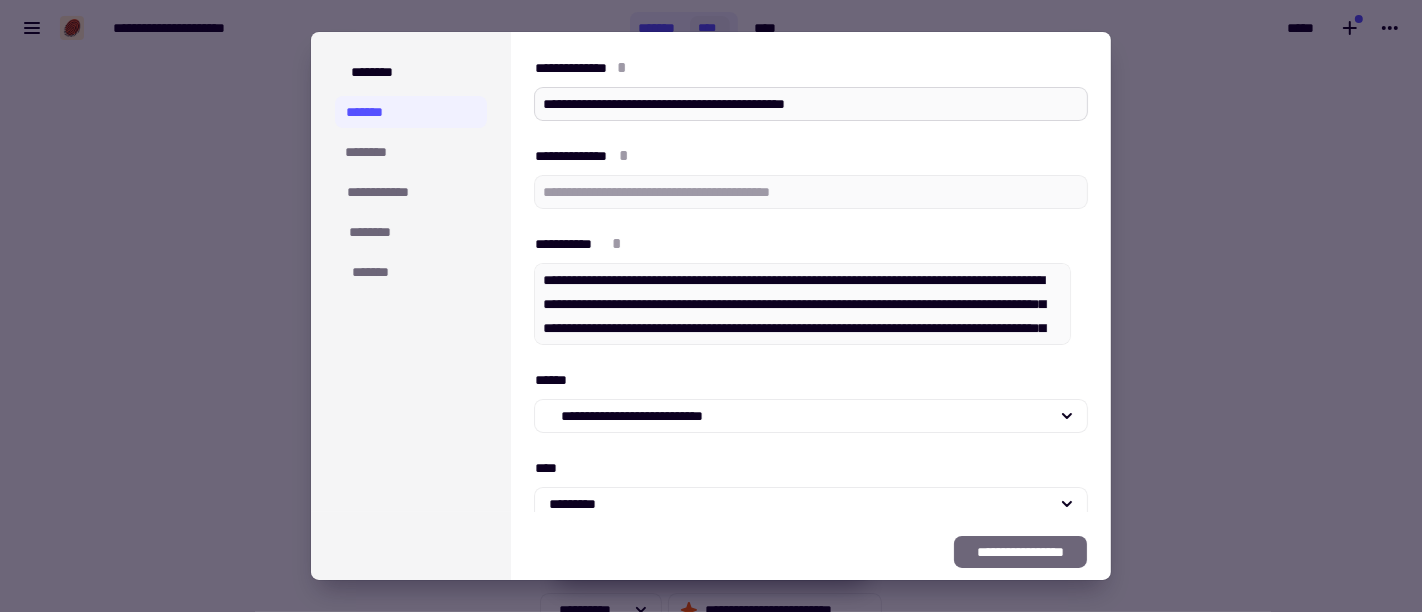 type on "*" 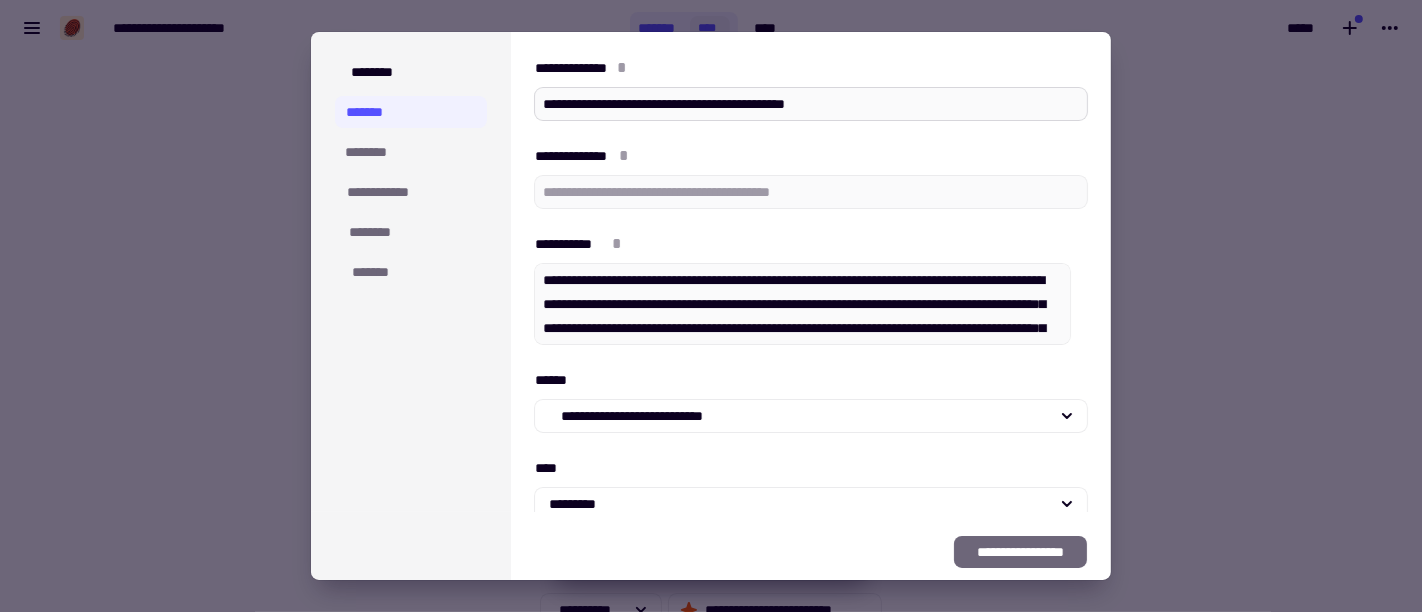 click on "[EMAIL]" at bounding box center [811, 104] 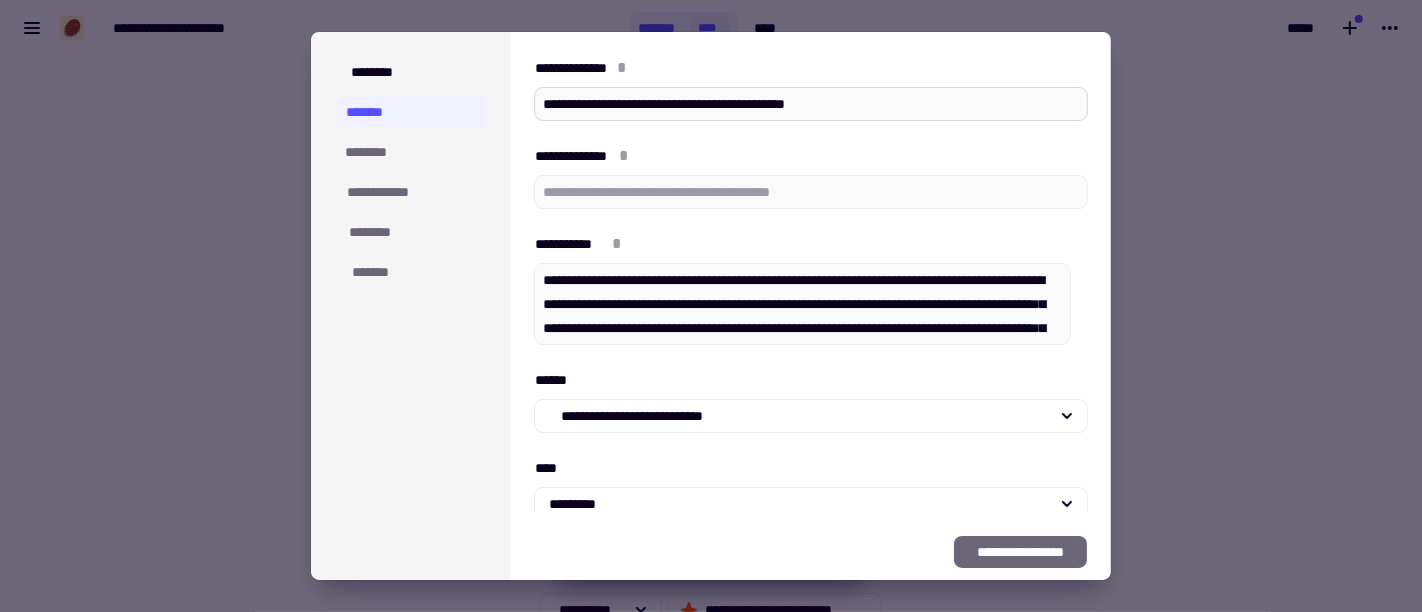 click on "[EMAIL]" at bounding box center [811, 104] 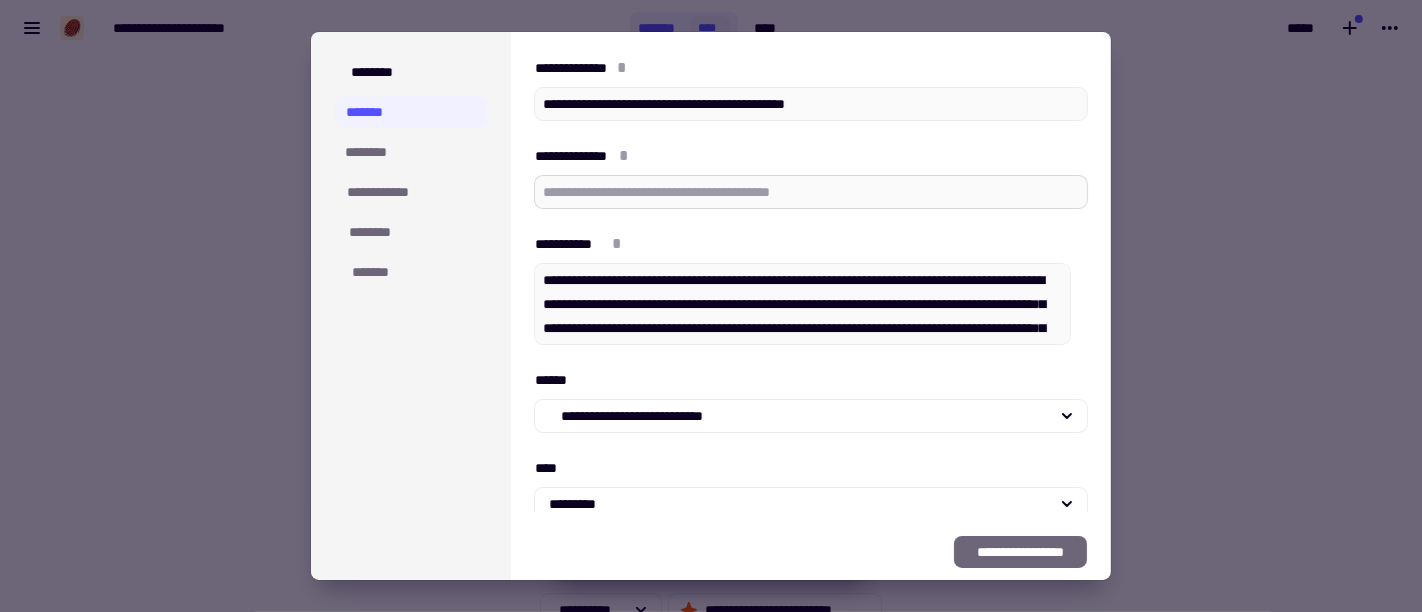 type on "*" 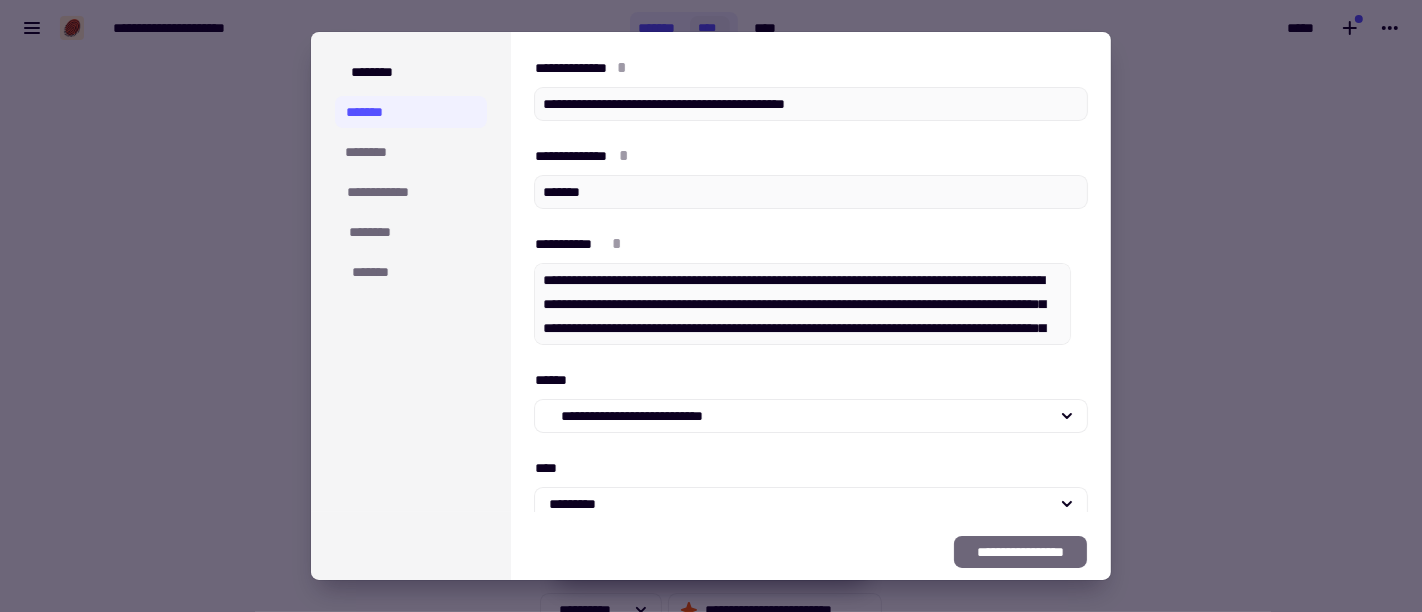 type on "*" 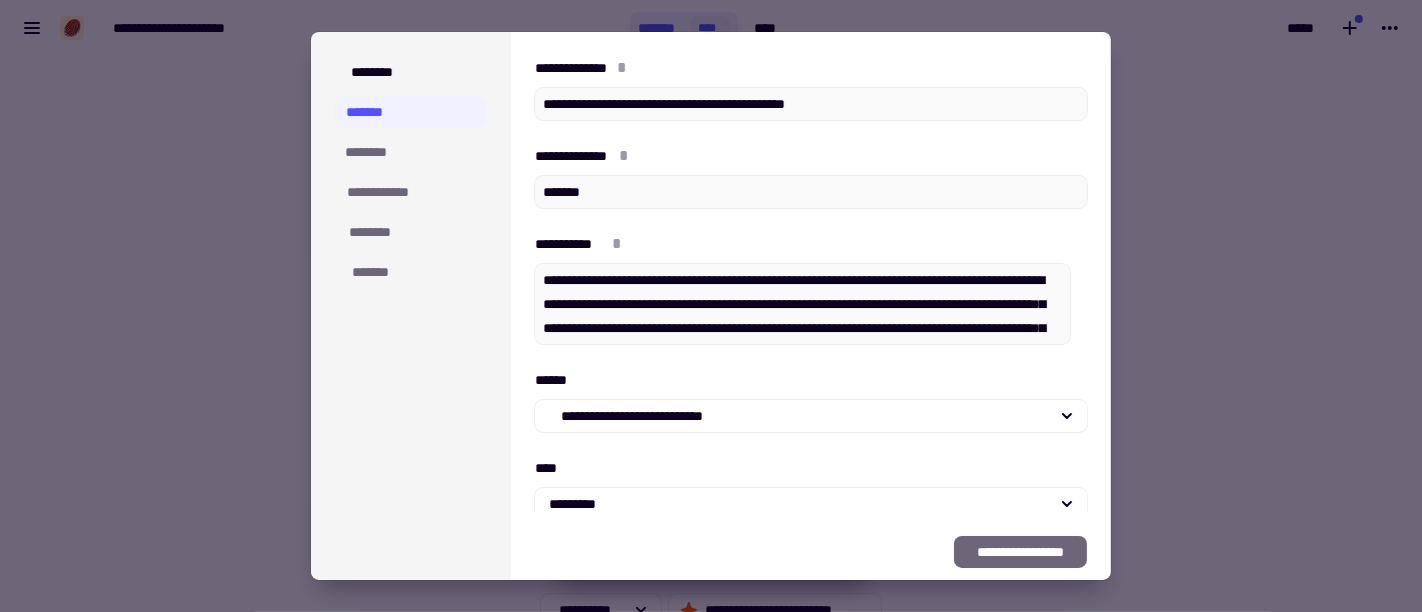 type on "******" 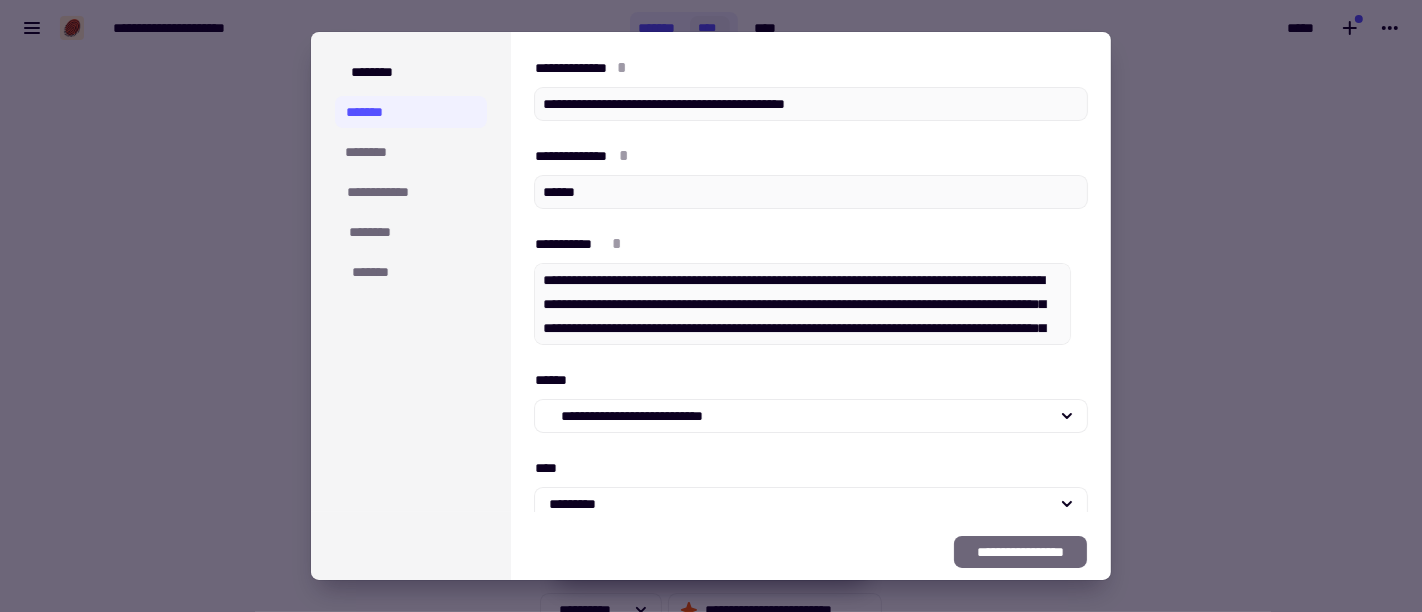 type on "******" 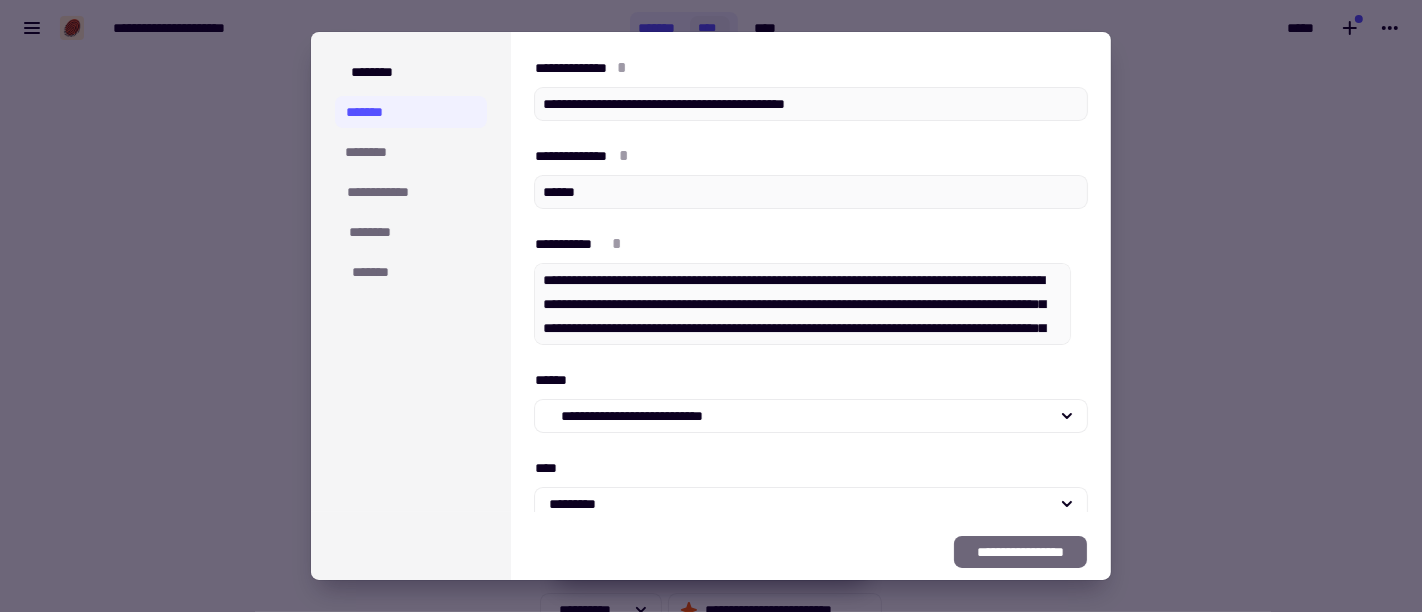 type on "*" 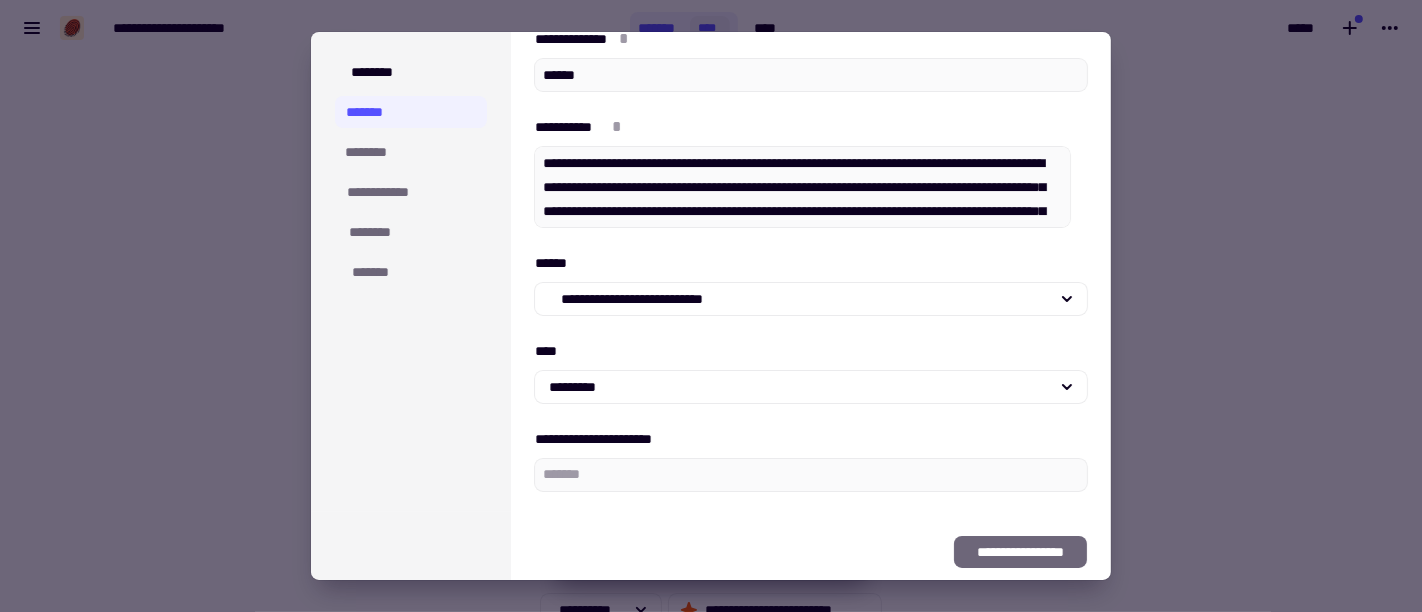 scroll, scrollTop: 120, scrollLeft: 0, axis: vertical 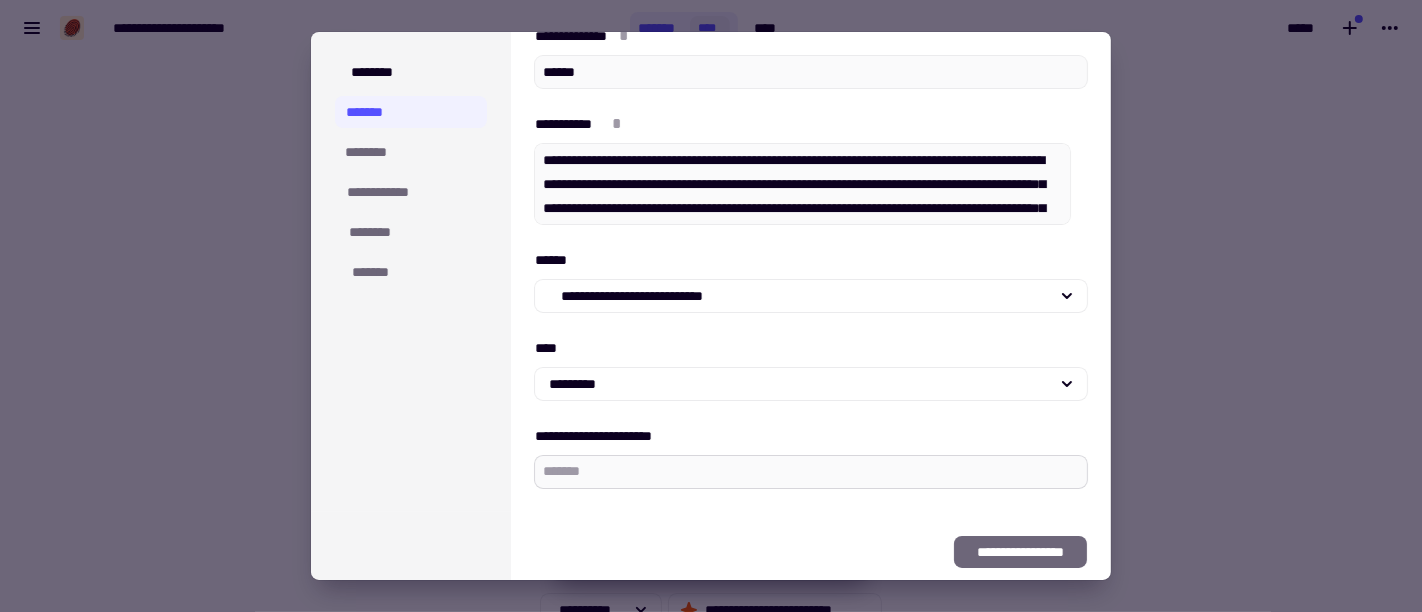 type 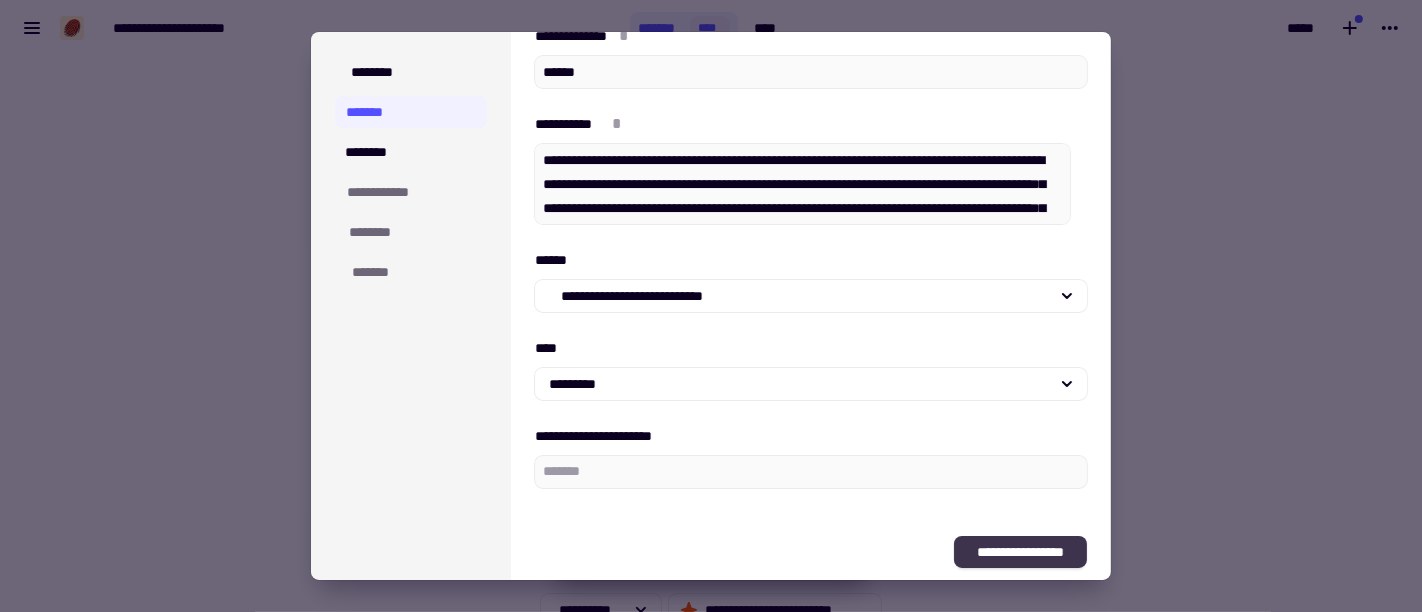 type on "**" 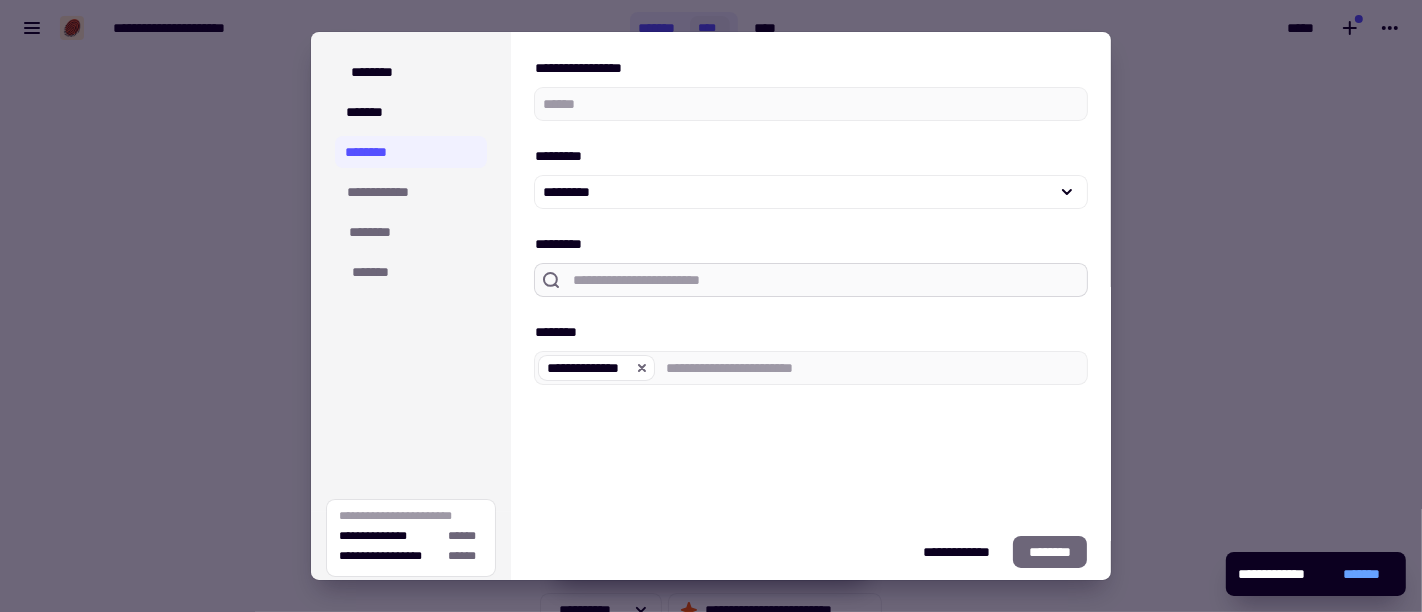 click on "*********" at bounding box center (826, 280) 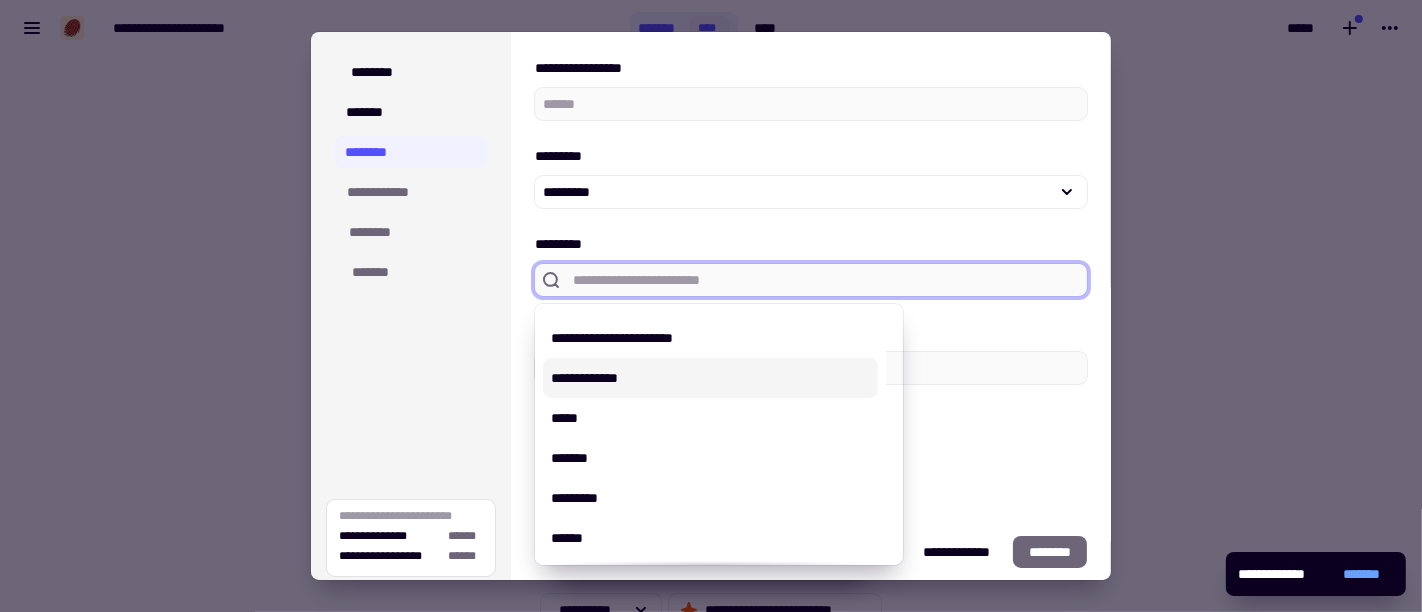 scroll, scrollTop: 222, scrollLeft: 0, axis: vertical 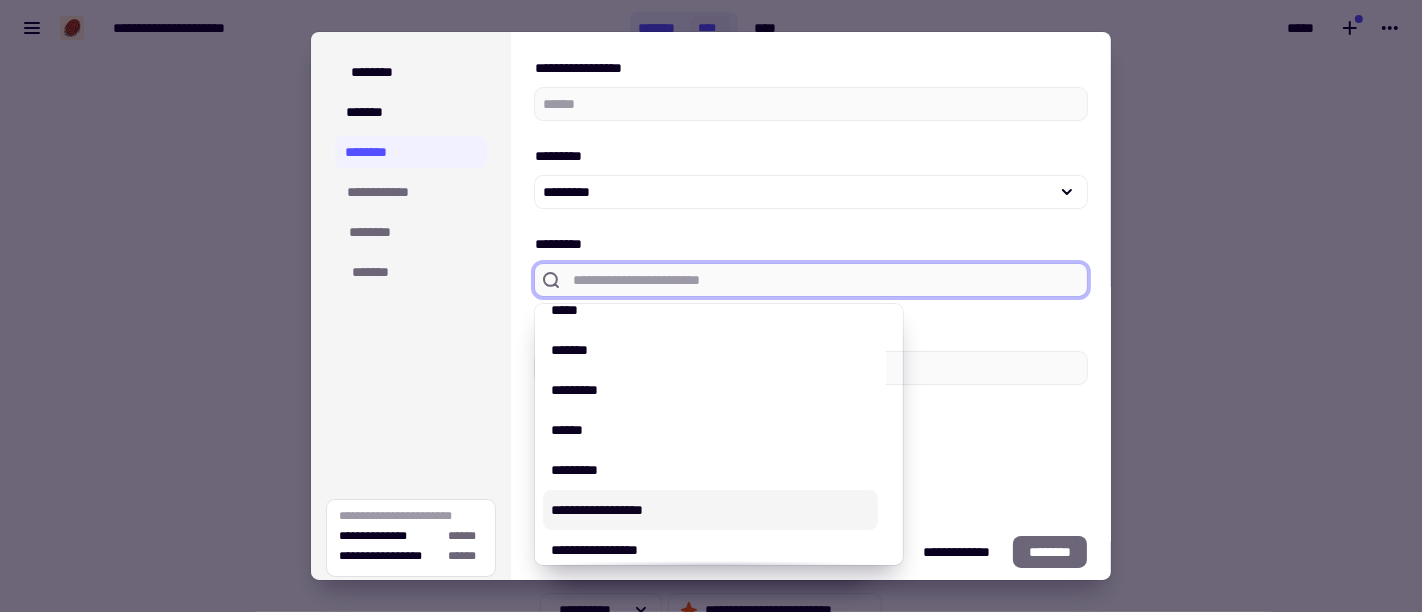 click on "*********" at bounding box center [710, 470] 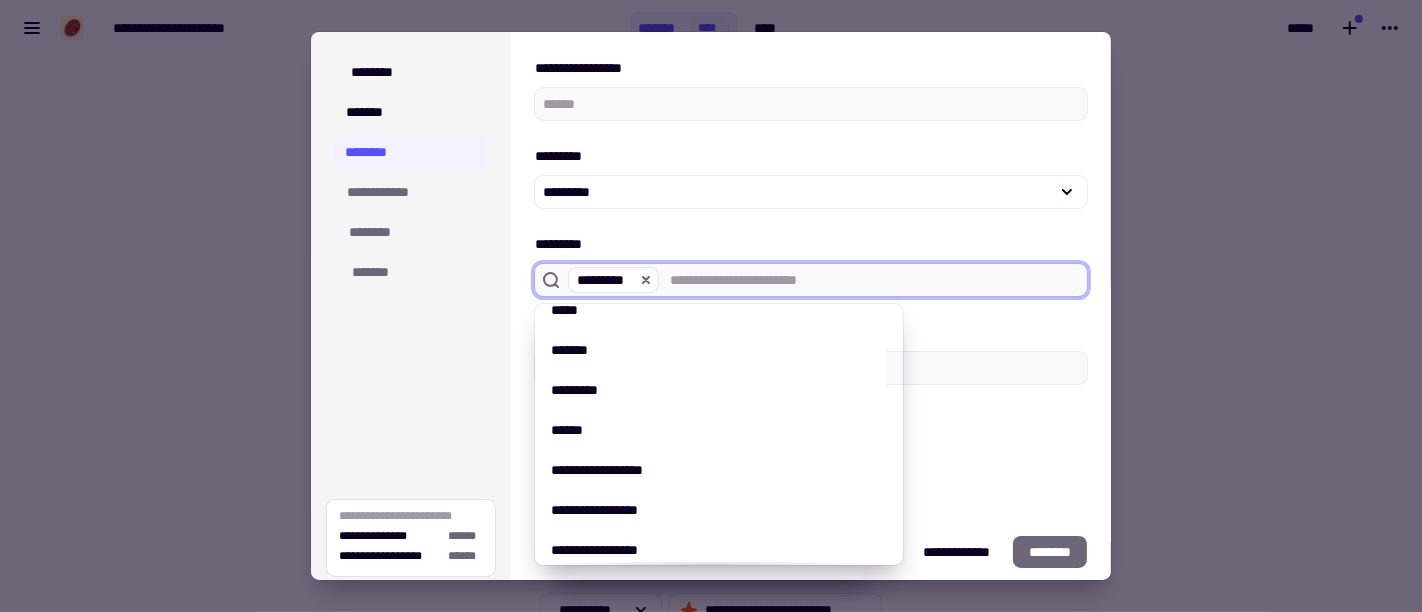 click on "[ADDRESS] [POSTAL CODE]" at bounding box center [811, 272] 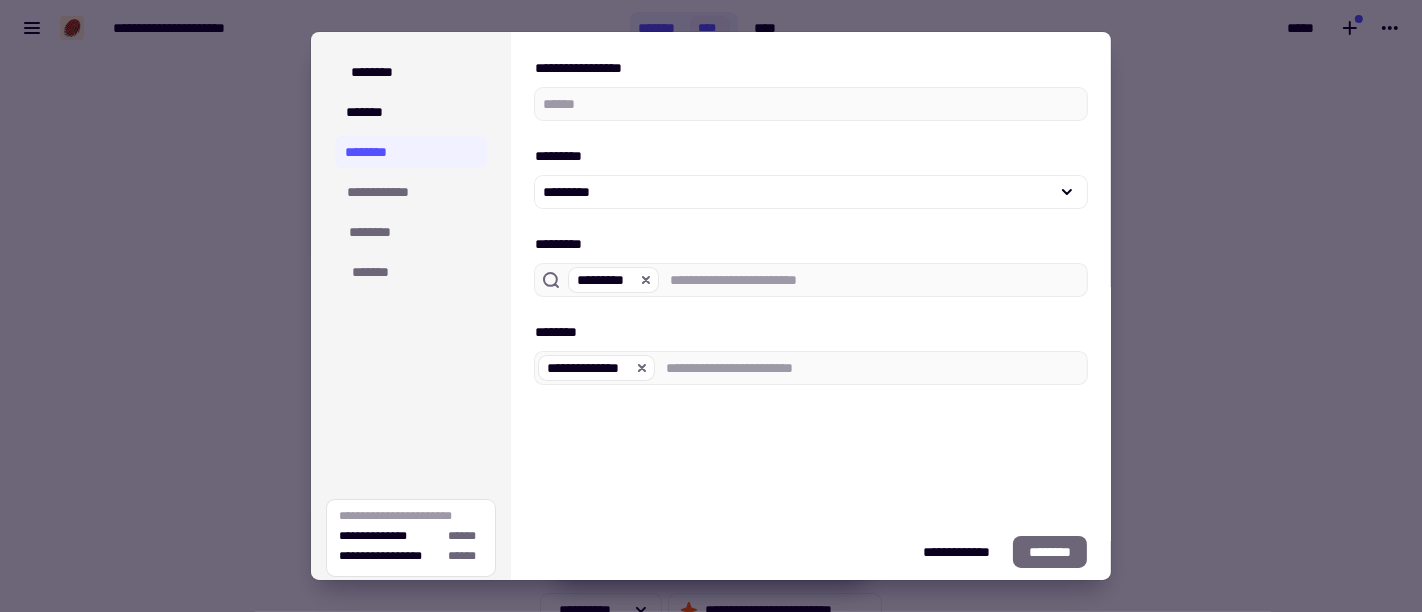 click on "********" 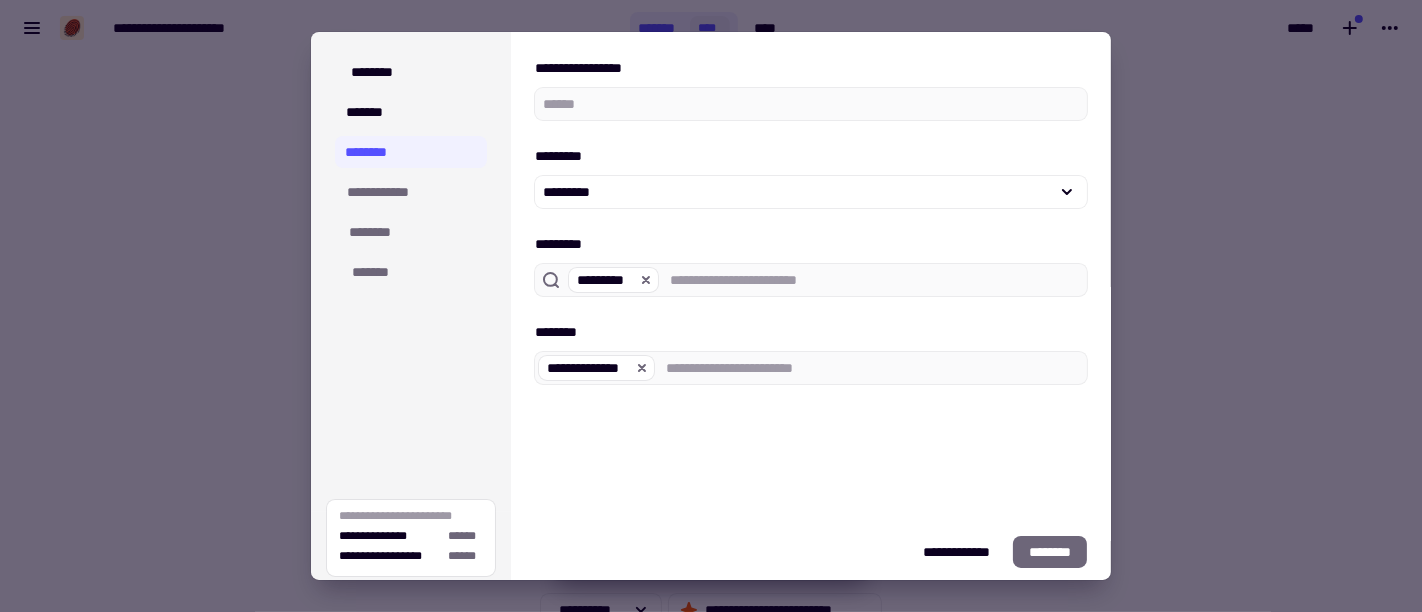 click on "********" 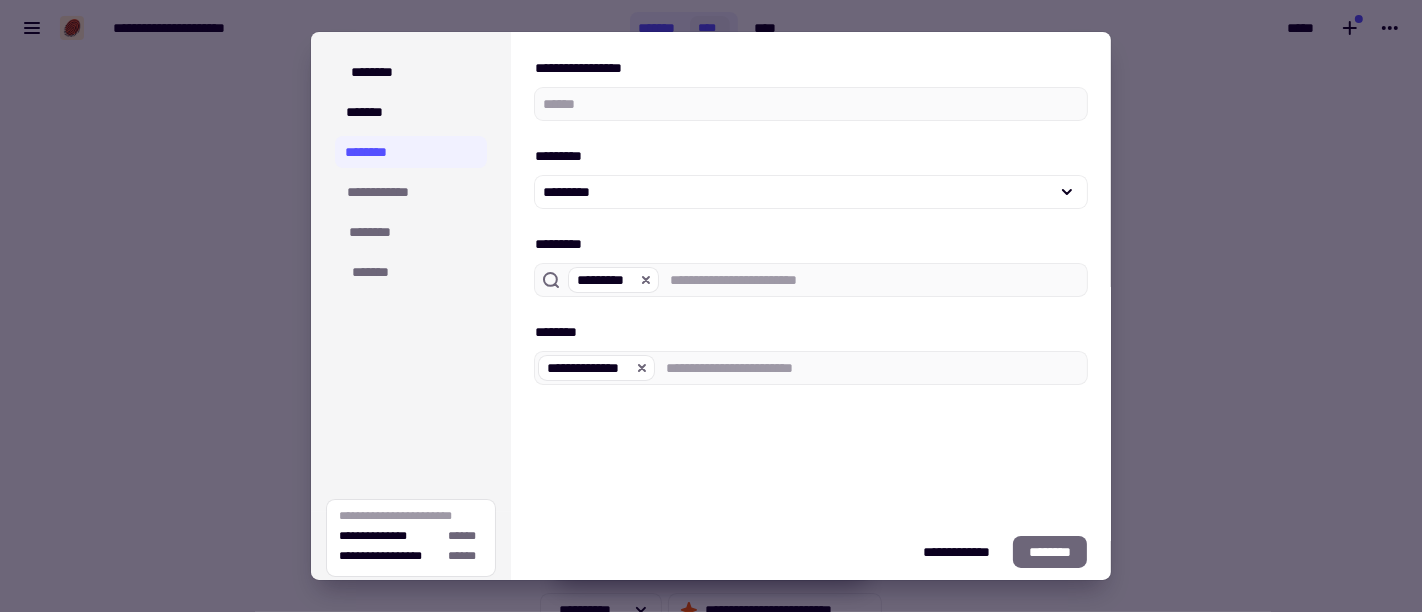 click on "********" 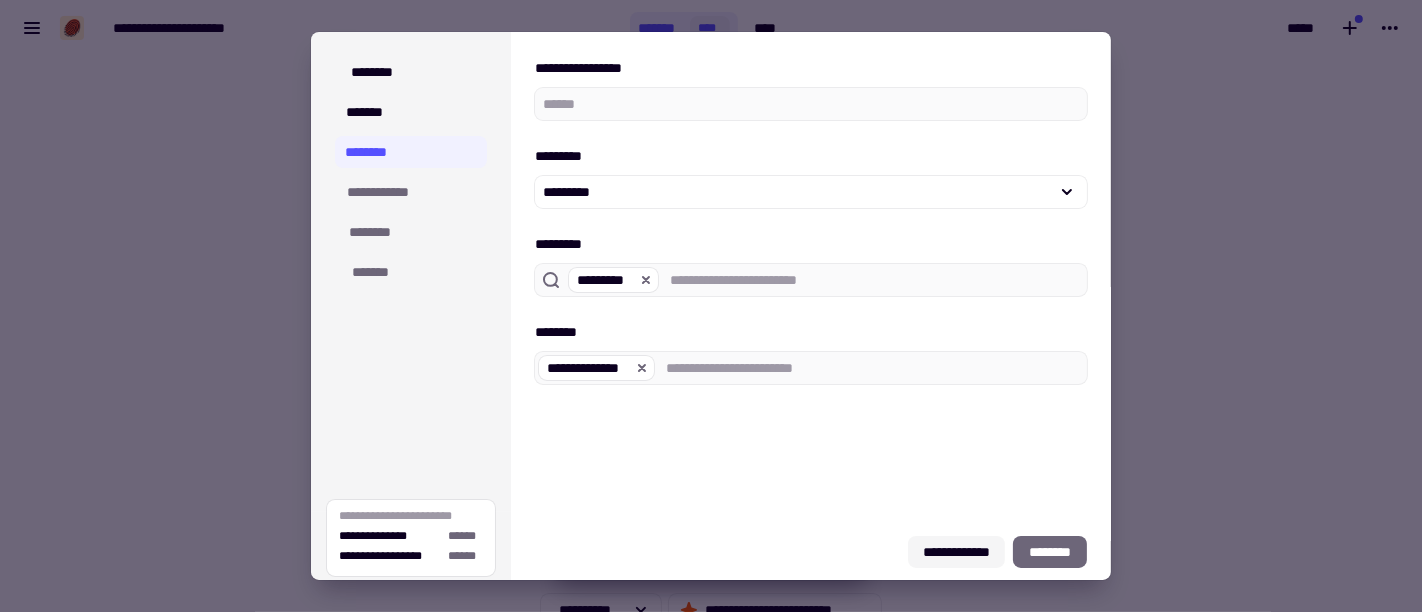 click on "**********" 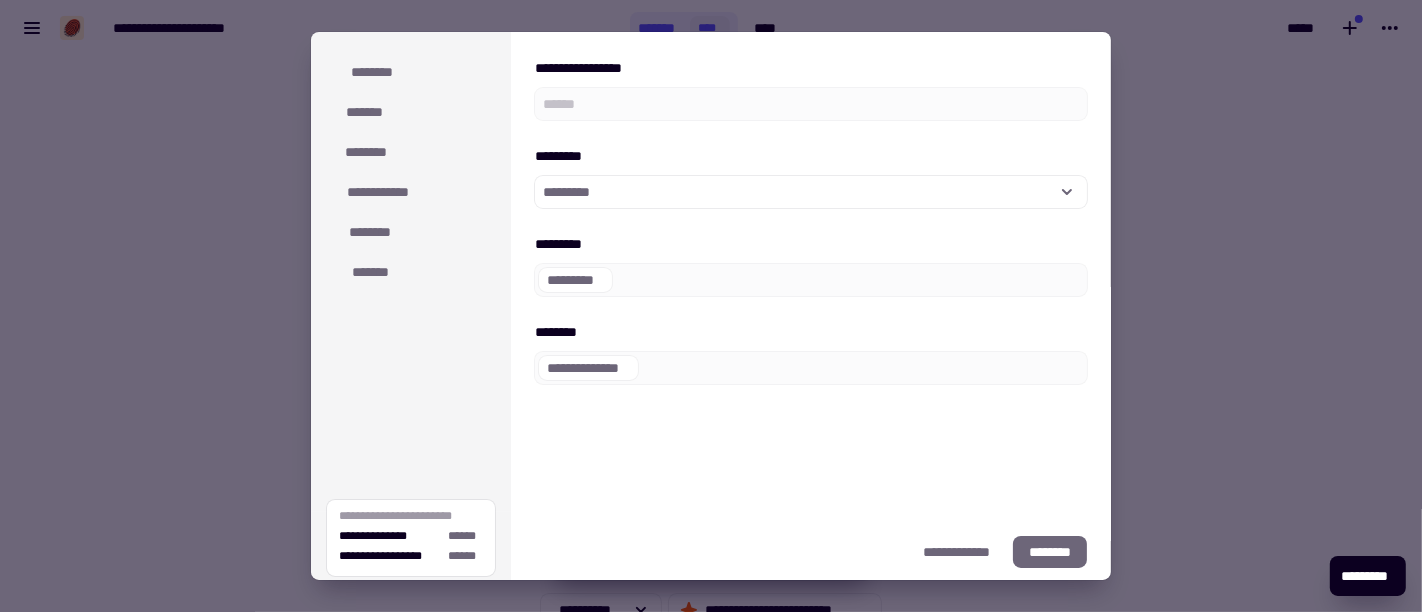 click on "********" 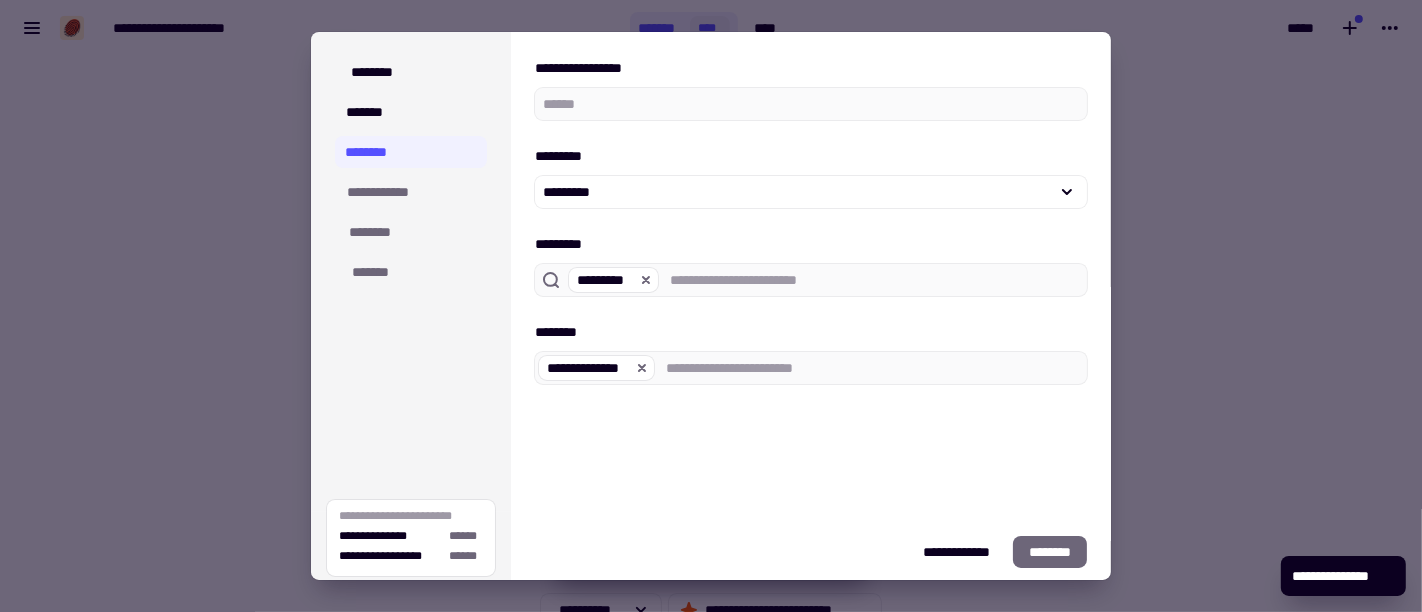 click on "********" 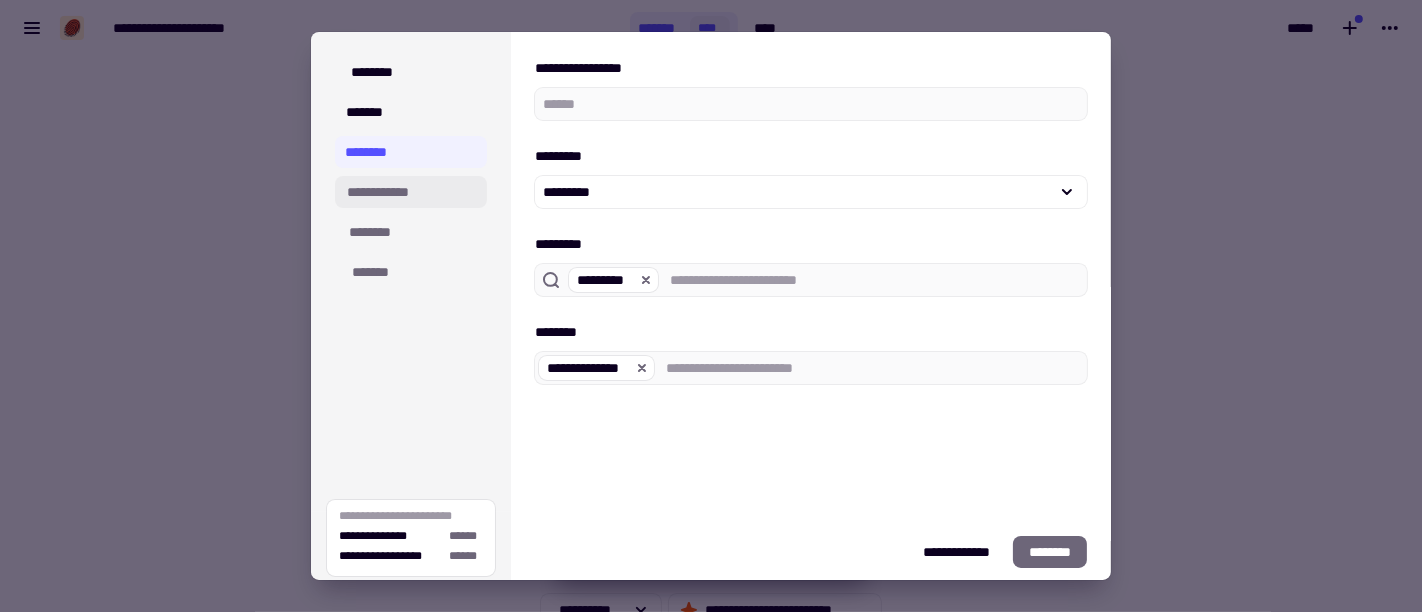 click on "**********" 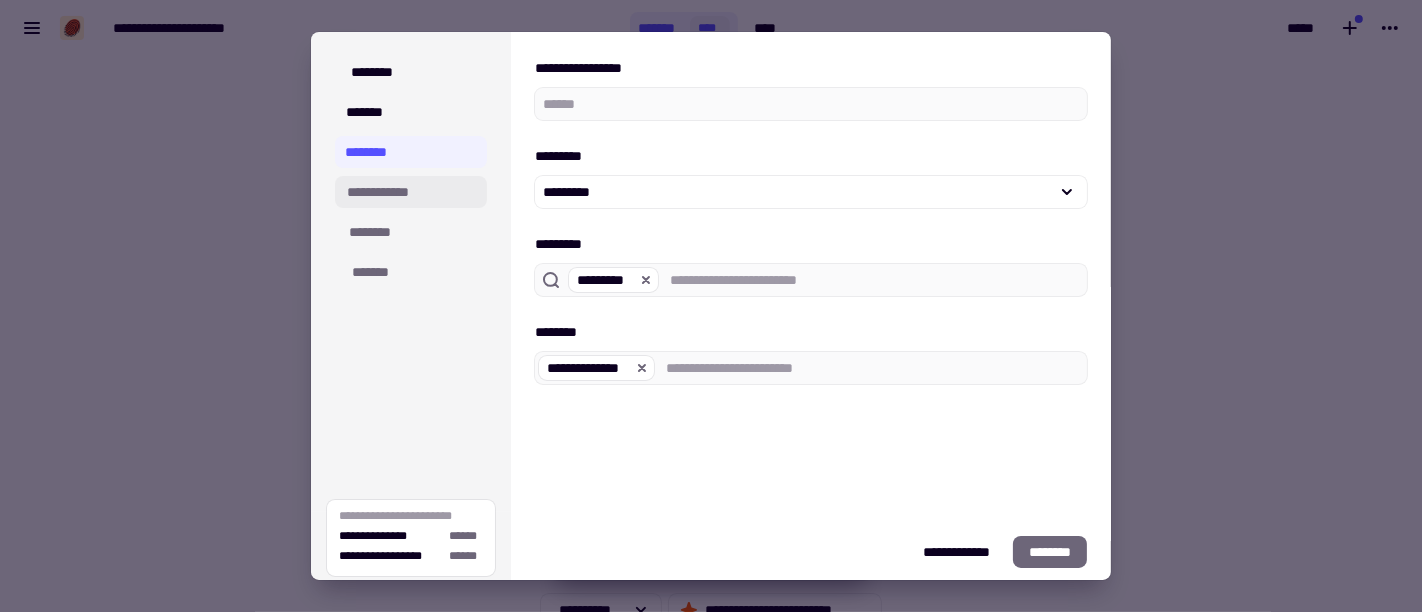 click on "**********" 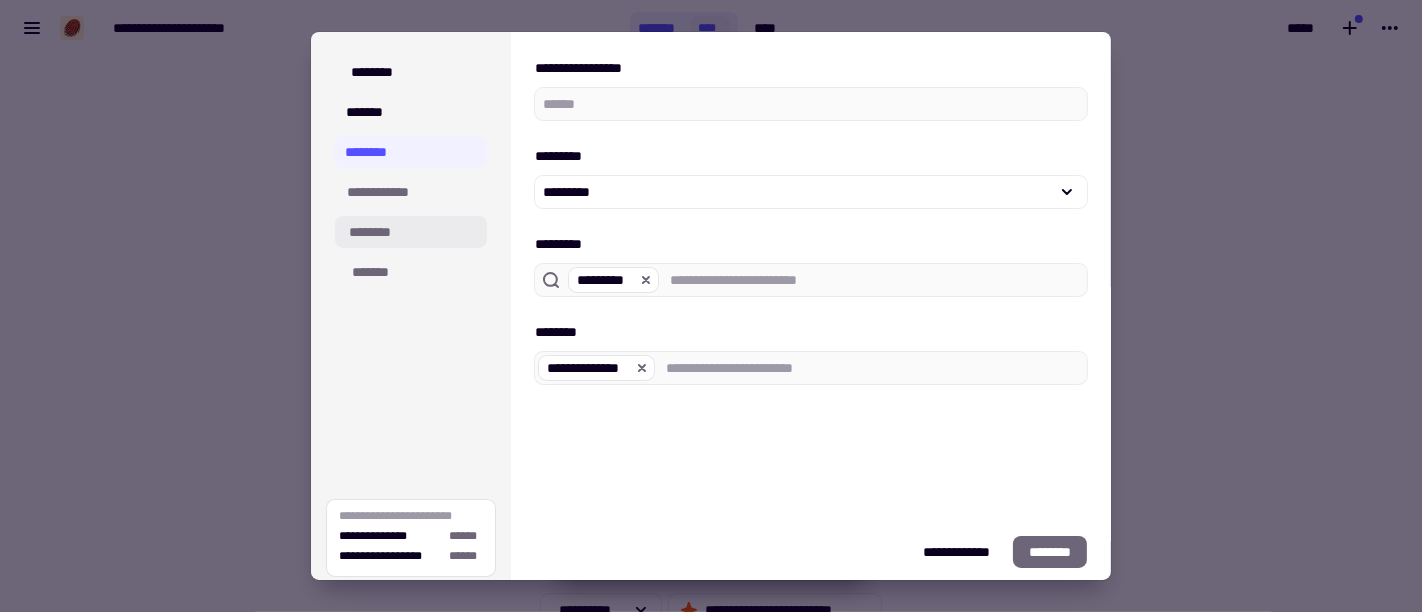 click on "********" 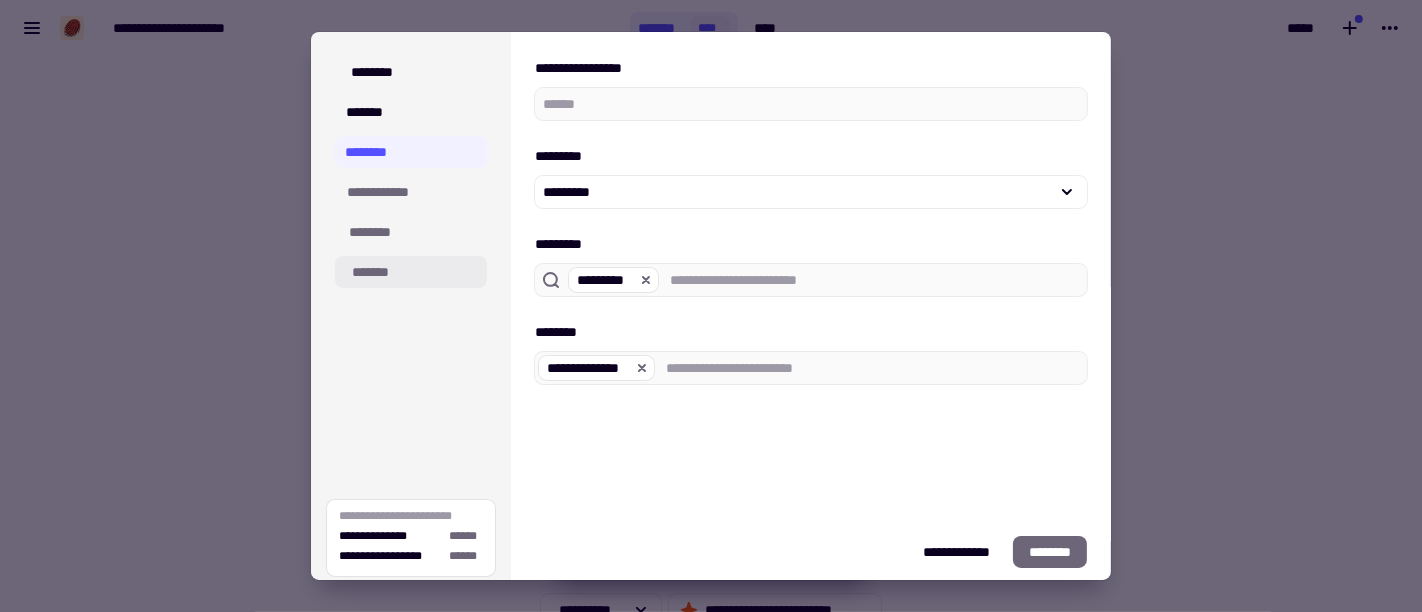 click on "*******" 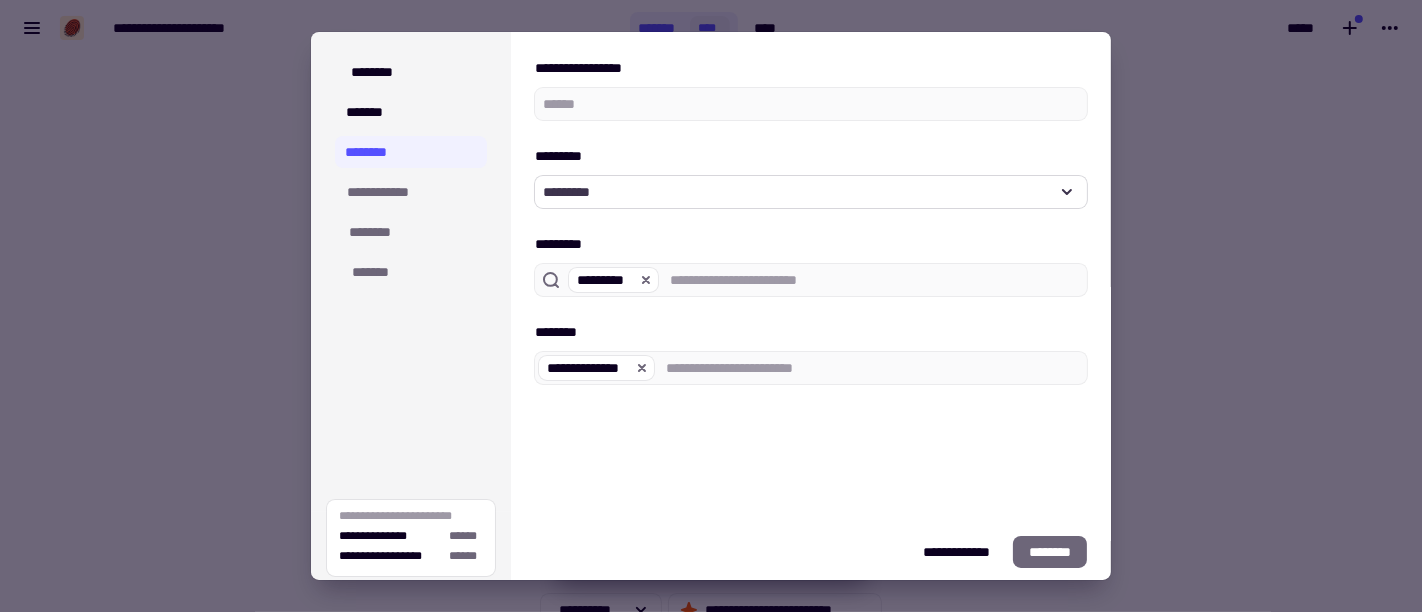 click on "*********" 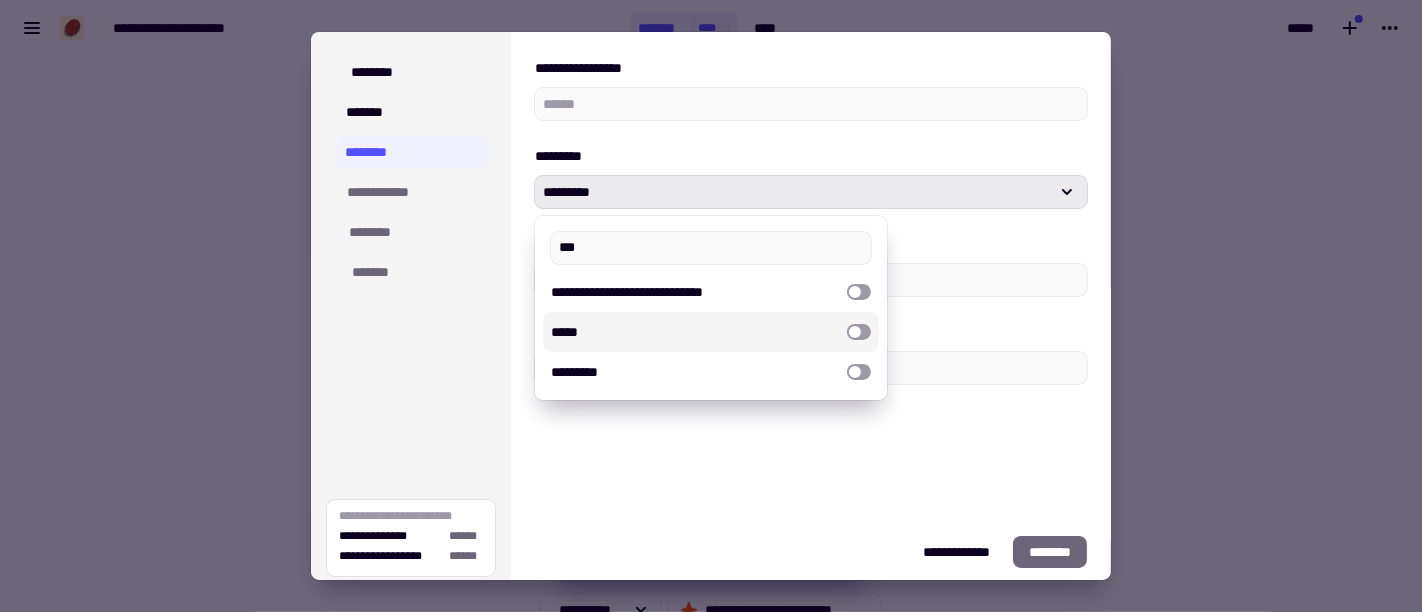 type on "***" 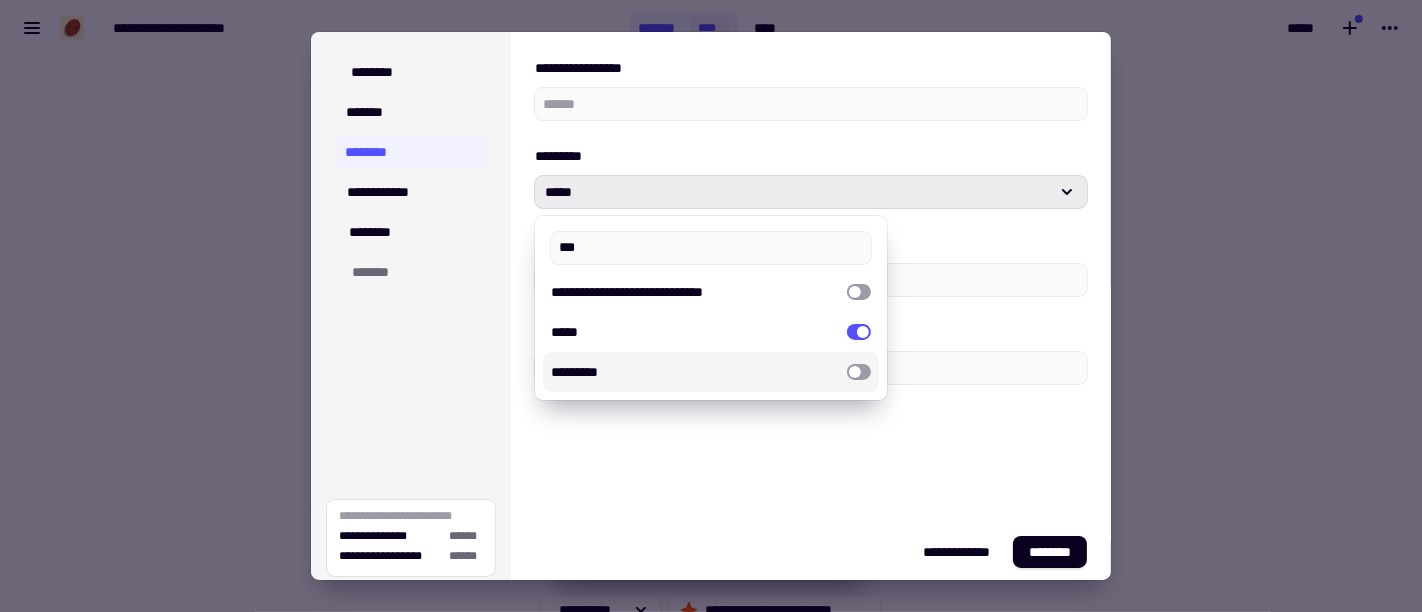 click on "[PHONE] [DATE] [TIME]" at bounding box center (811, 272) 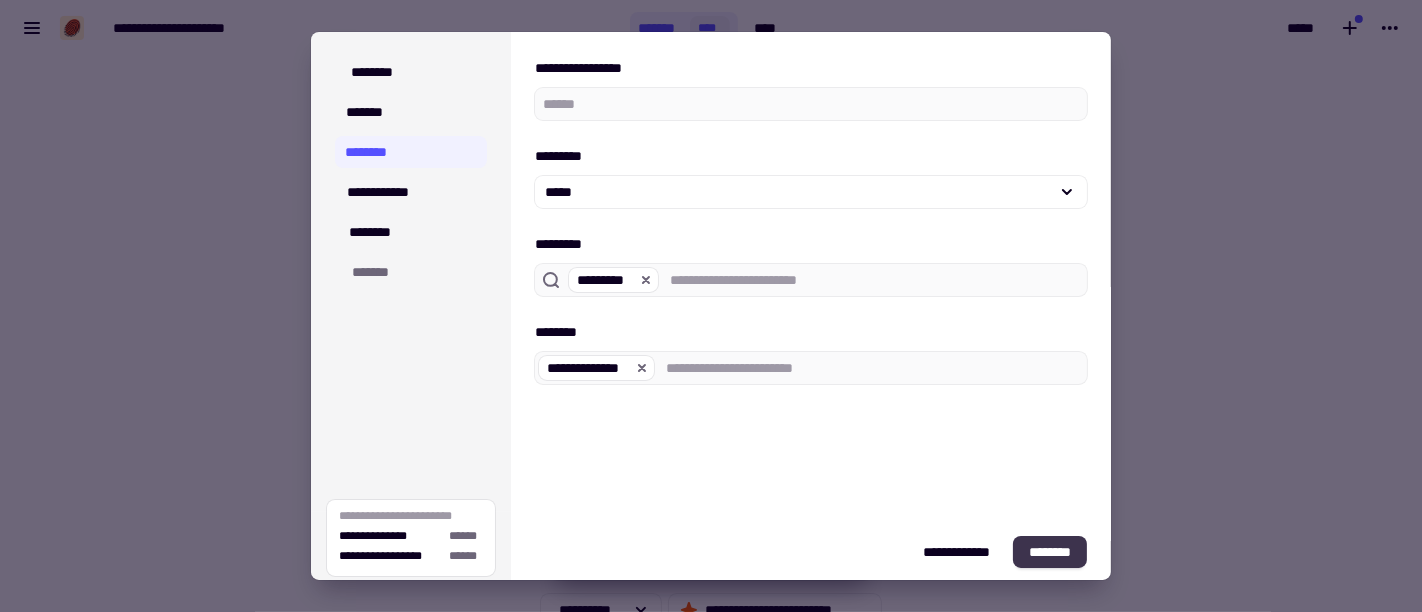 click on "********" 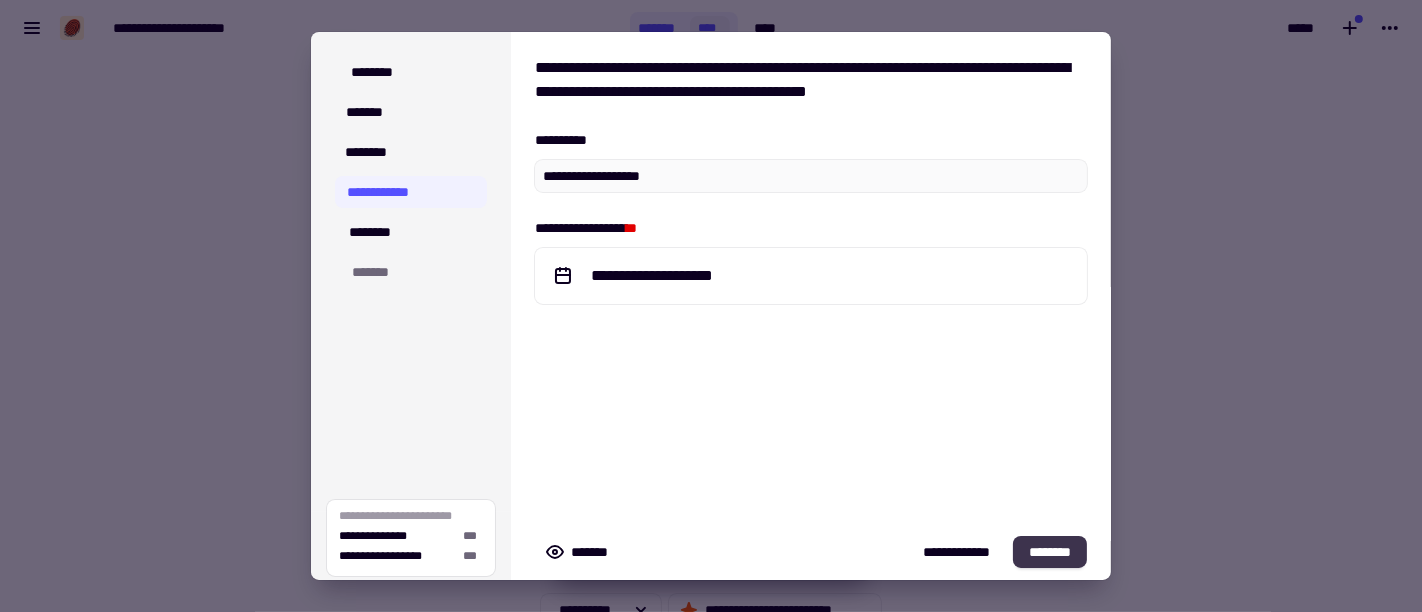 click on "********" 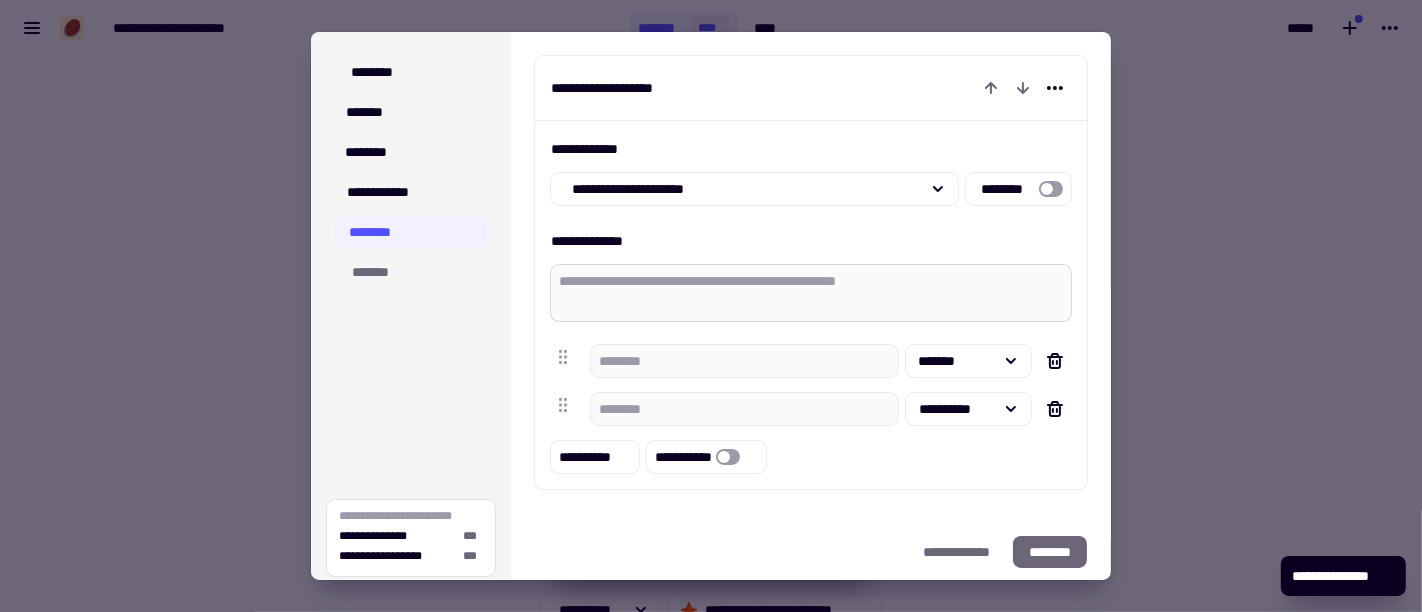 click on "**********" at bounding box center [811, 293] 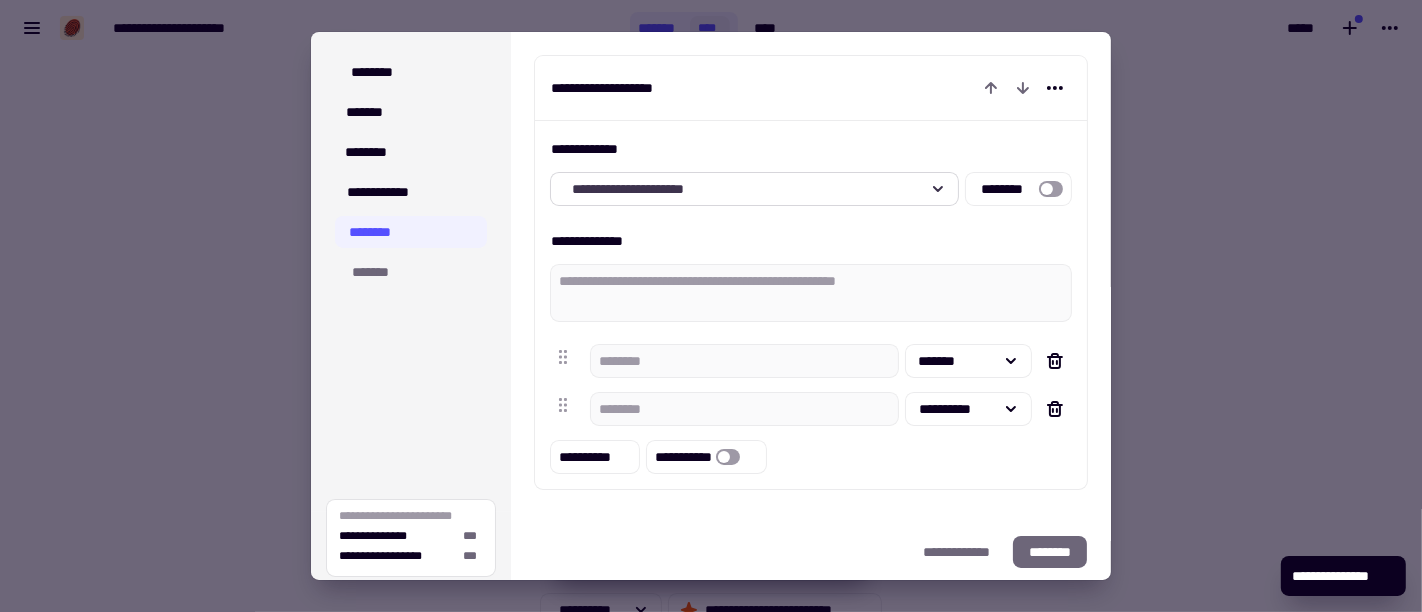 click on "**********" 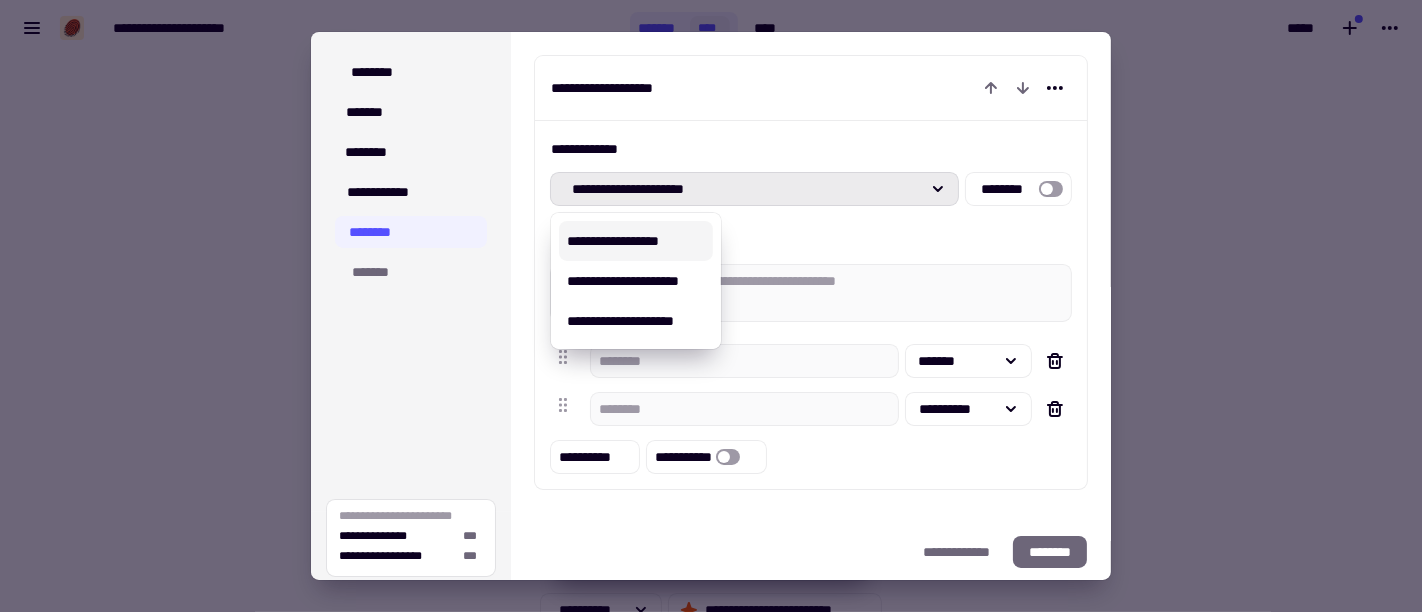 click on "**********" at bounding box center (636, 241) 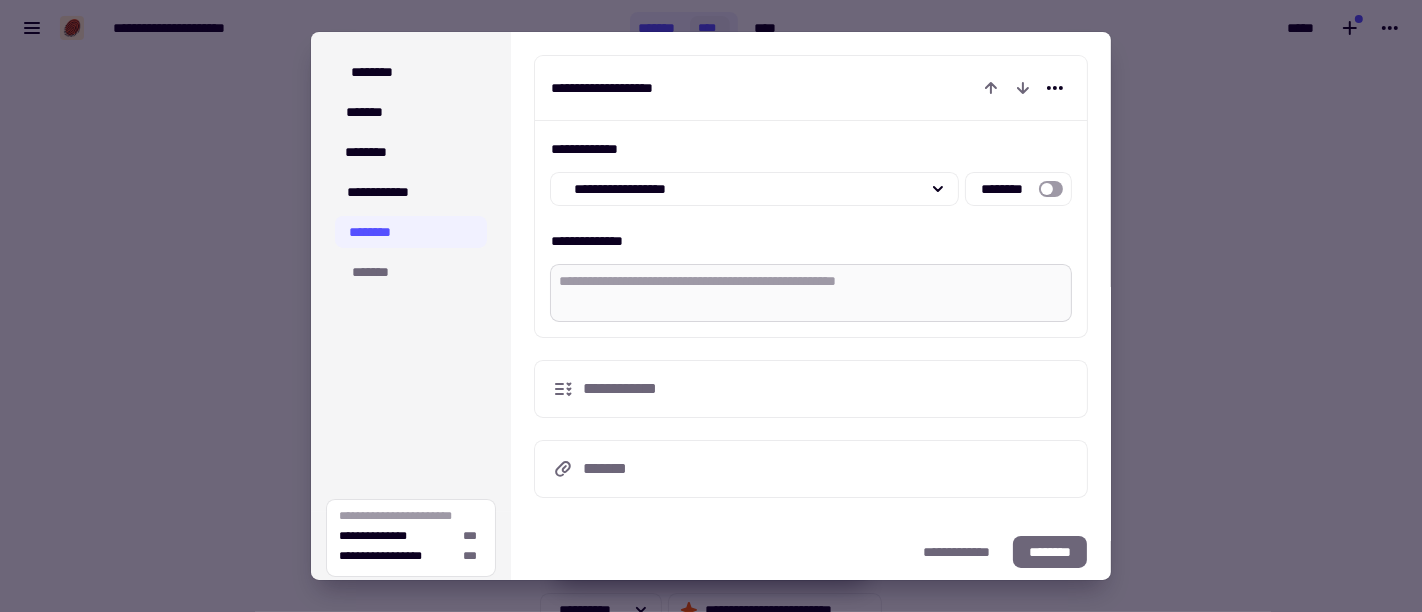 click on "**********" at bounding box center [811, 293] 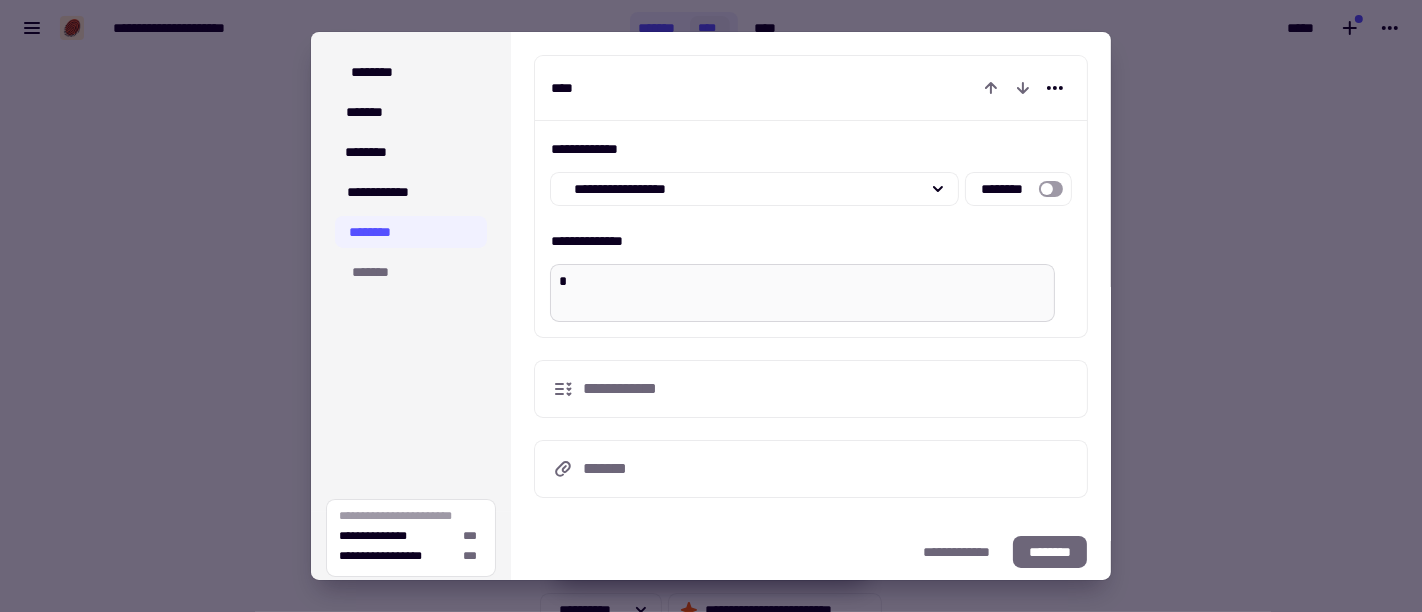 type on "*" 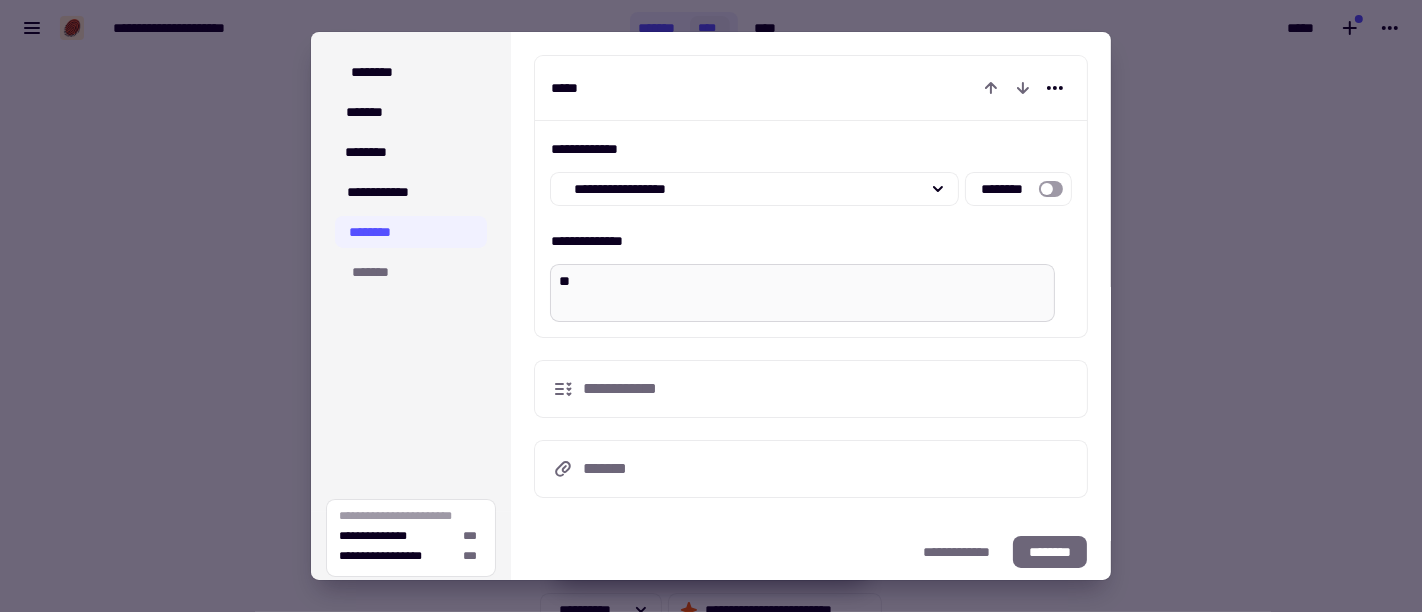 type on "*" 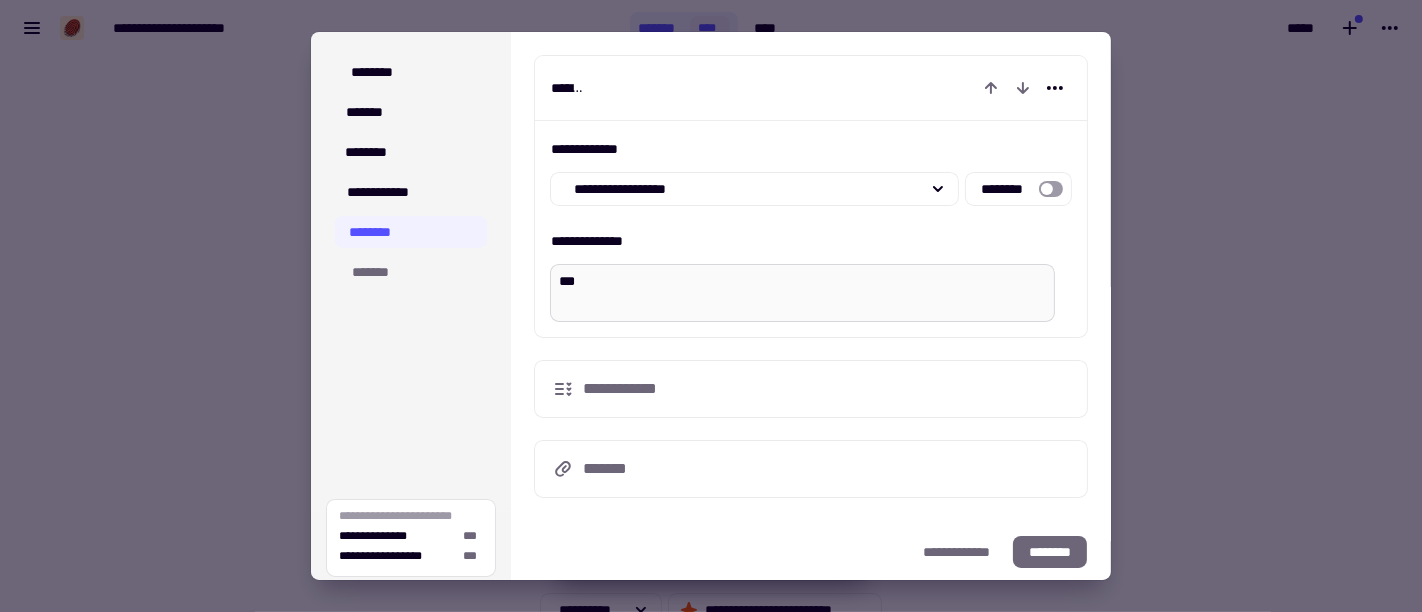 type on "*" 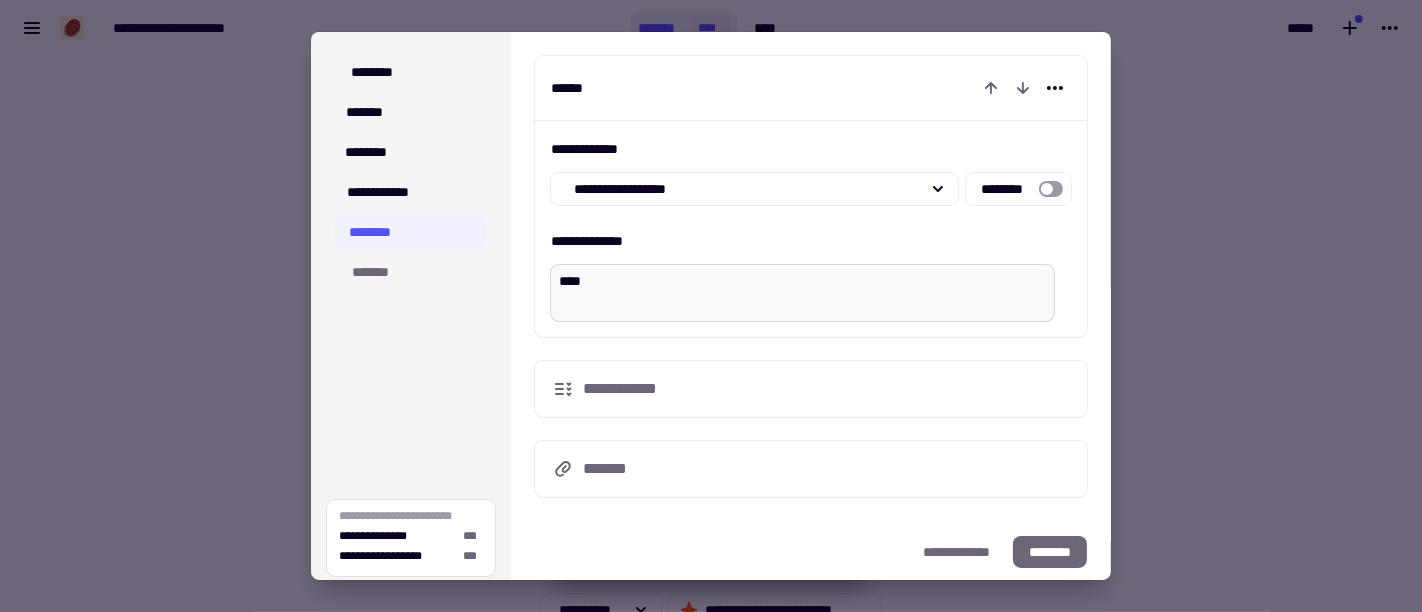 type on "*" 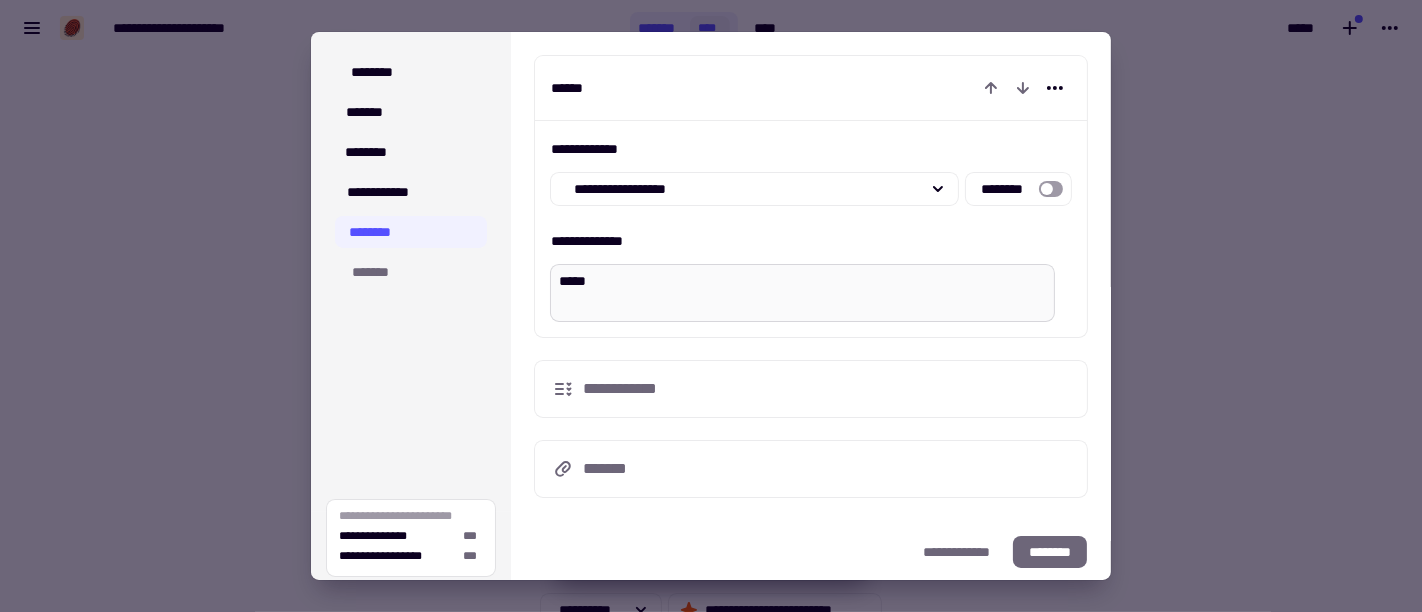 type on "*" 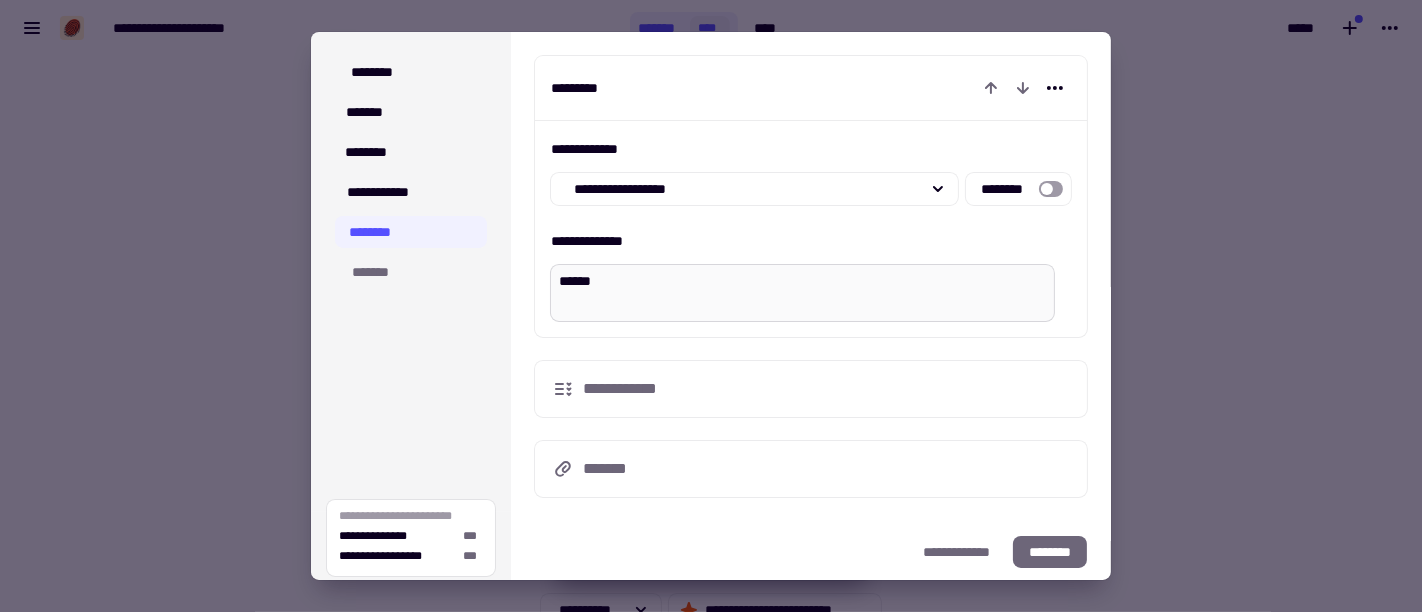 type on "*" 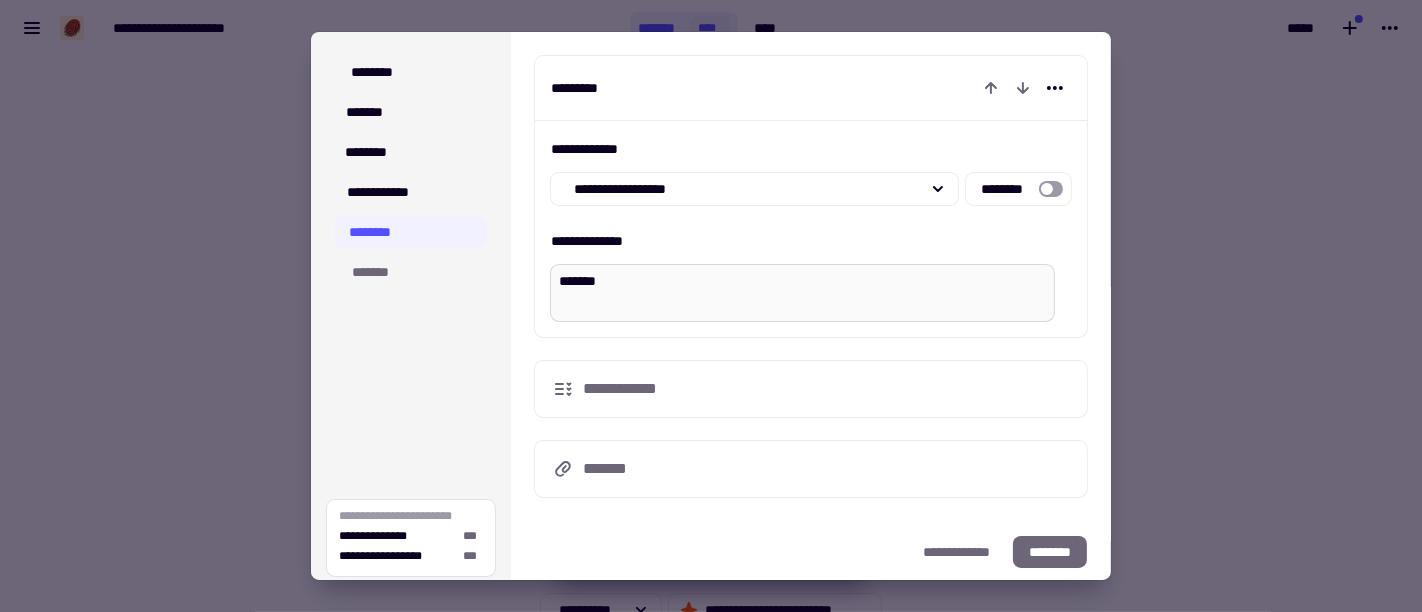type on "*" 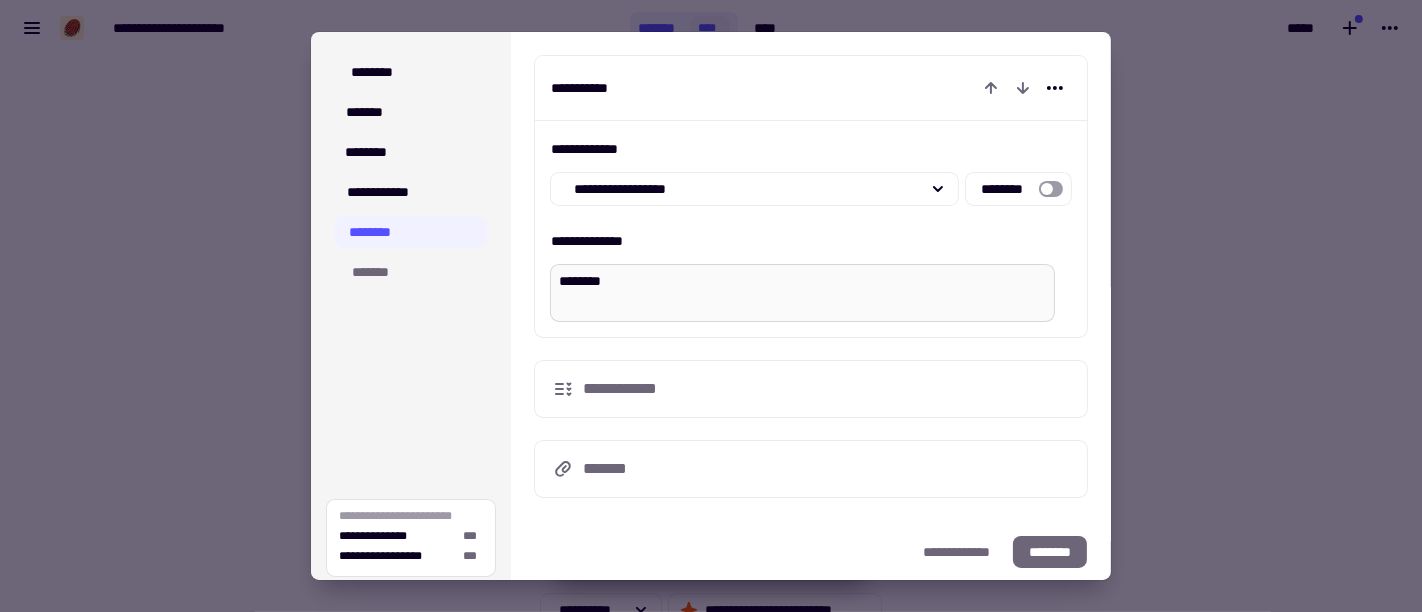 type on "*" 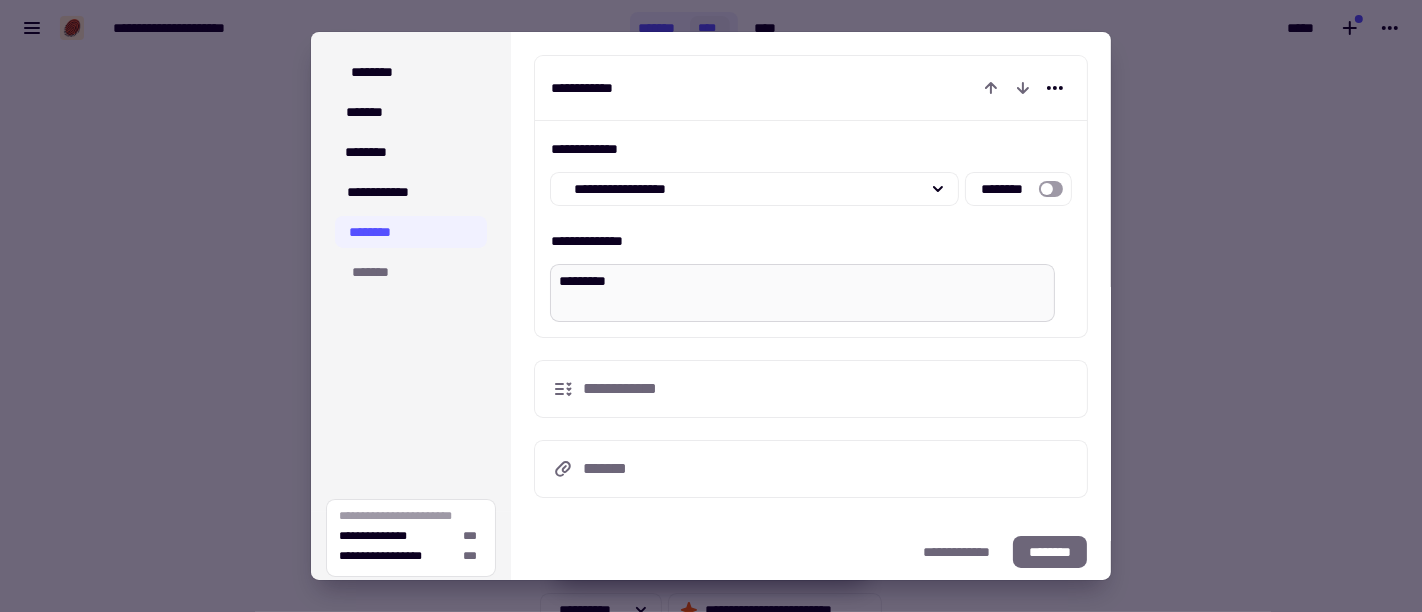 type on "*" 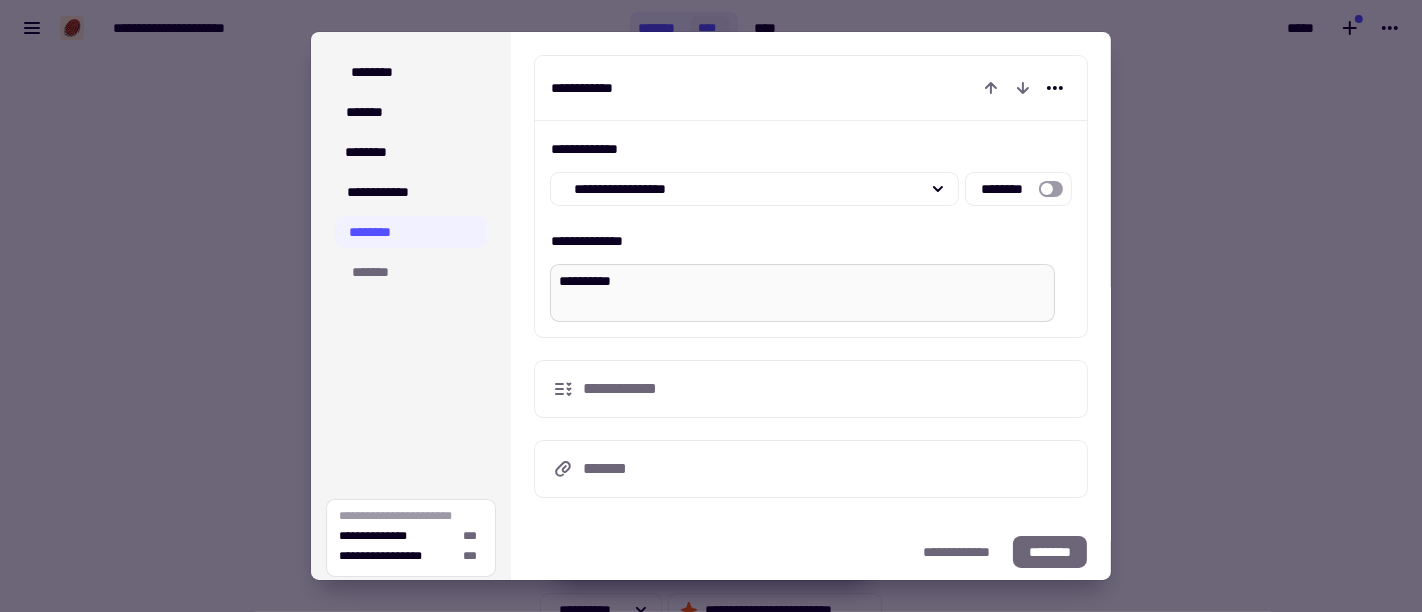 type on "**********" 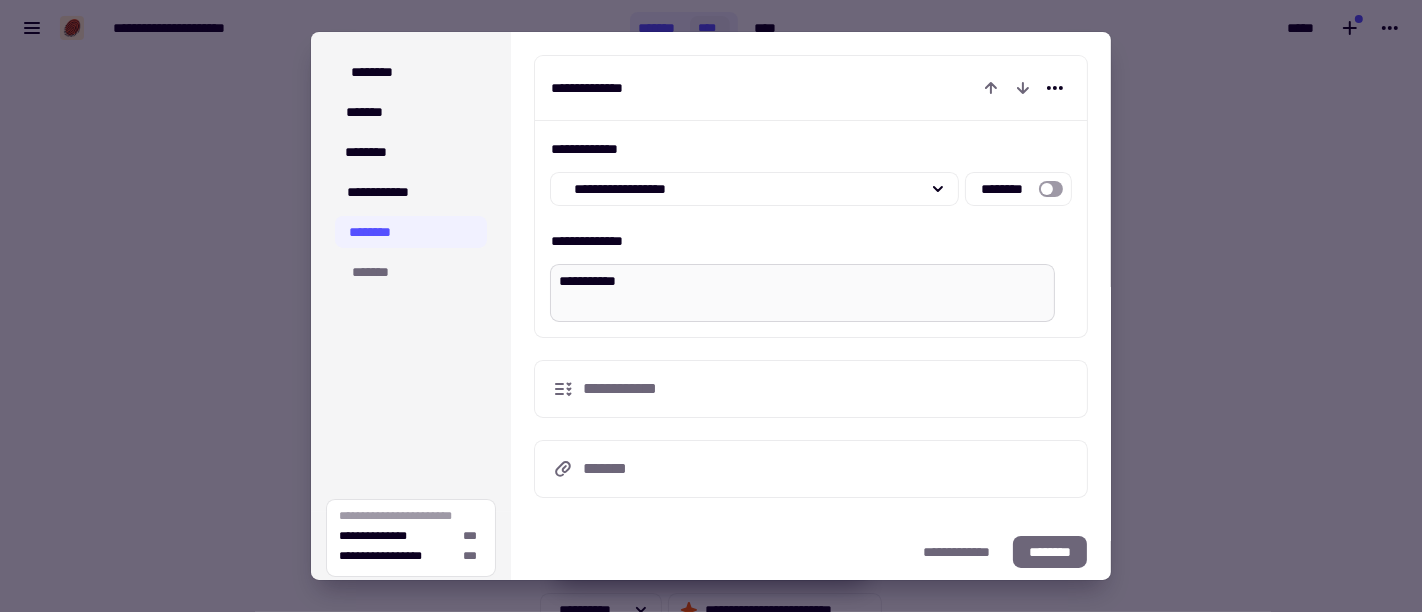 type on "*" 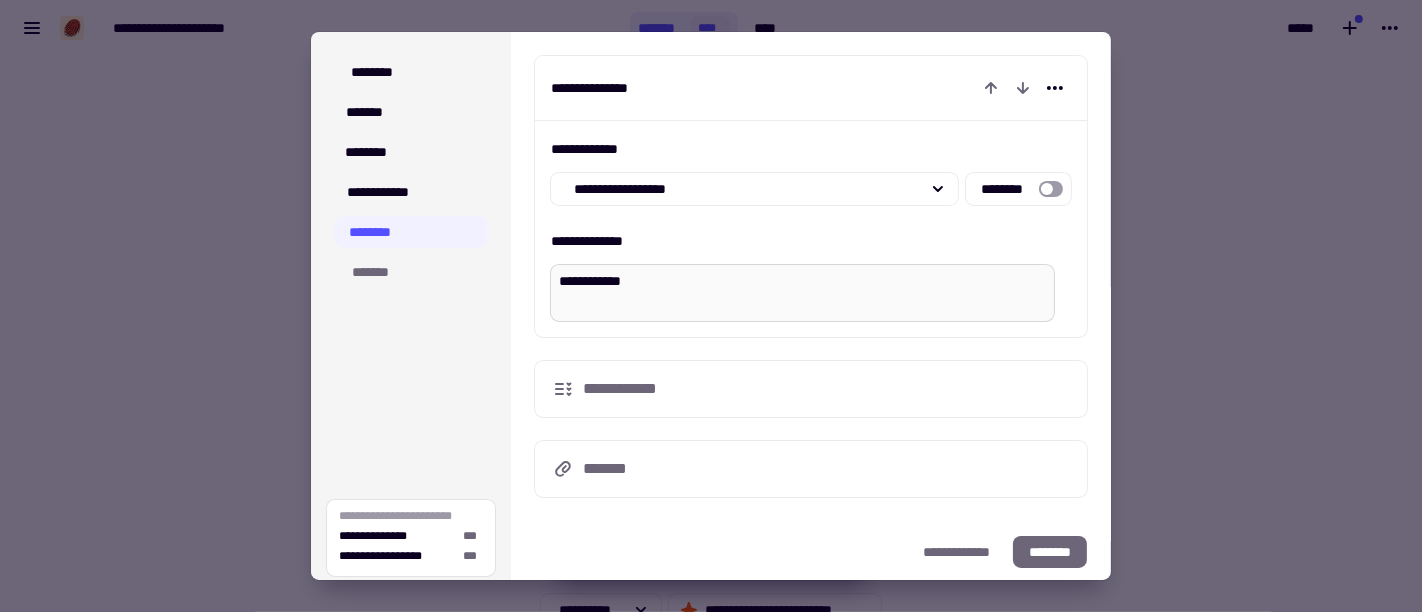 type on "*" 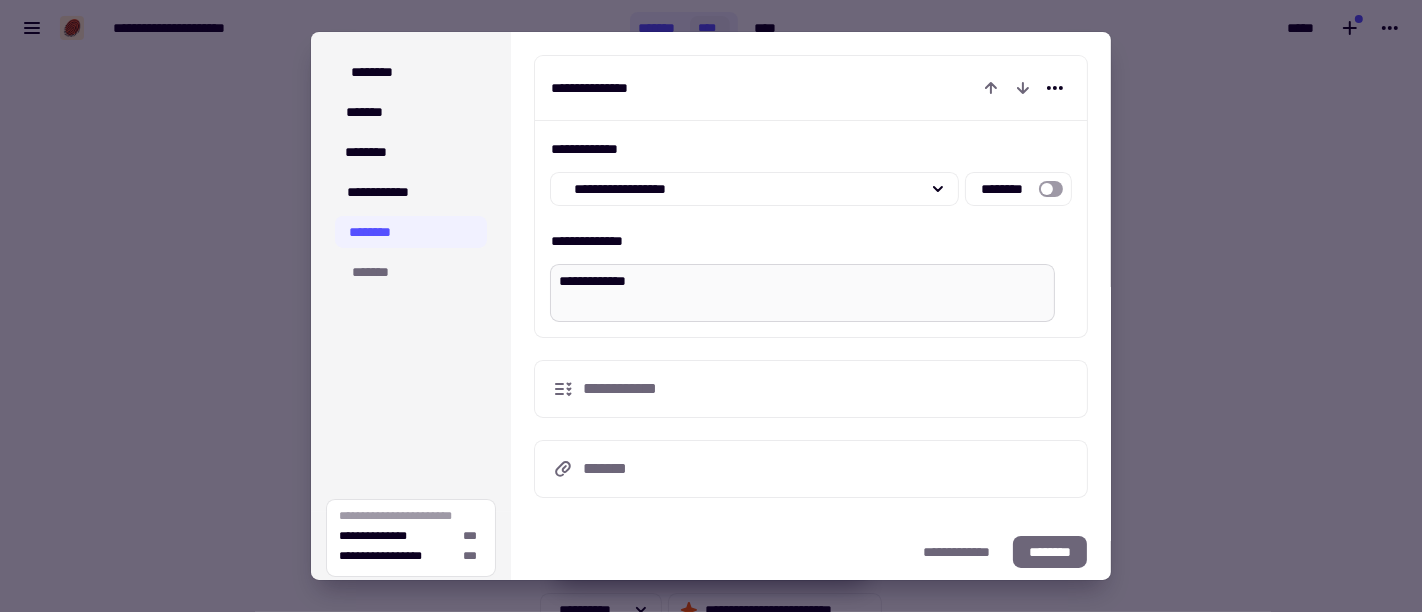 type on "*" 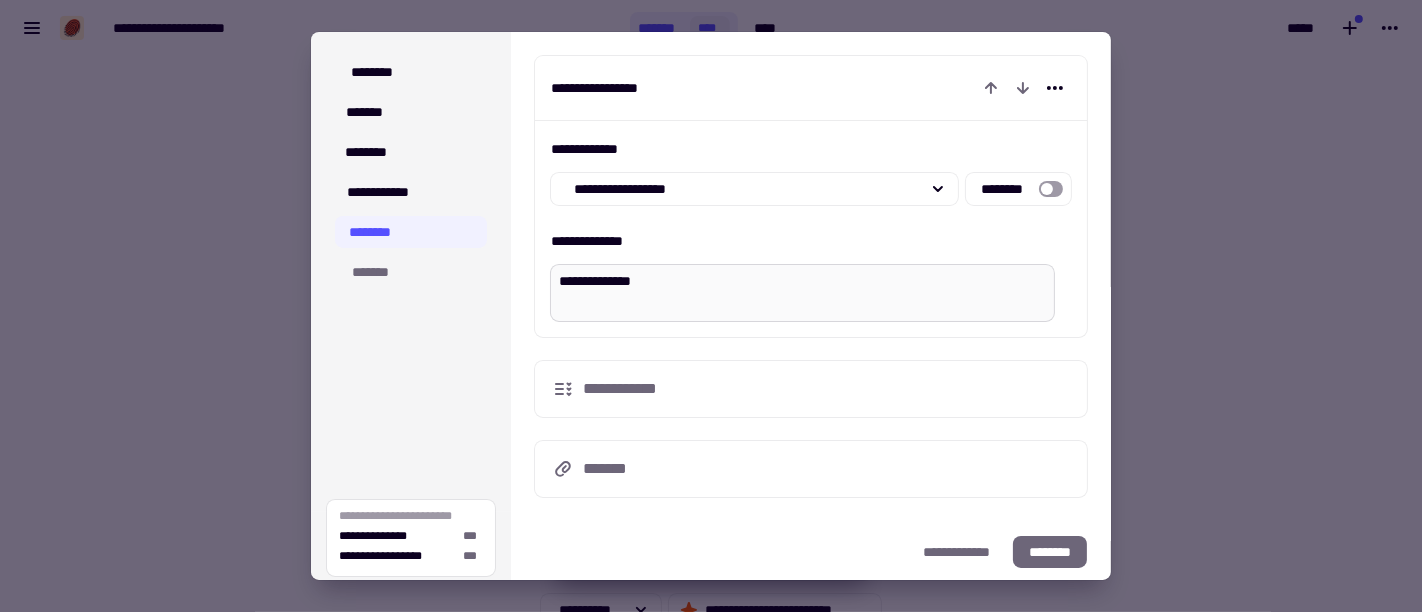 type on "**********" 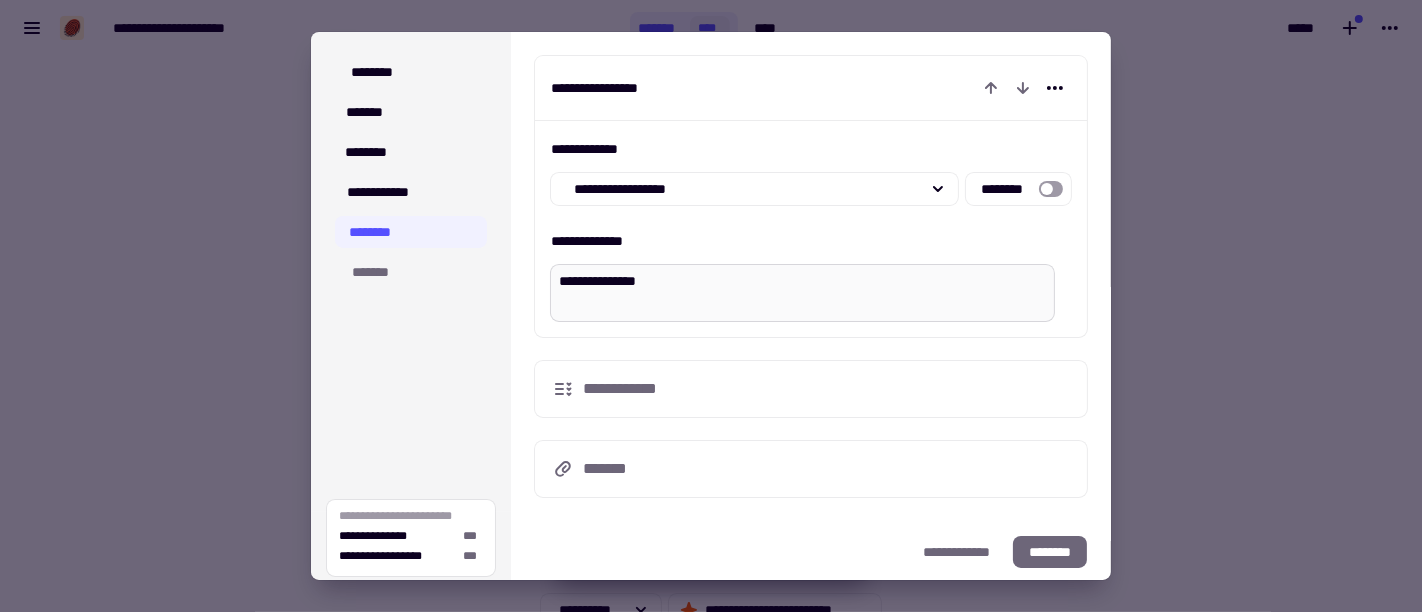 type on "*" 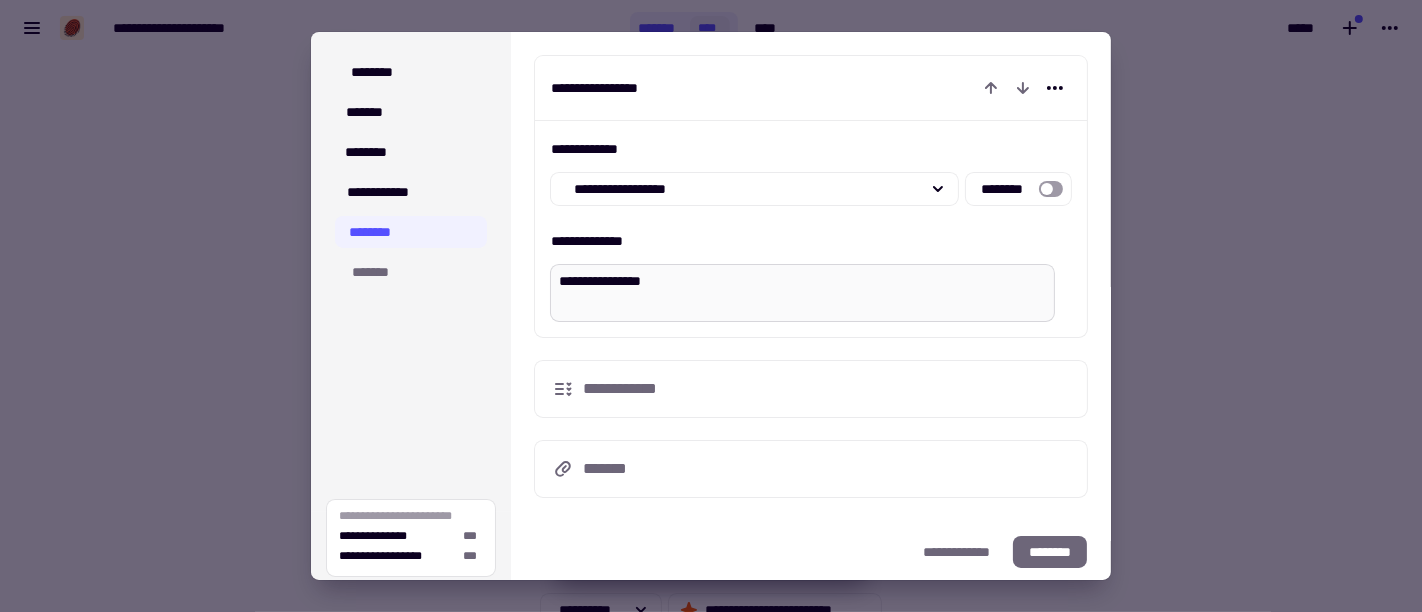 type on "**********" 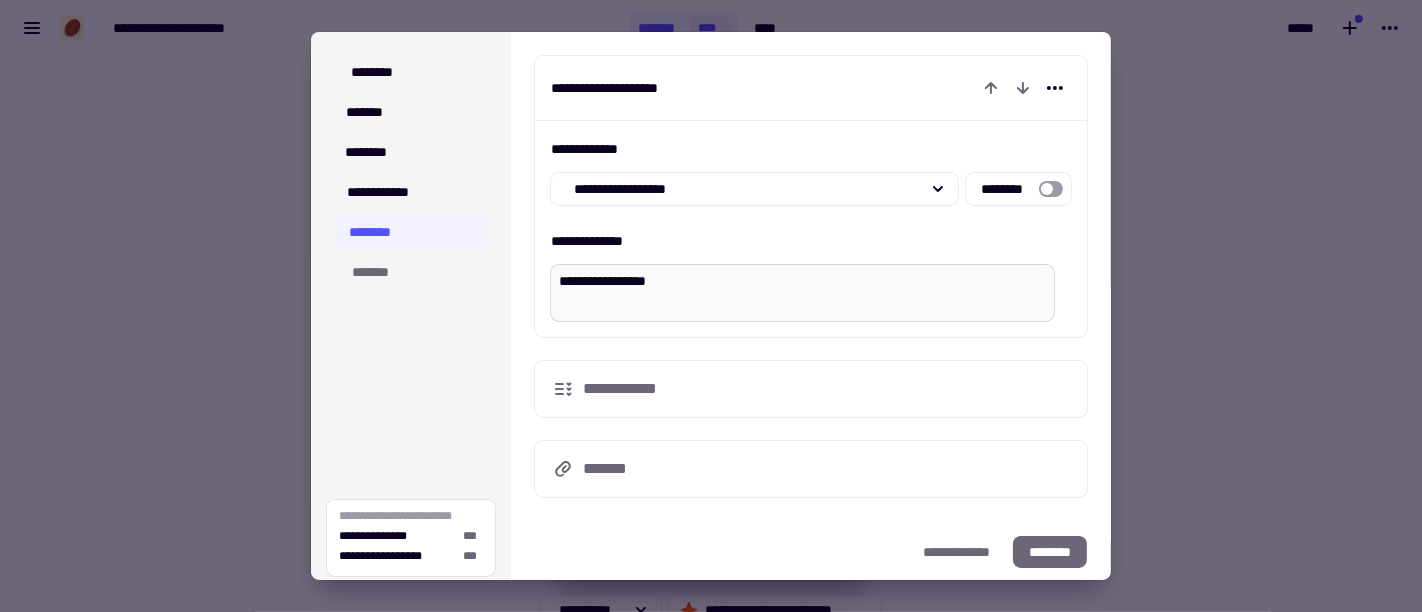 type on "*" 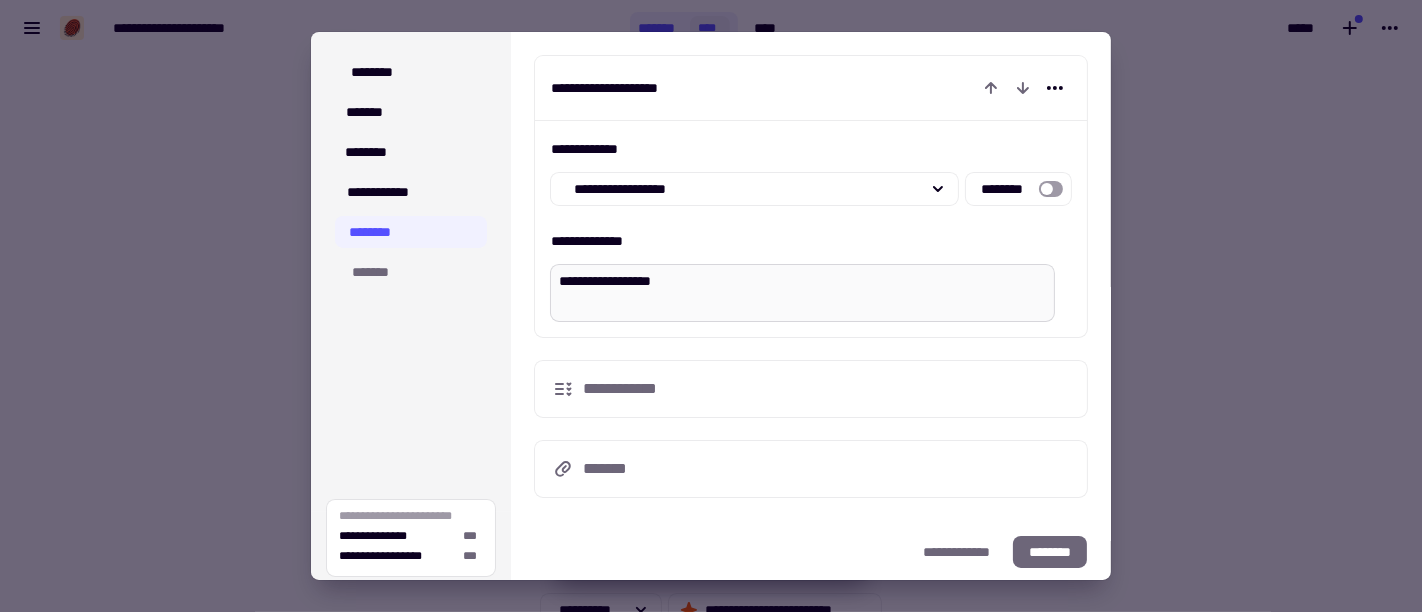 type on "*" 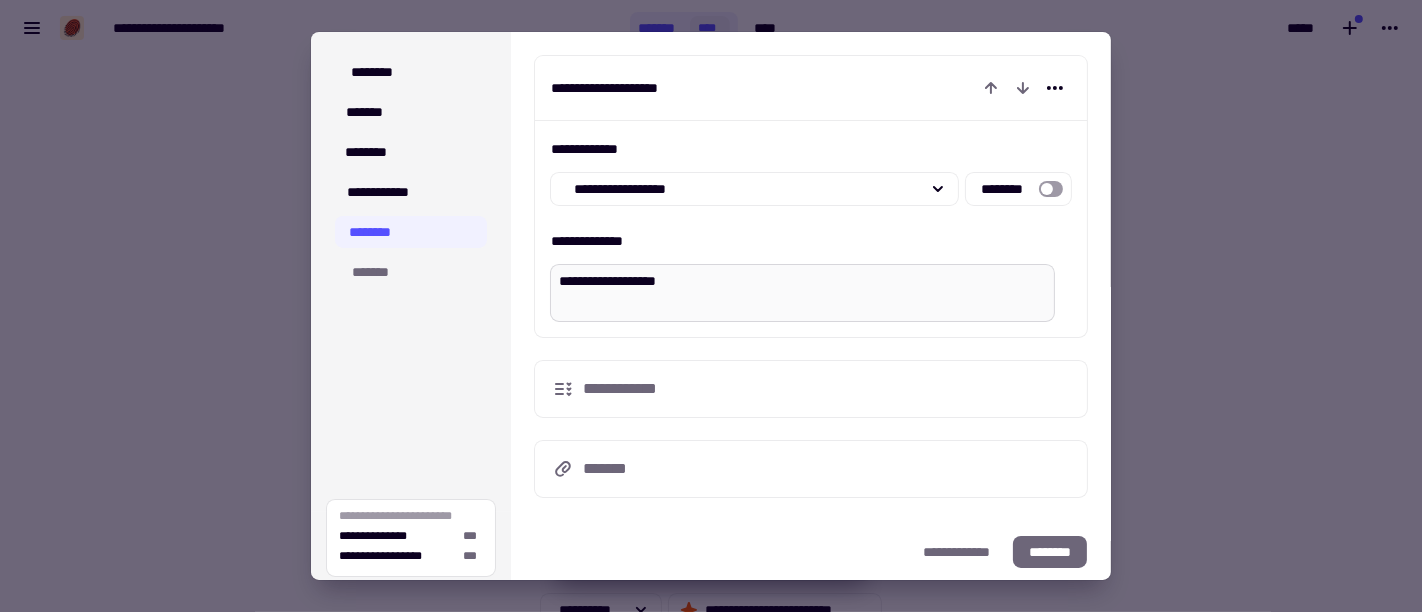 type on "*" 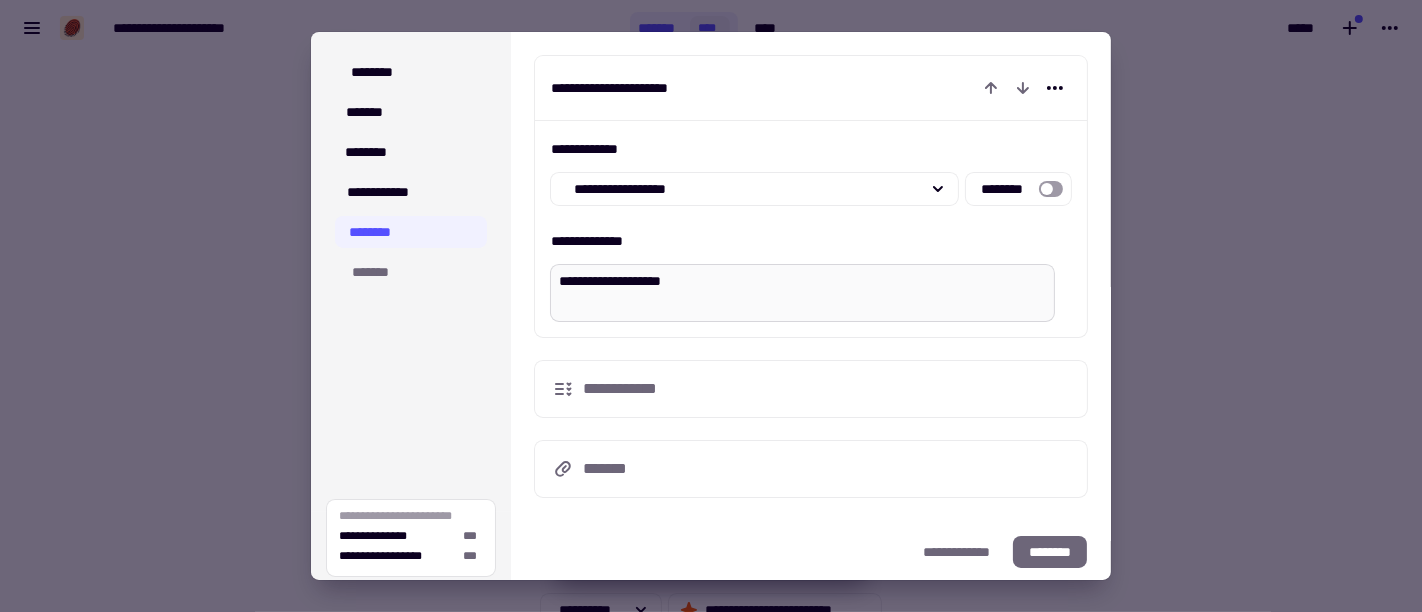 type on "*" 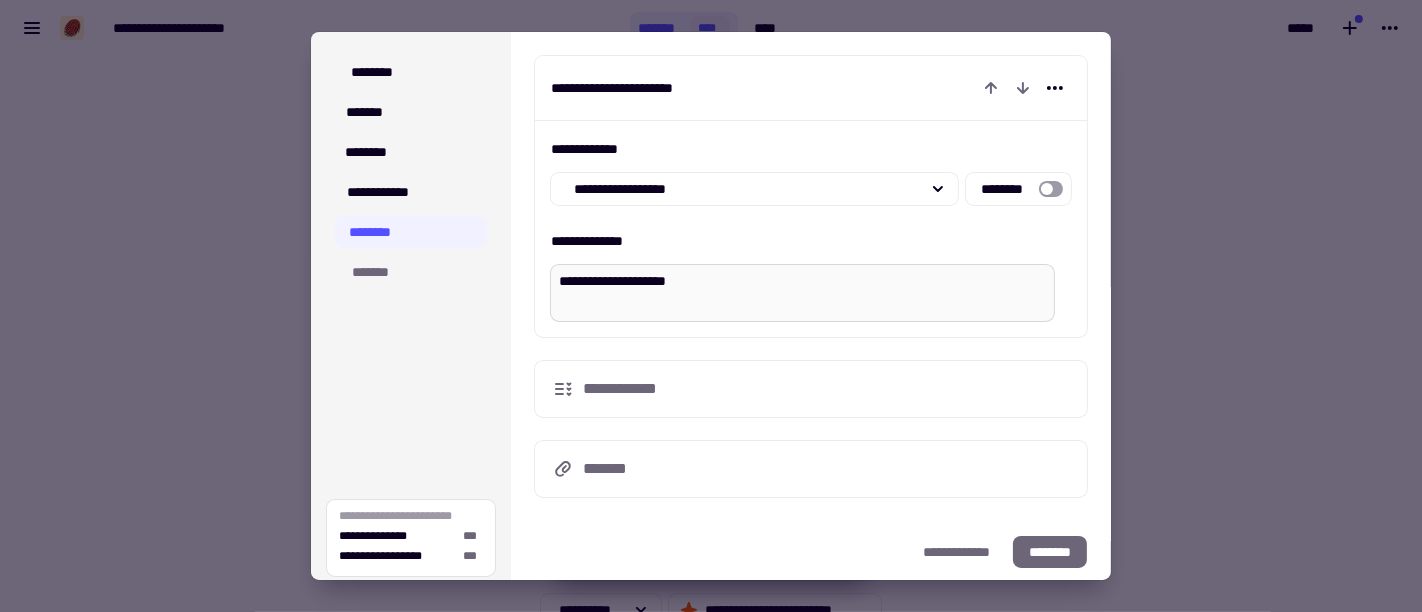 type on "*" 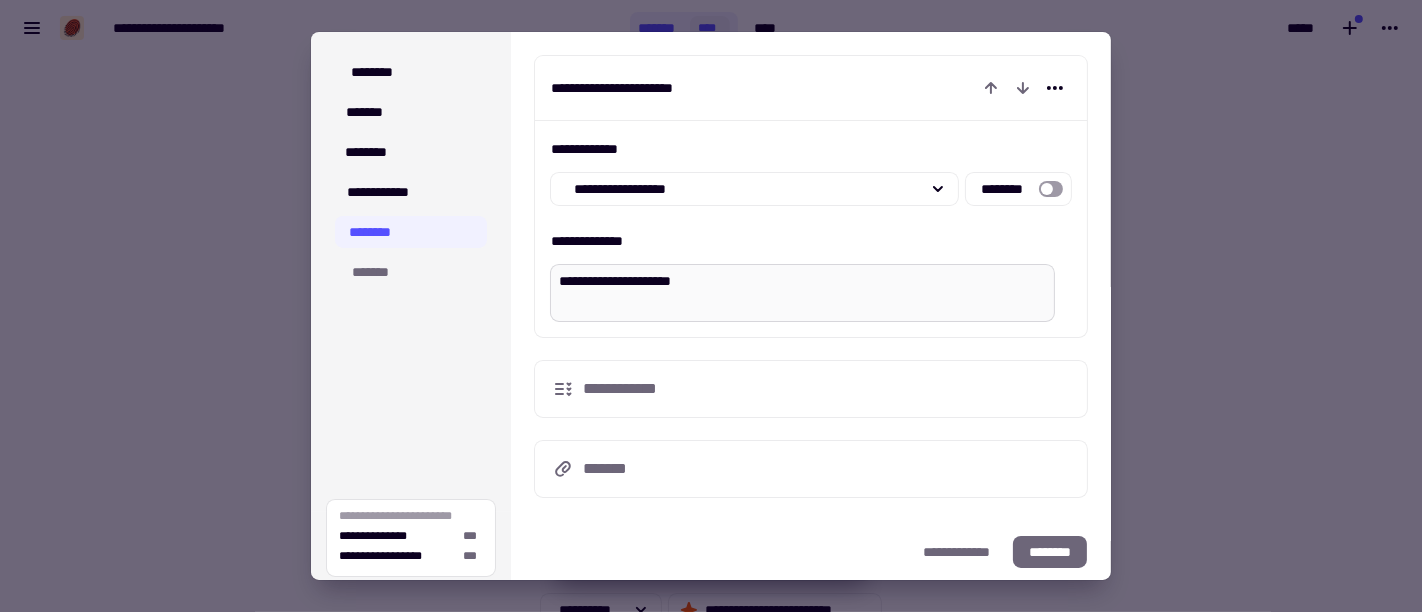 type on "*" 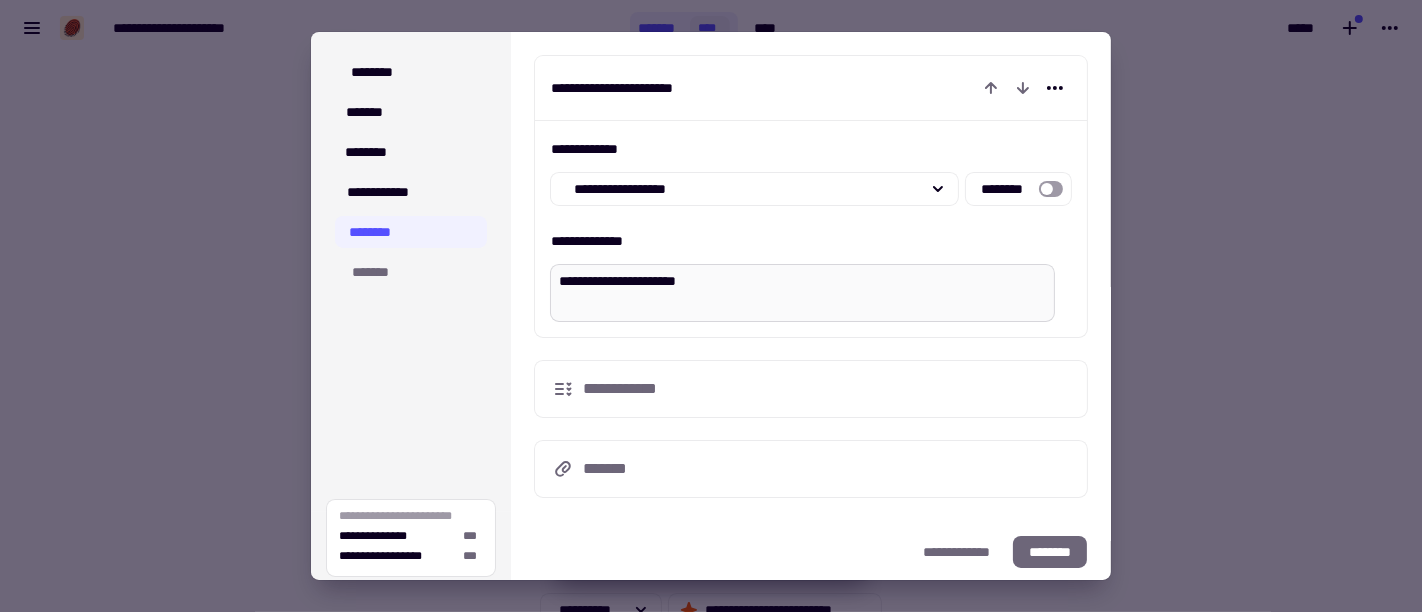 type on "*" 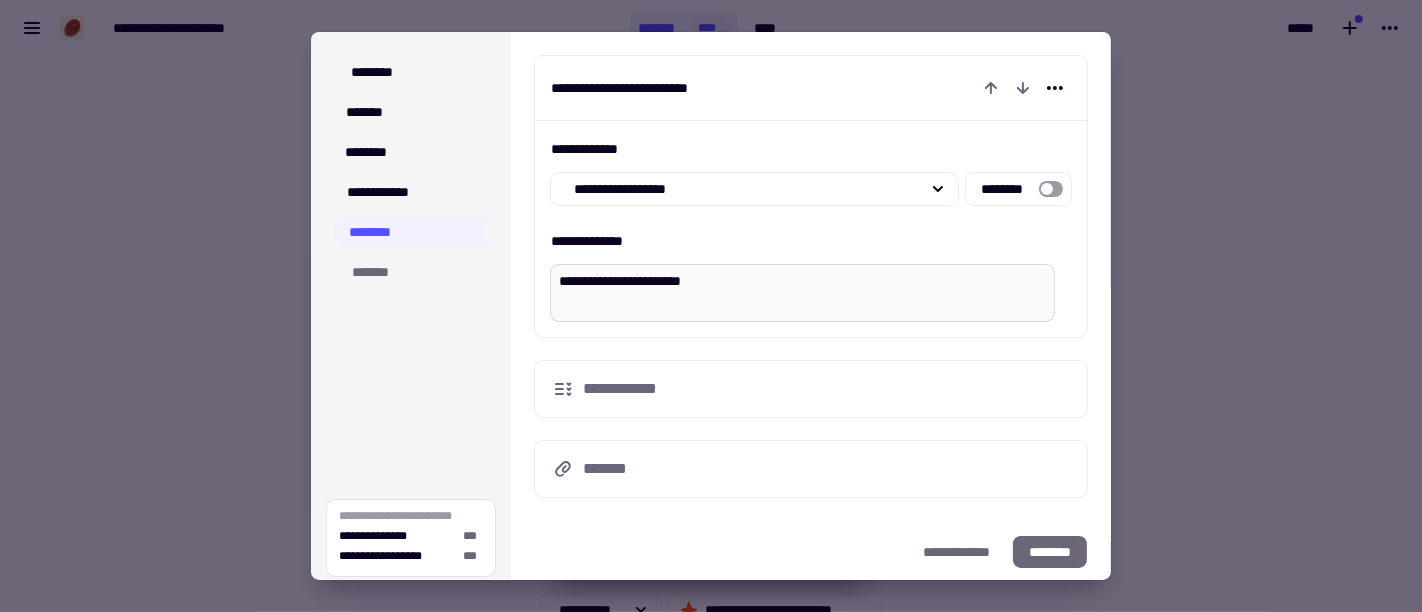type on "*" 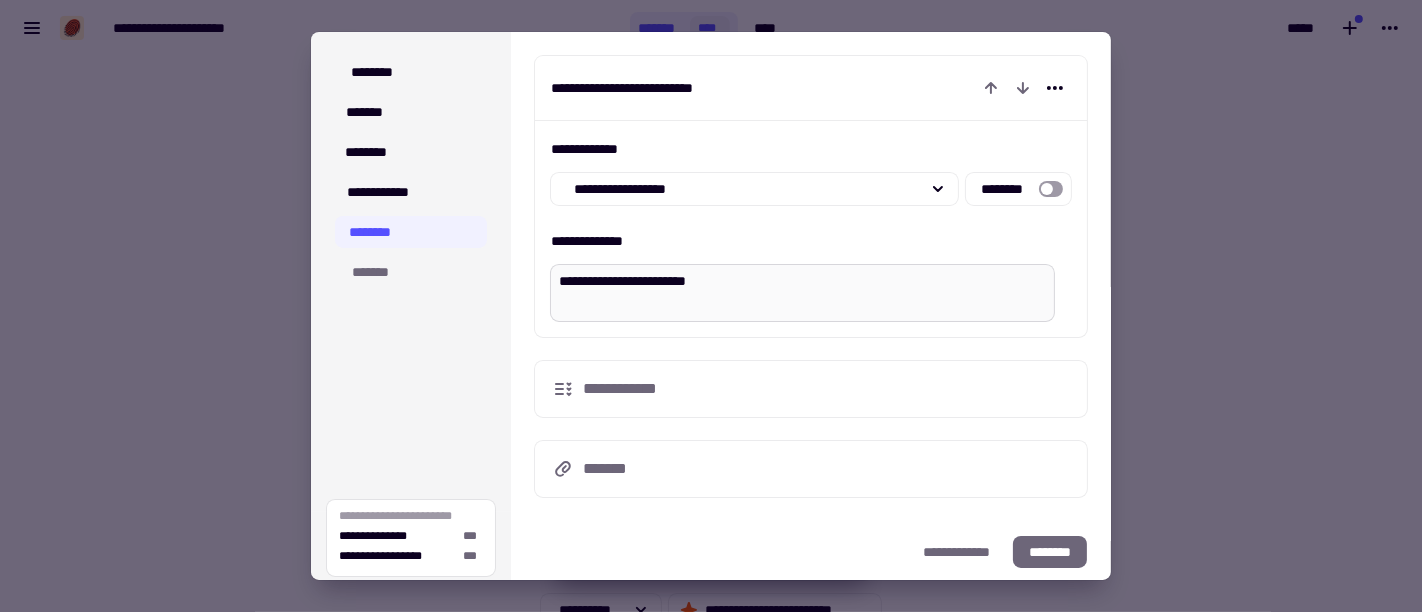 type on "*" 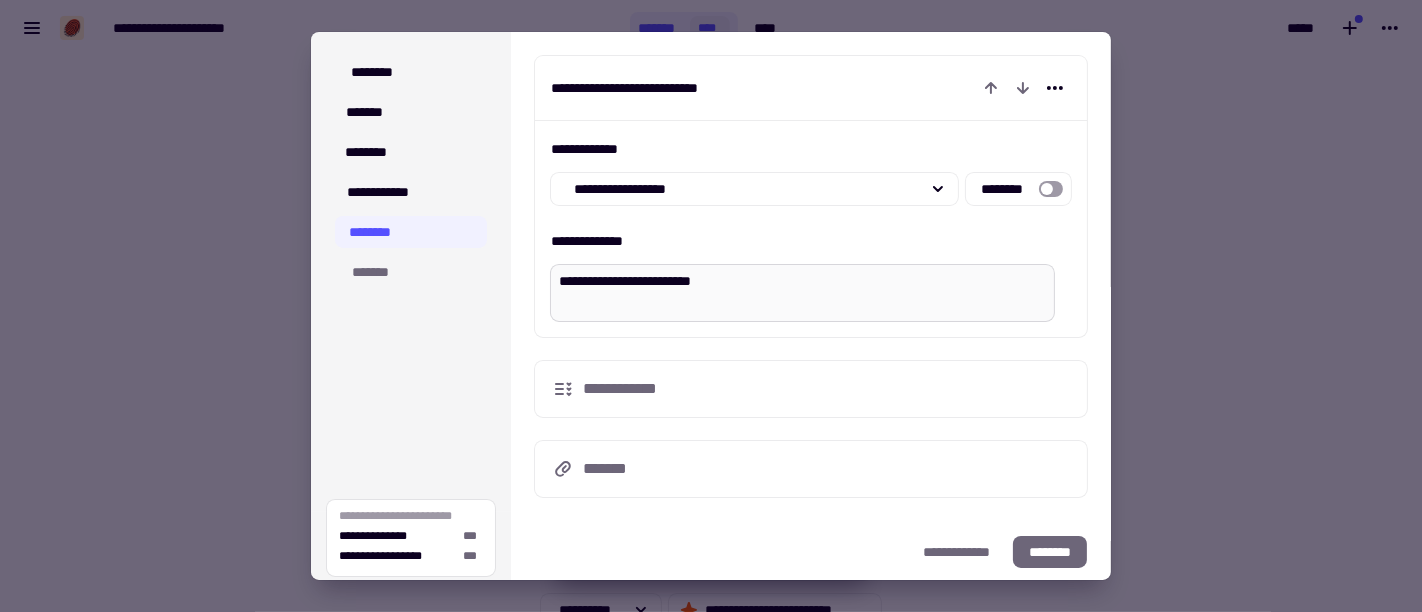 type on "*" 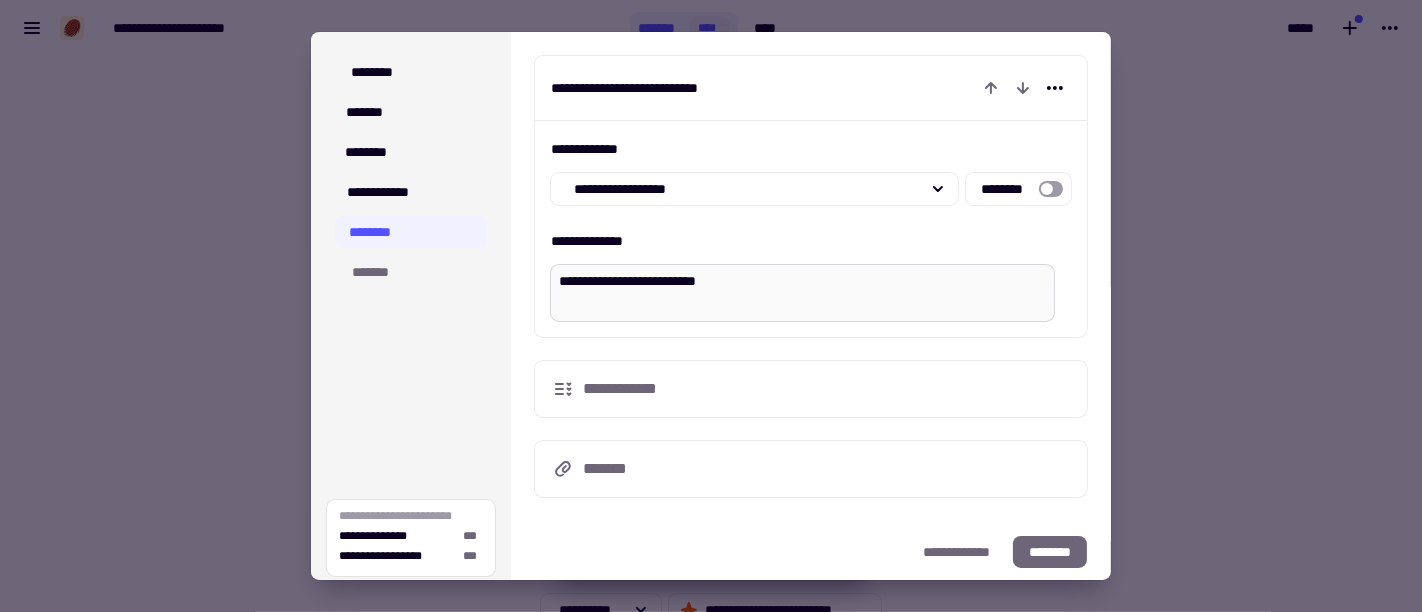 type on "*" 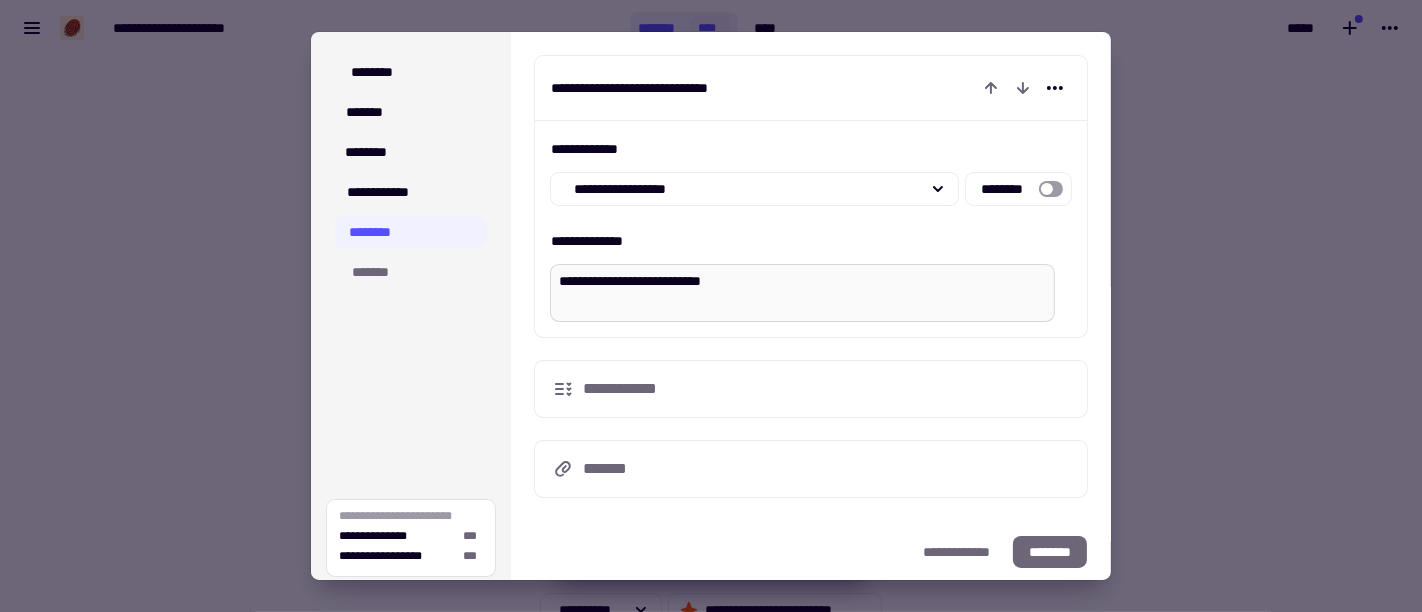 type on "[DRIVER LICENSE]" 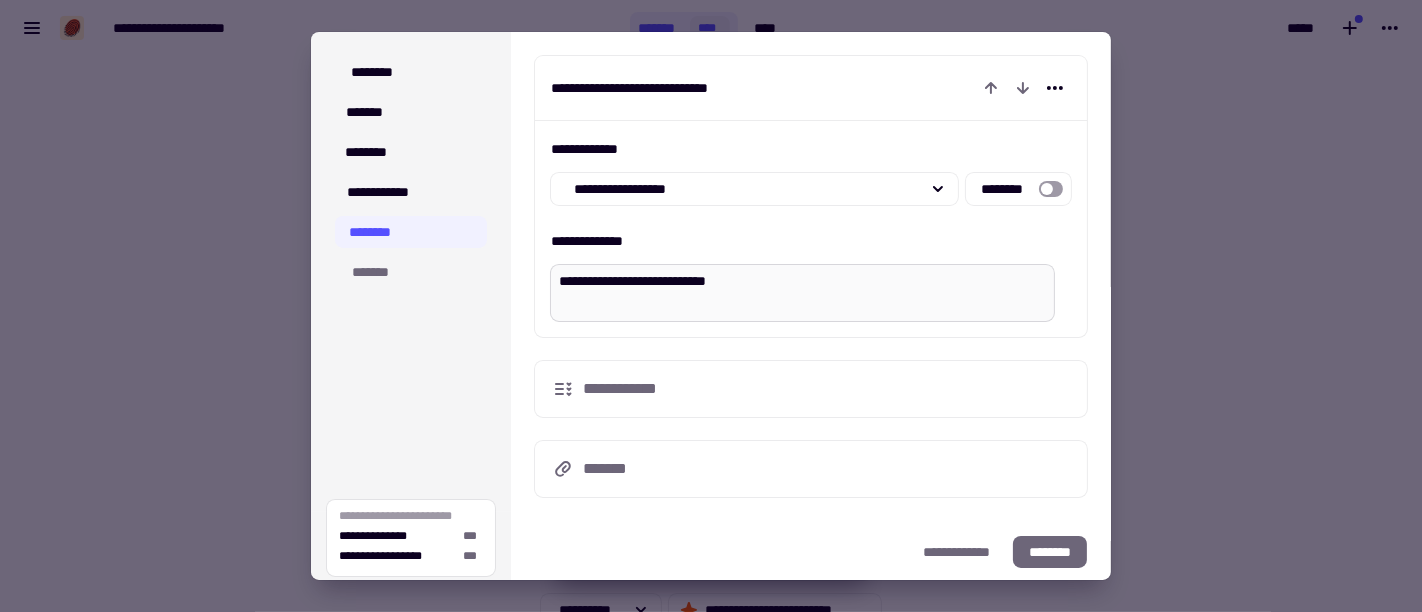 type on "*" 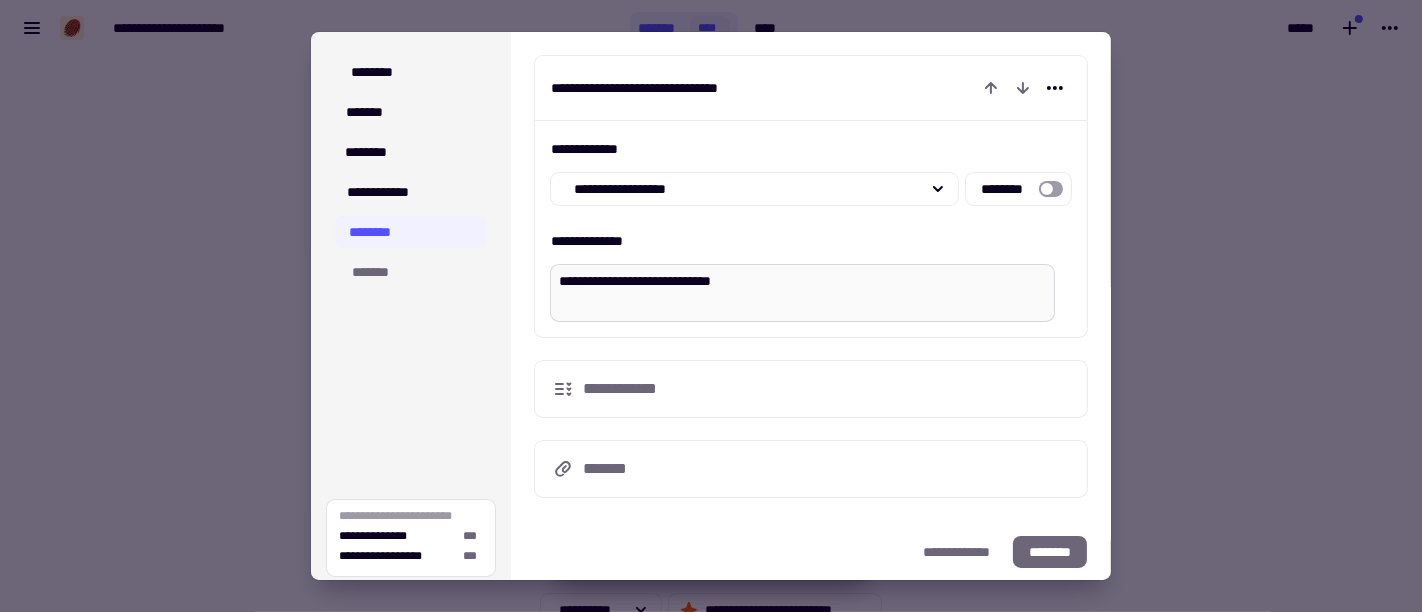 type on "*" 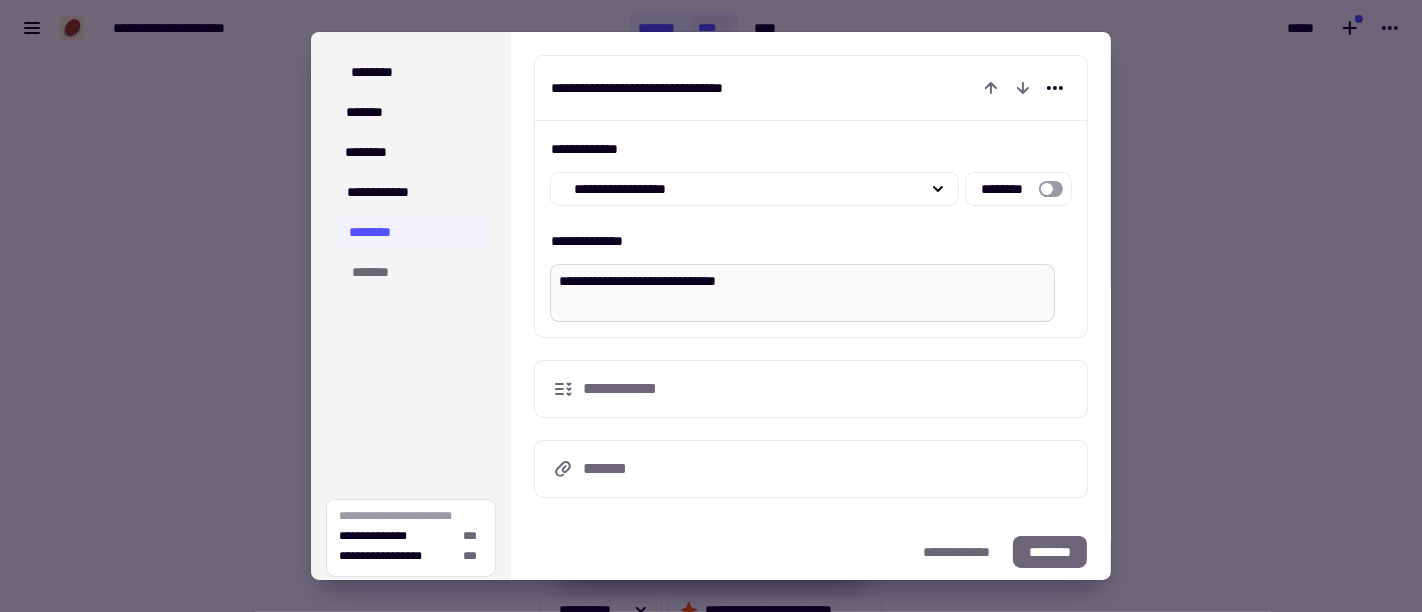 type on "*" 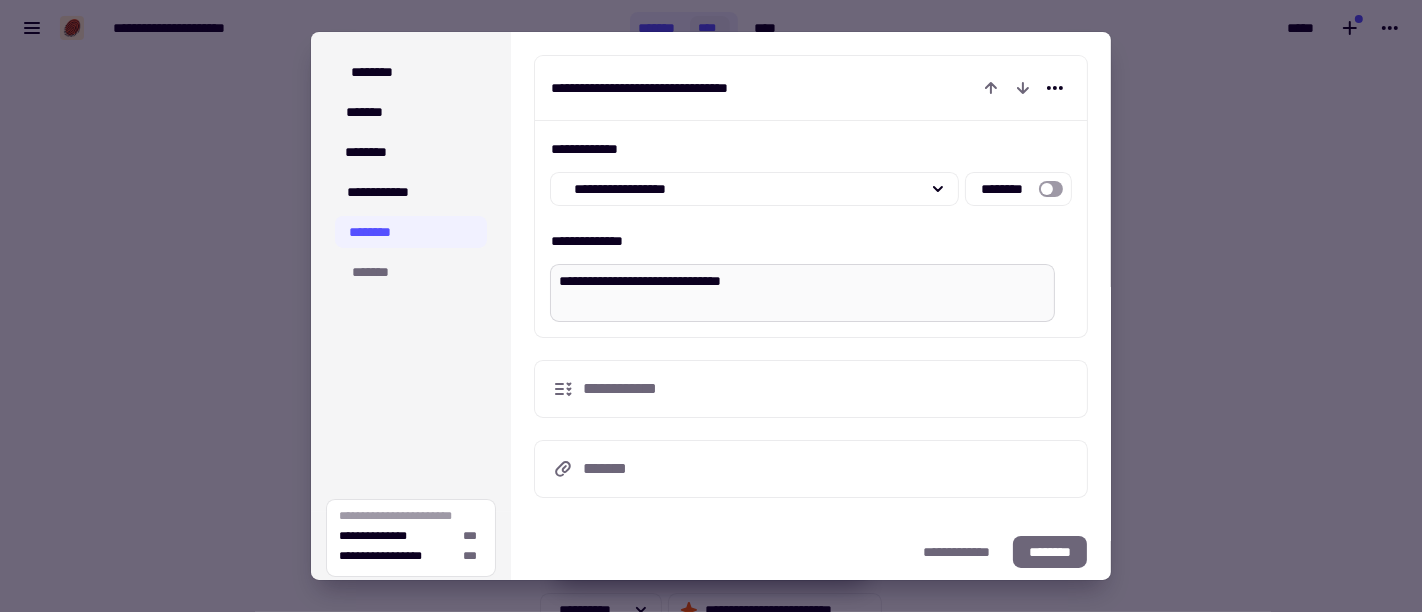 type on "*" 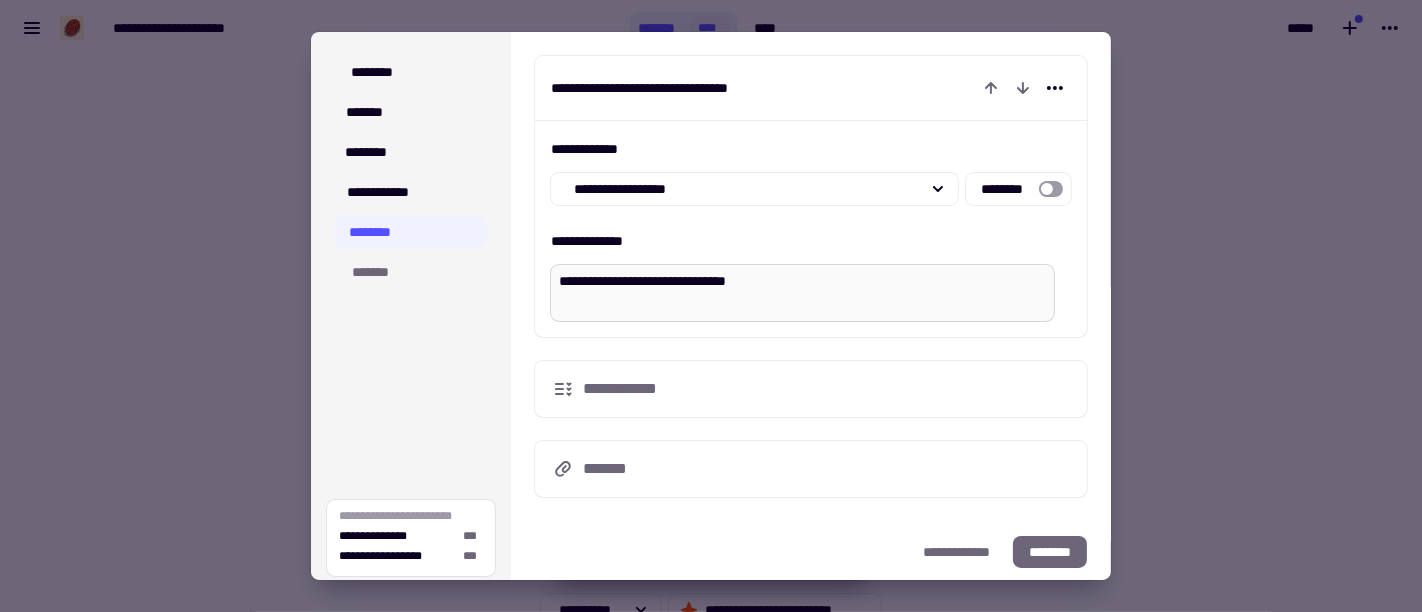 type on "*" 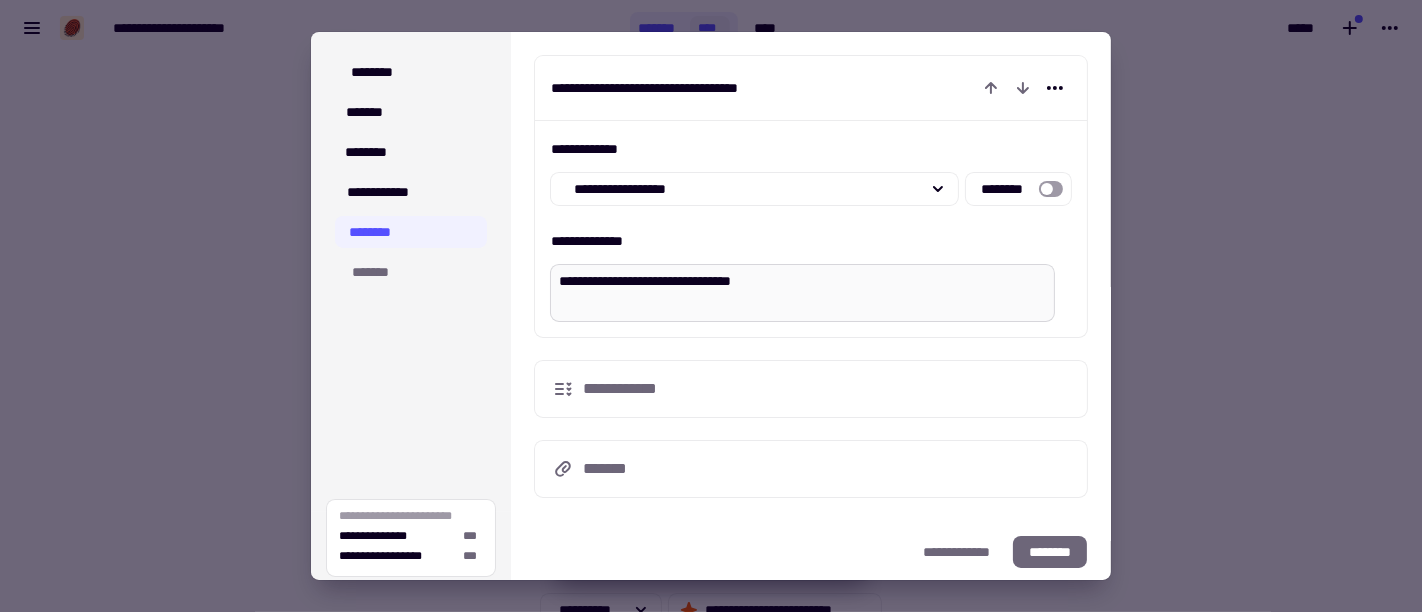type on "*" 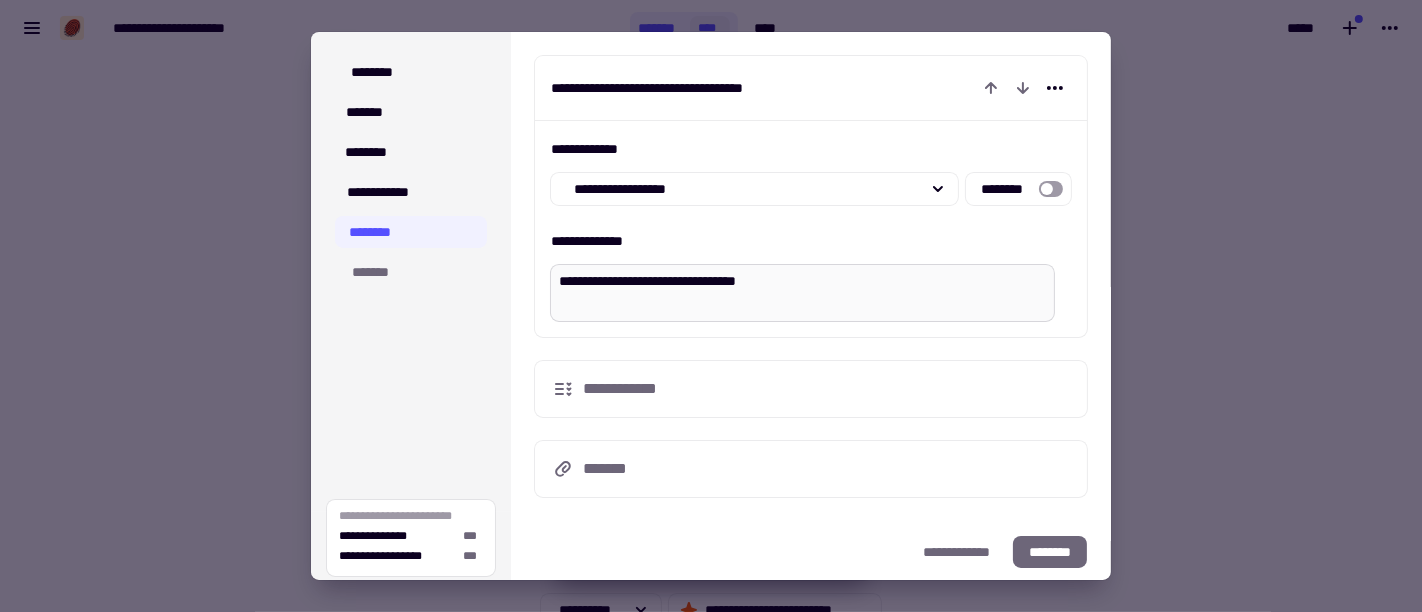 type on "*" 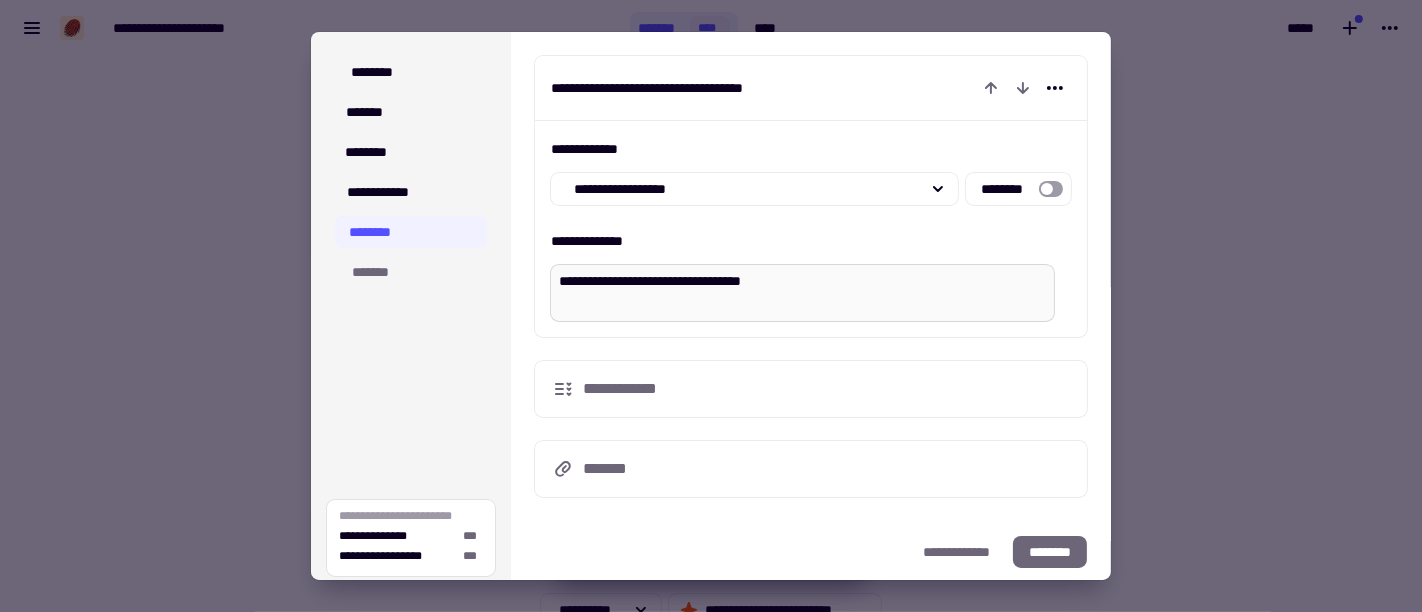 type on "*" 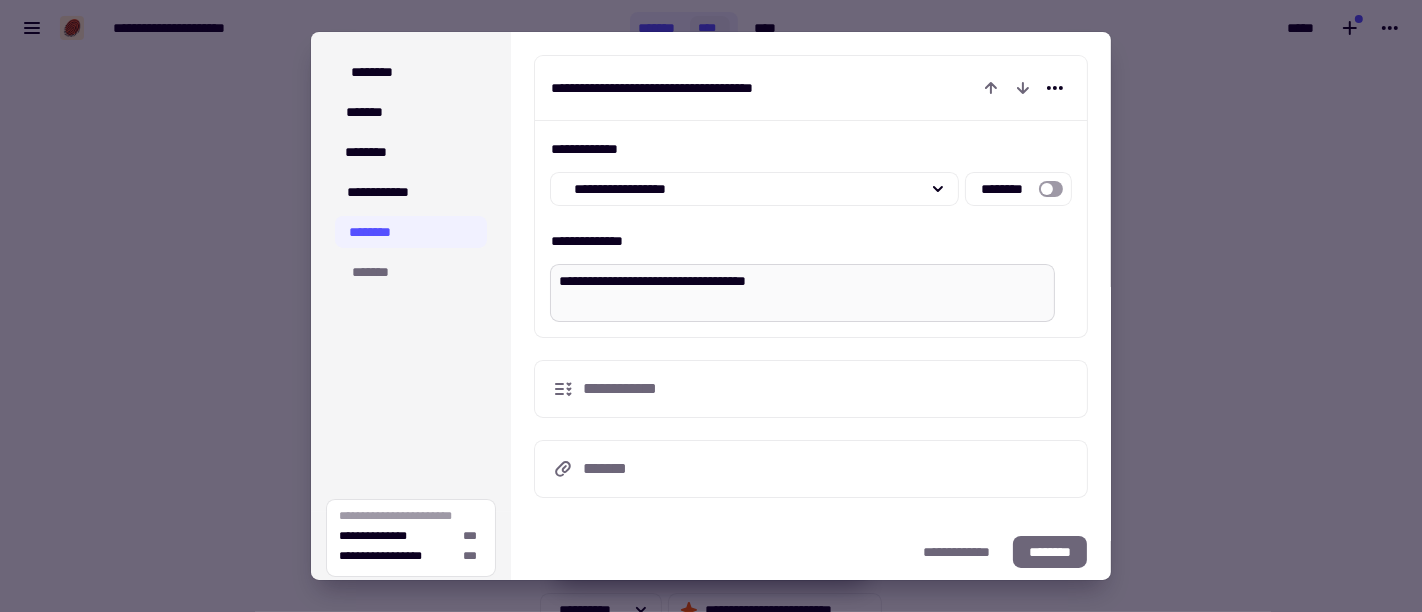 type on "*" 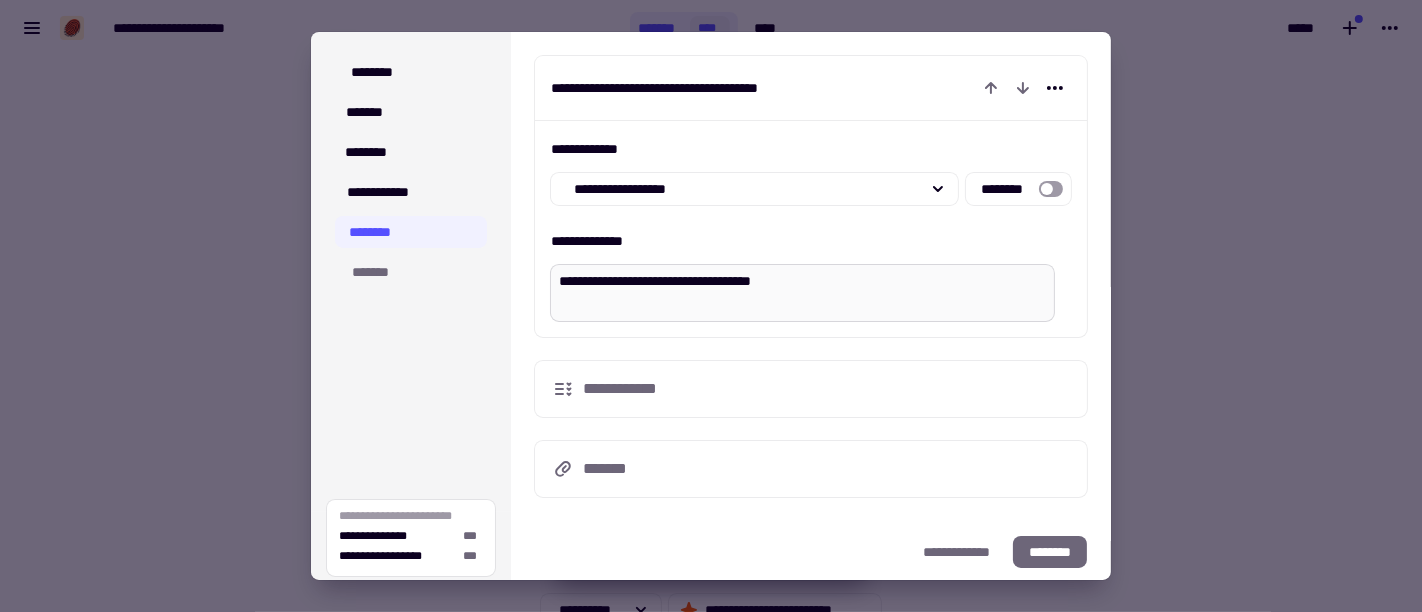 type on "*" 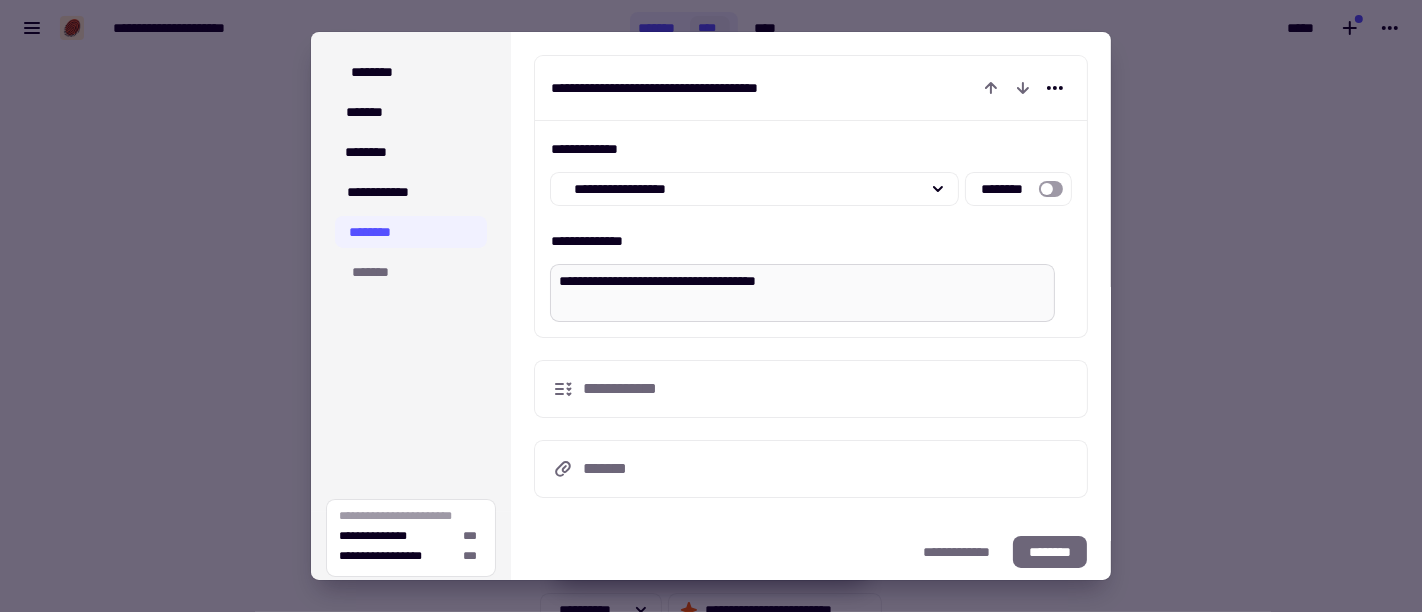 type on "*" 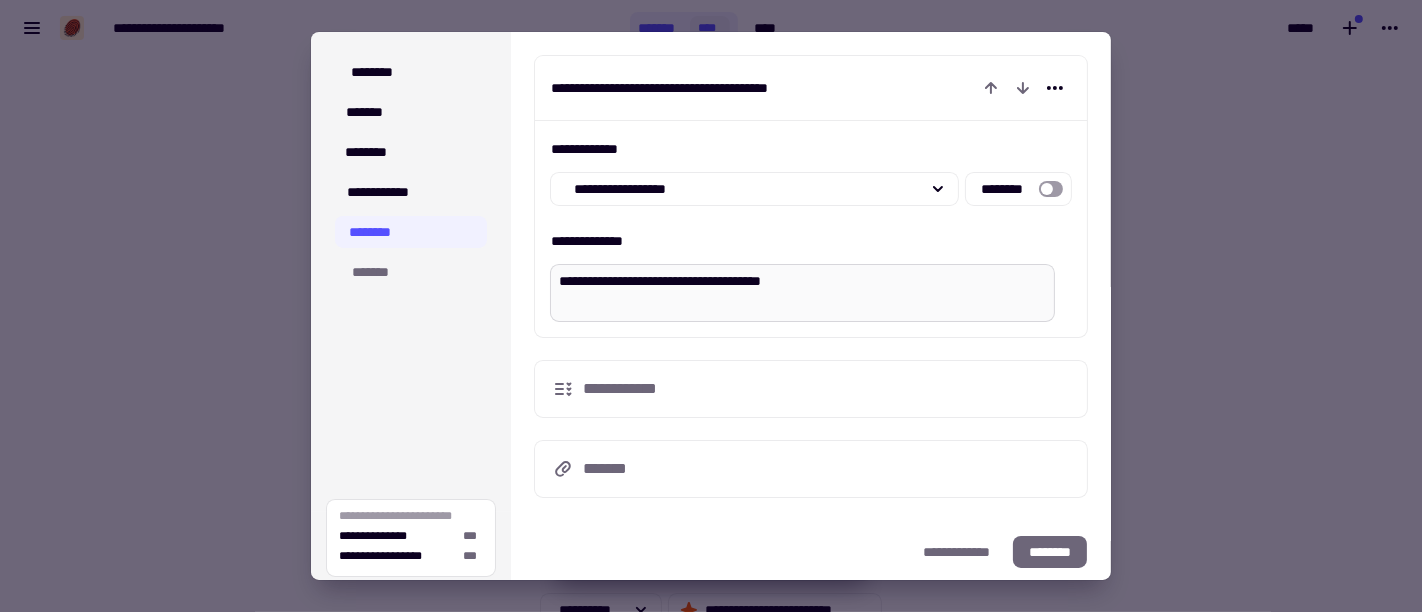 type on "*" 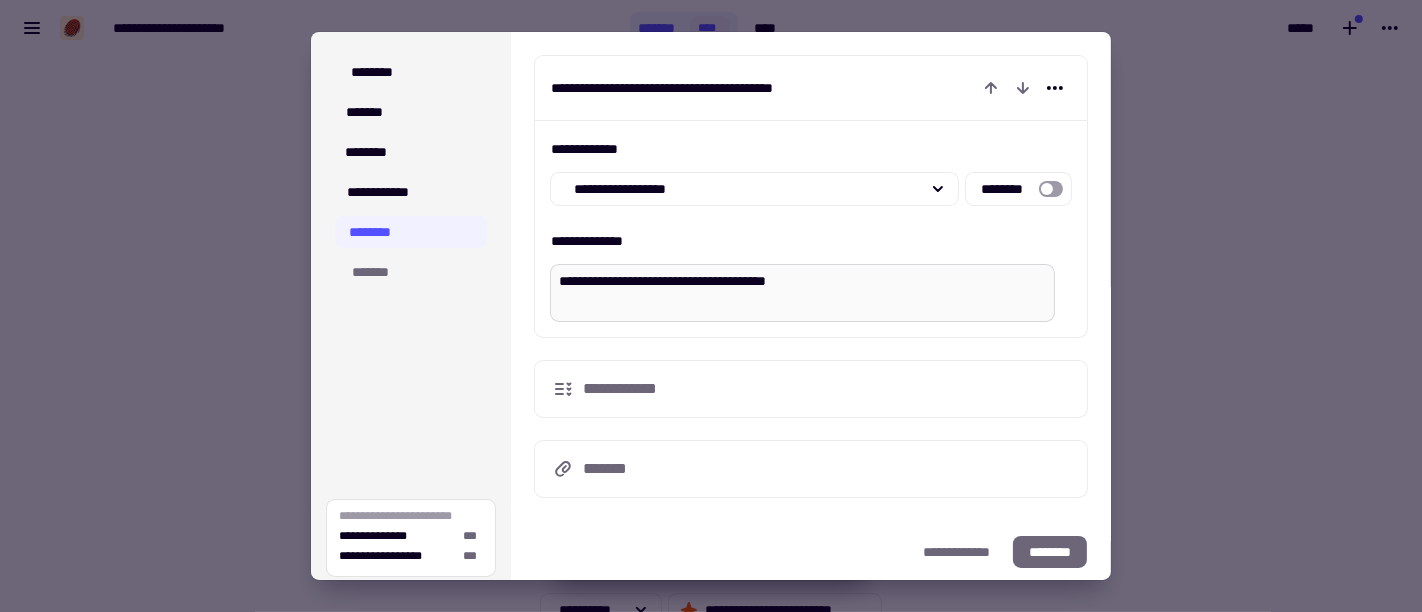 type on "*" 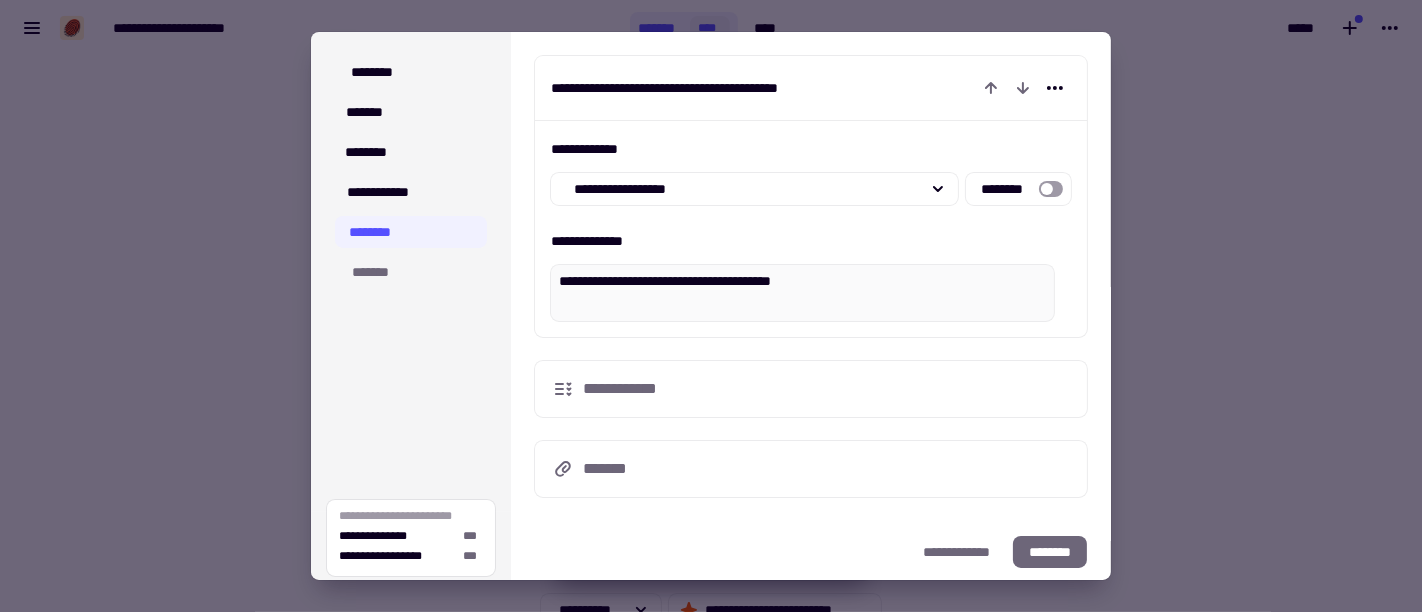 type on "[PASSPORT NUMBER]" 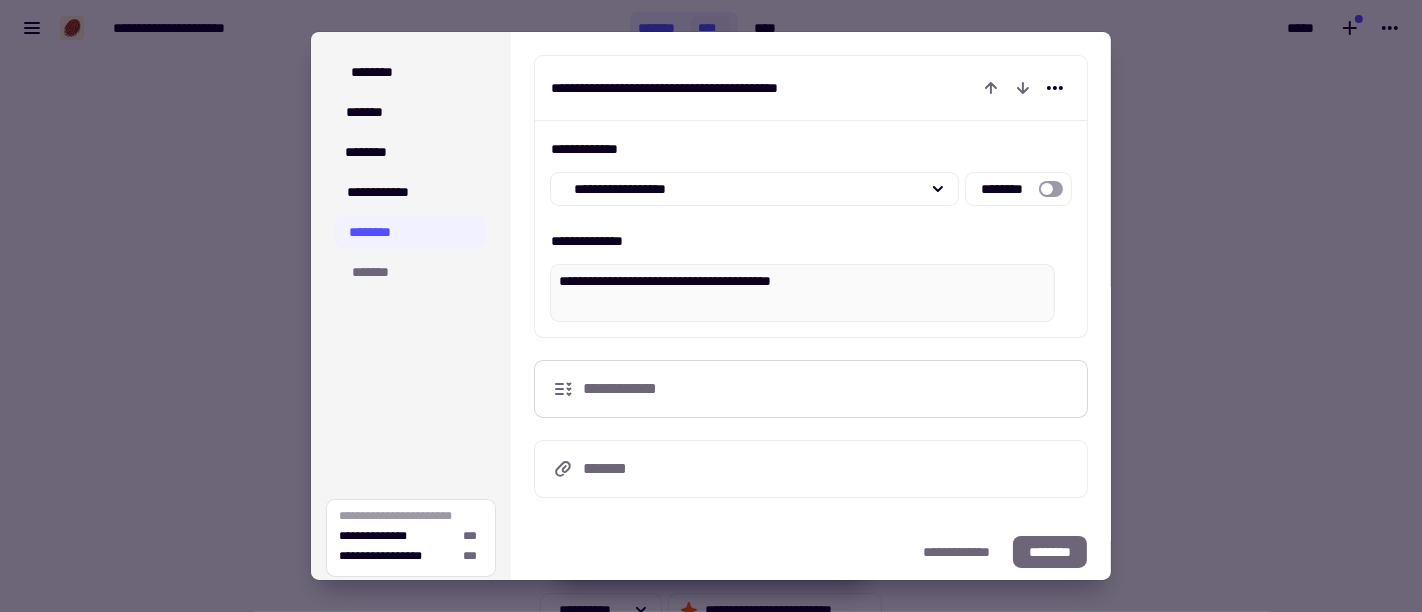 click on "**********" at bounding box center [630, 389] 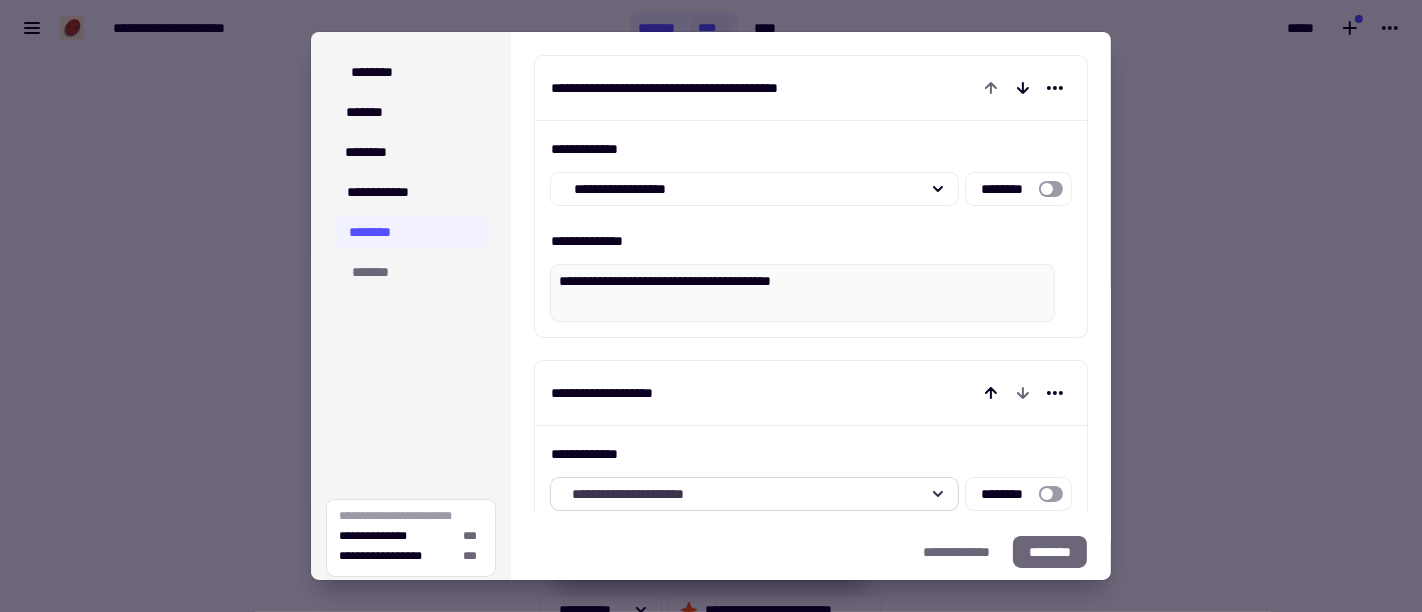click on "**********" 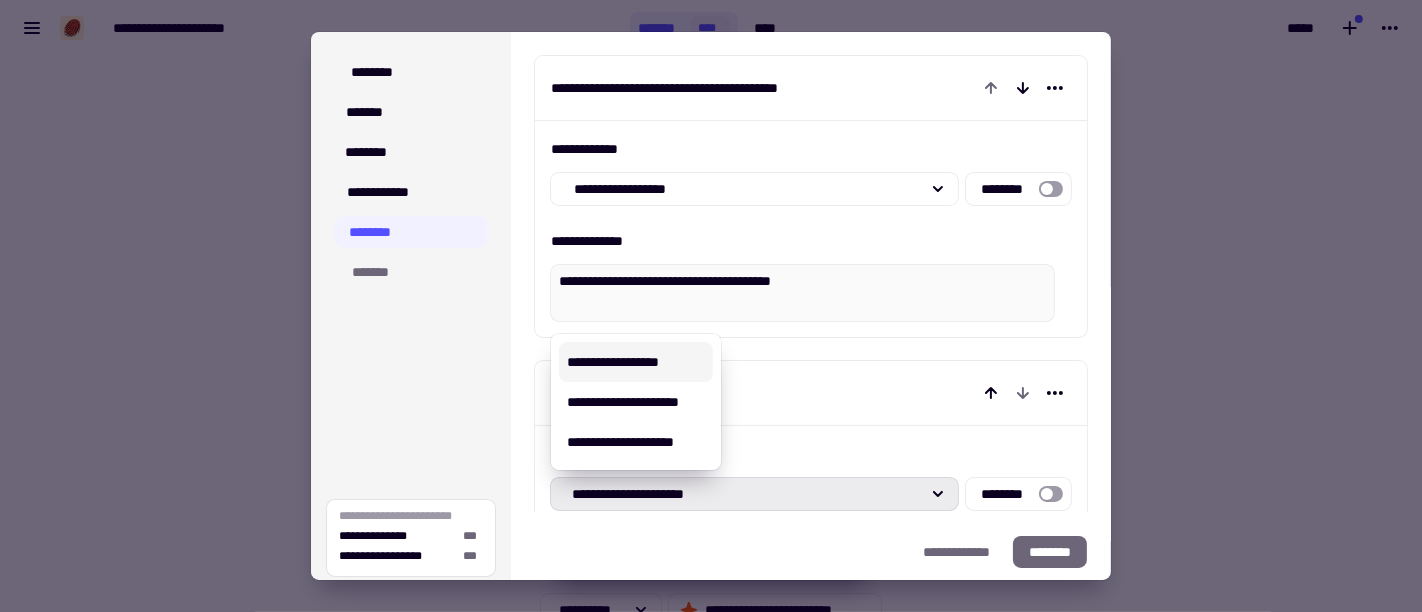 click on "**********" at bounding box center [636, 362] 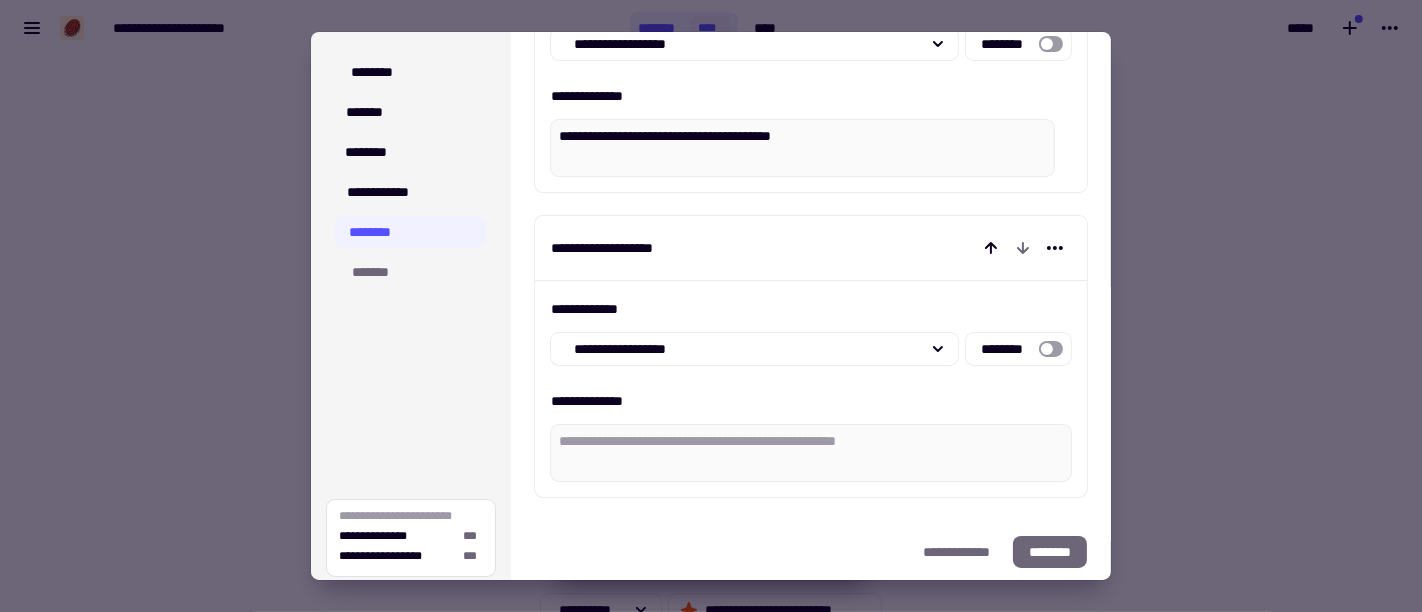 scroll, scrollTop: 111, scrollLeft: 0, axis: vertical 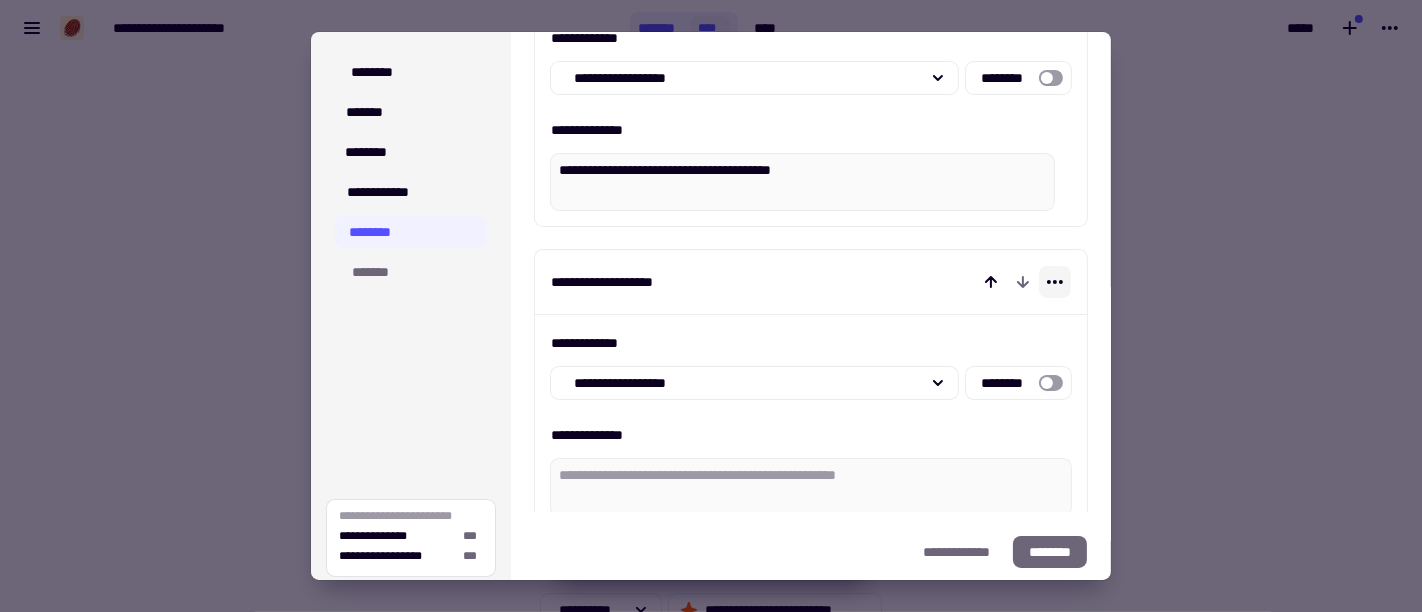 click 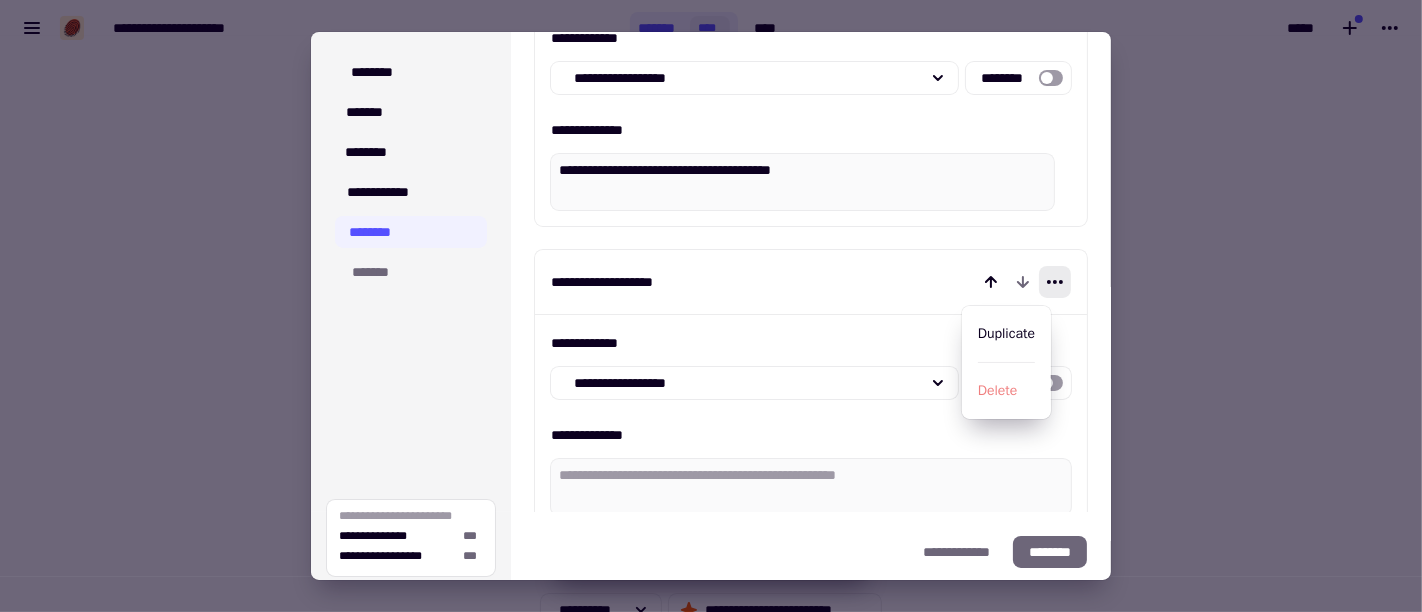 click on "Delete" at bounding box center [1006, 391] 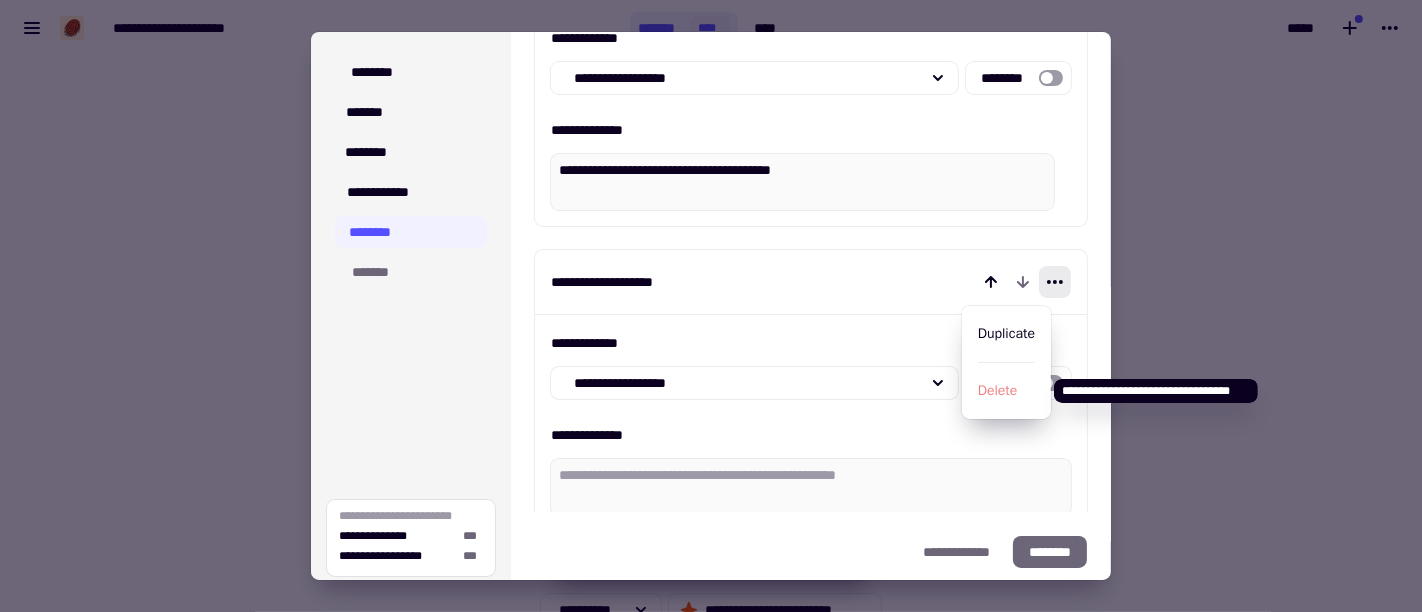 click on "Delete" at bounding box center (1006, 391) 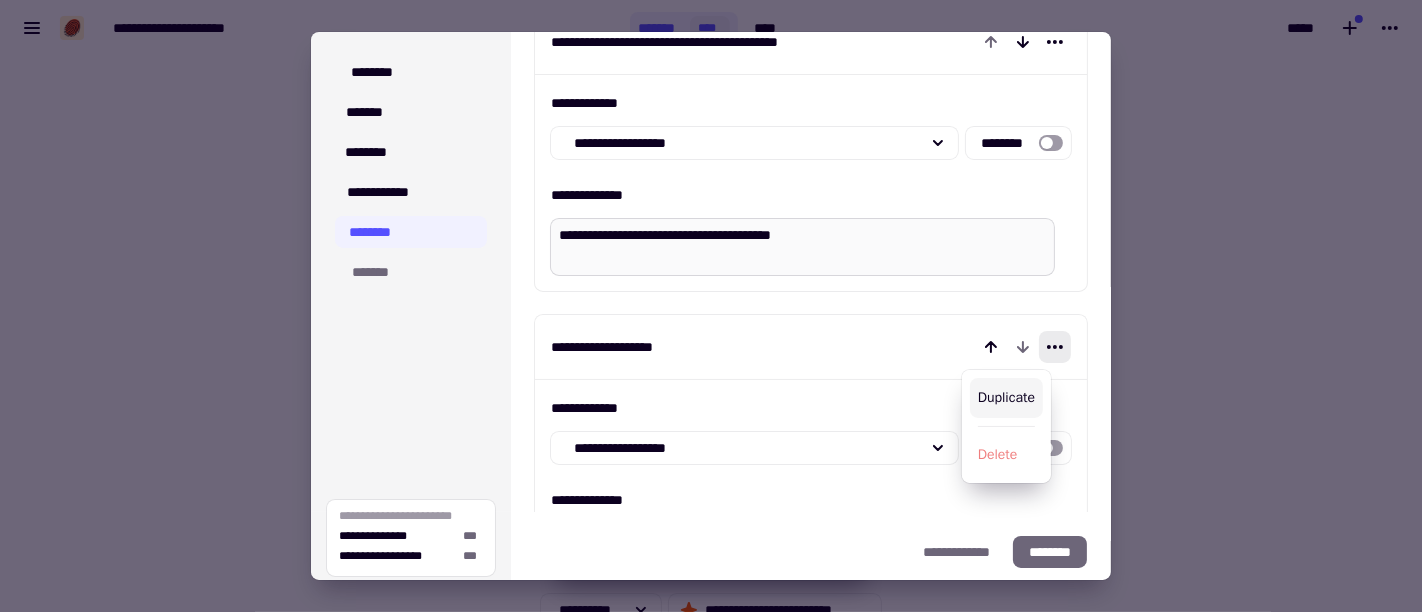 scroll, scrollTop: 0, scrollLeft: 0, axis: both 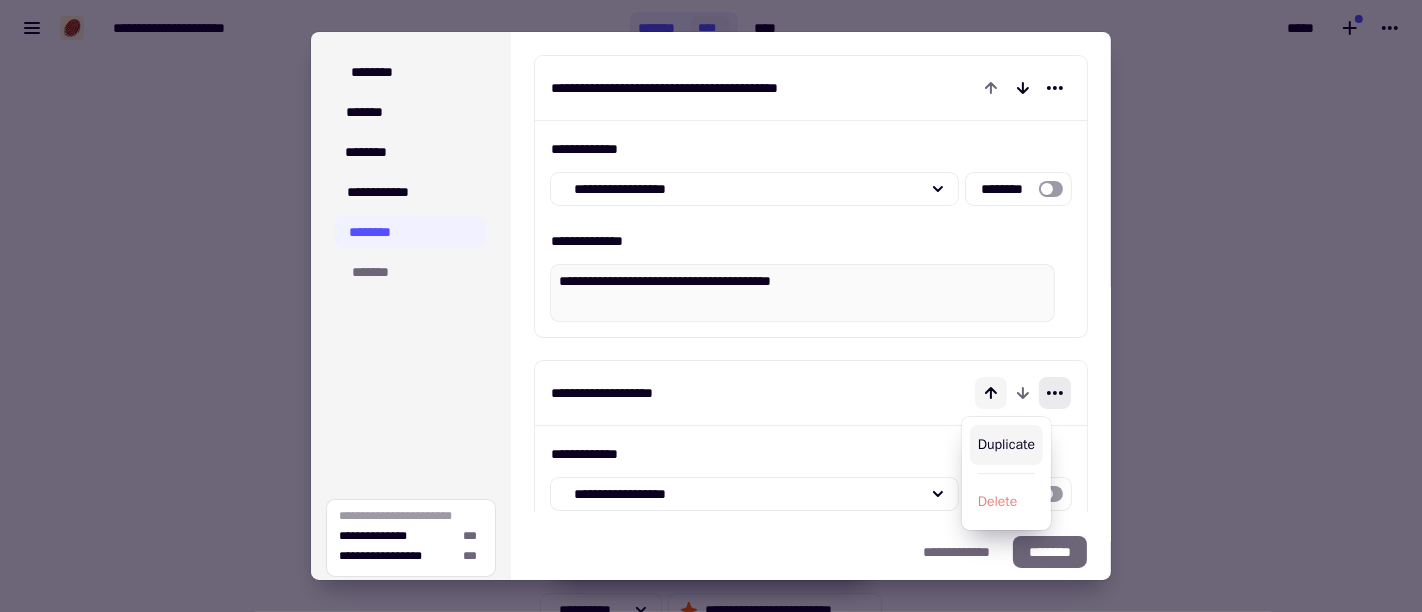 click 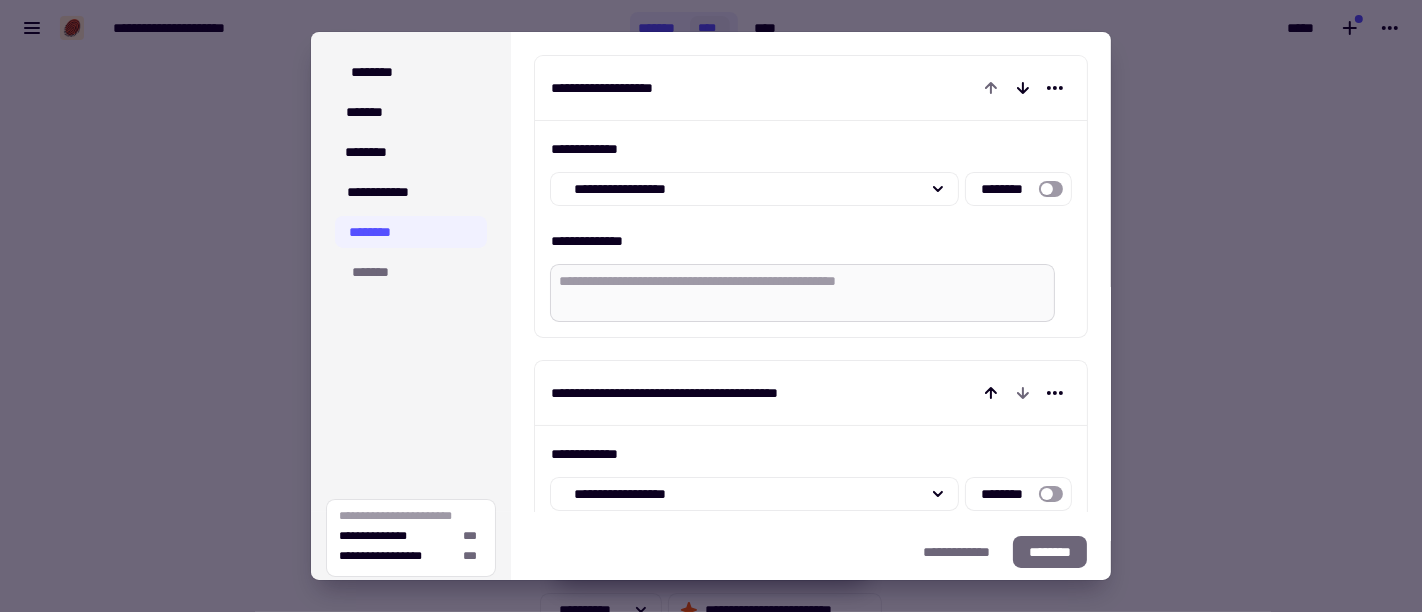 click on "**********" at bounding box center (802, 293) 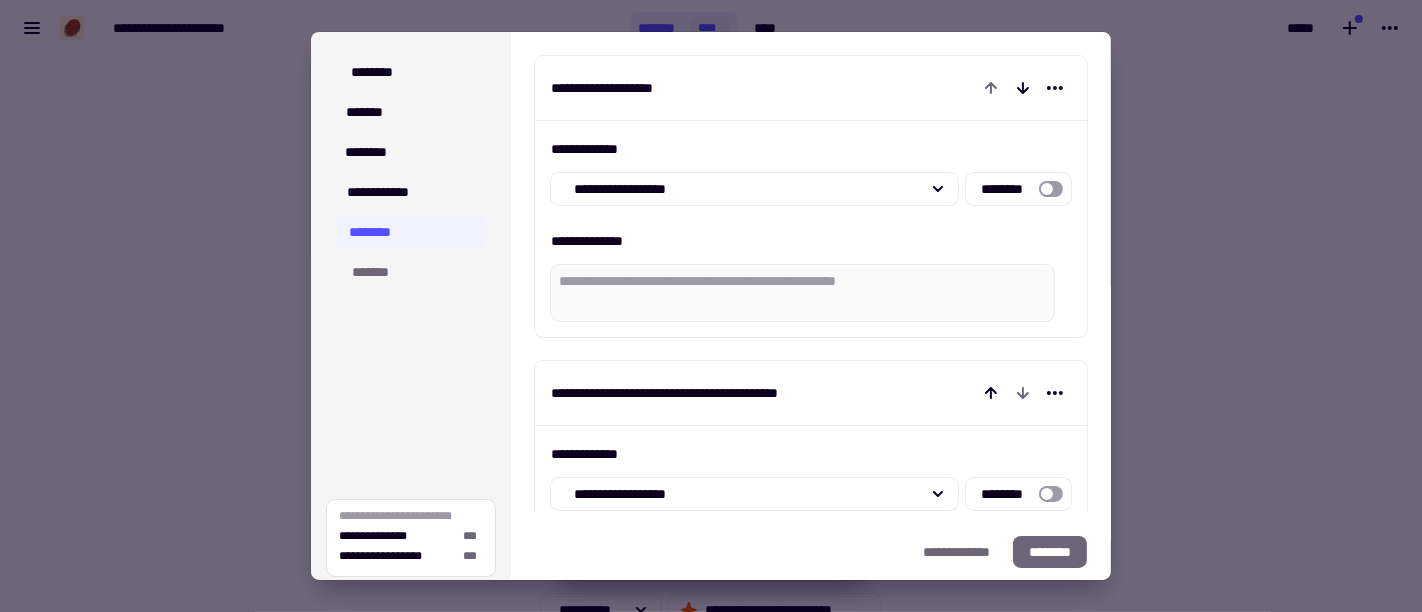 click on "[NAME] [PHONE]" at bounding box center [692, 393] 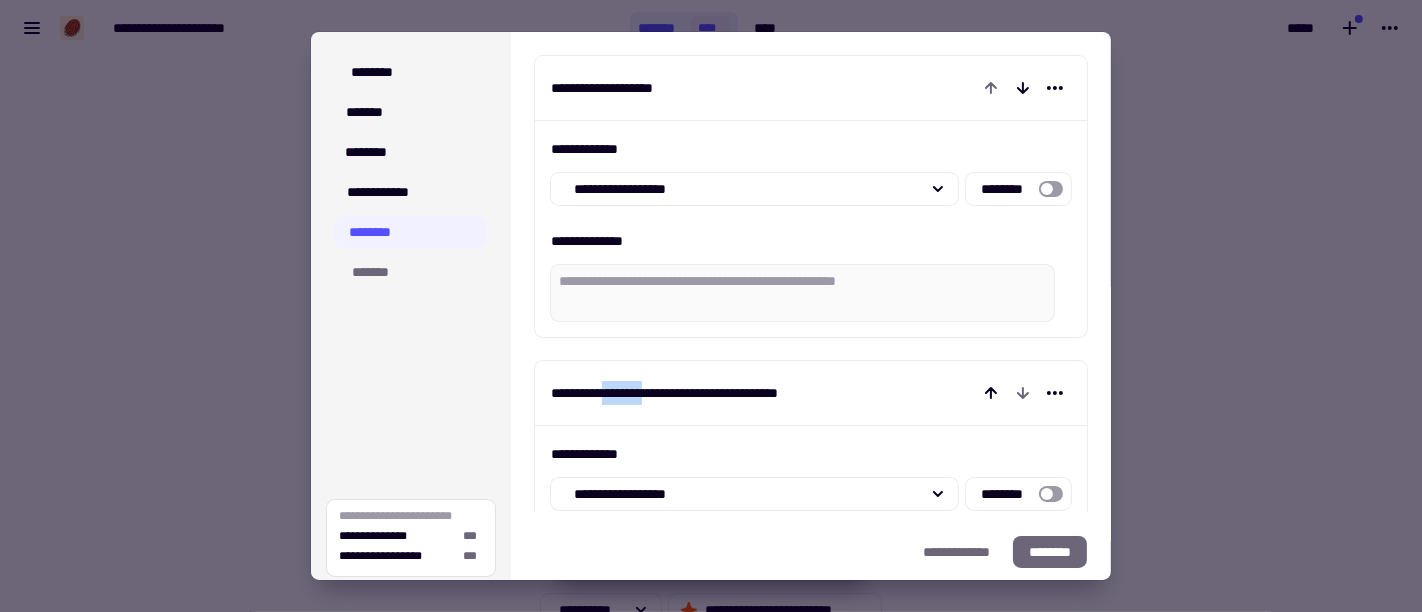 click on "[NAME] [PHONE]" at bounding box center [692, 393] 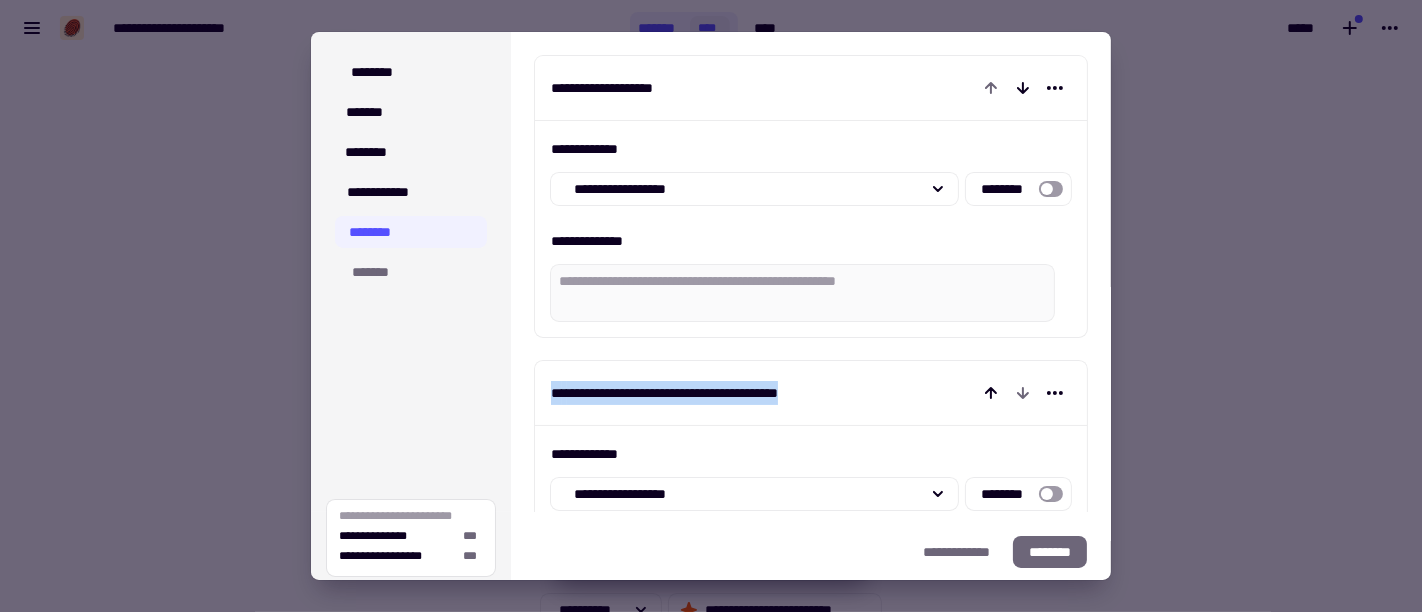 click on "[NAME] [PHONE]" at bounding box center [692, 393] 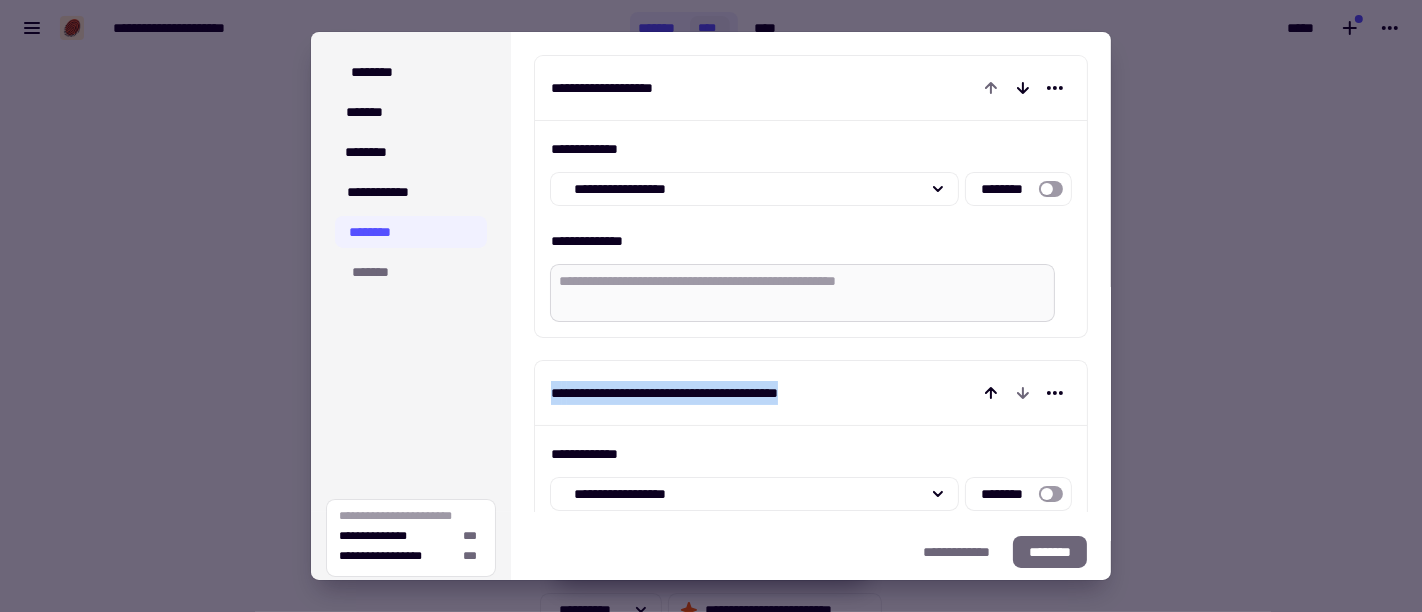 copy on "[NAME] [PHONE]" 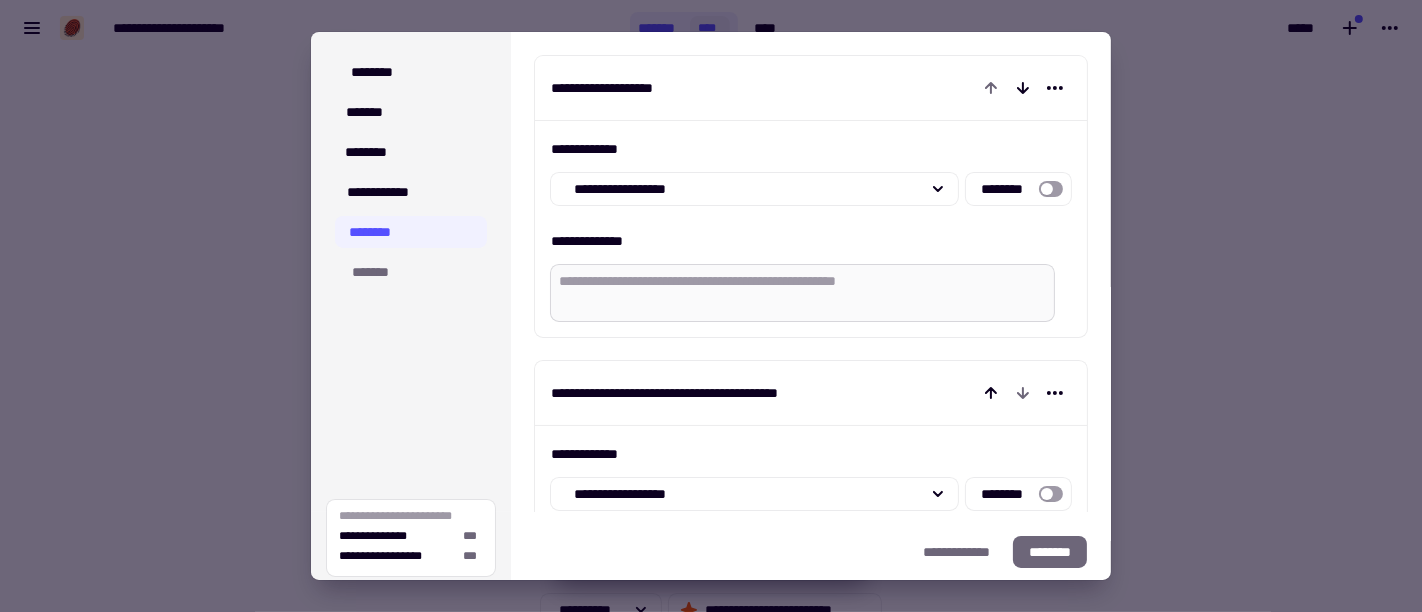 click on "**********" at bounding box center (802, 293) 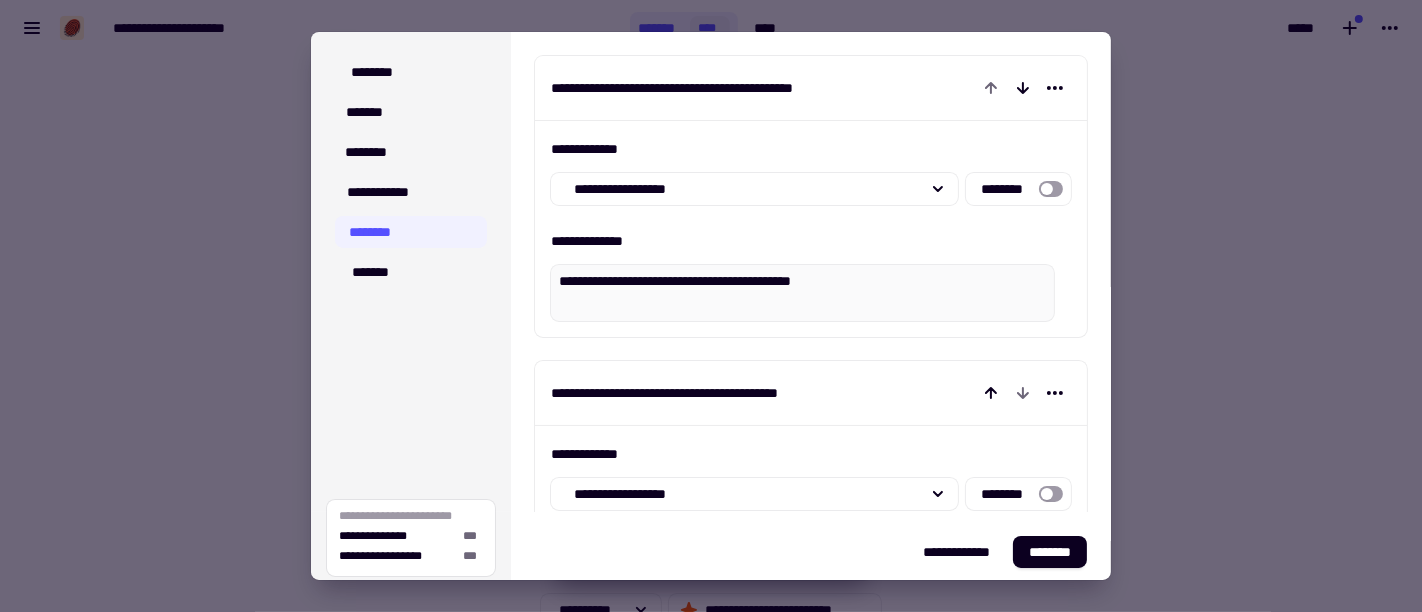 drag, startPoint x: 572, startPoint y: 280, endPoint x: 521, endPoint y: 275, distance: 51.24451 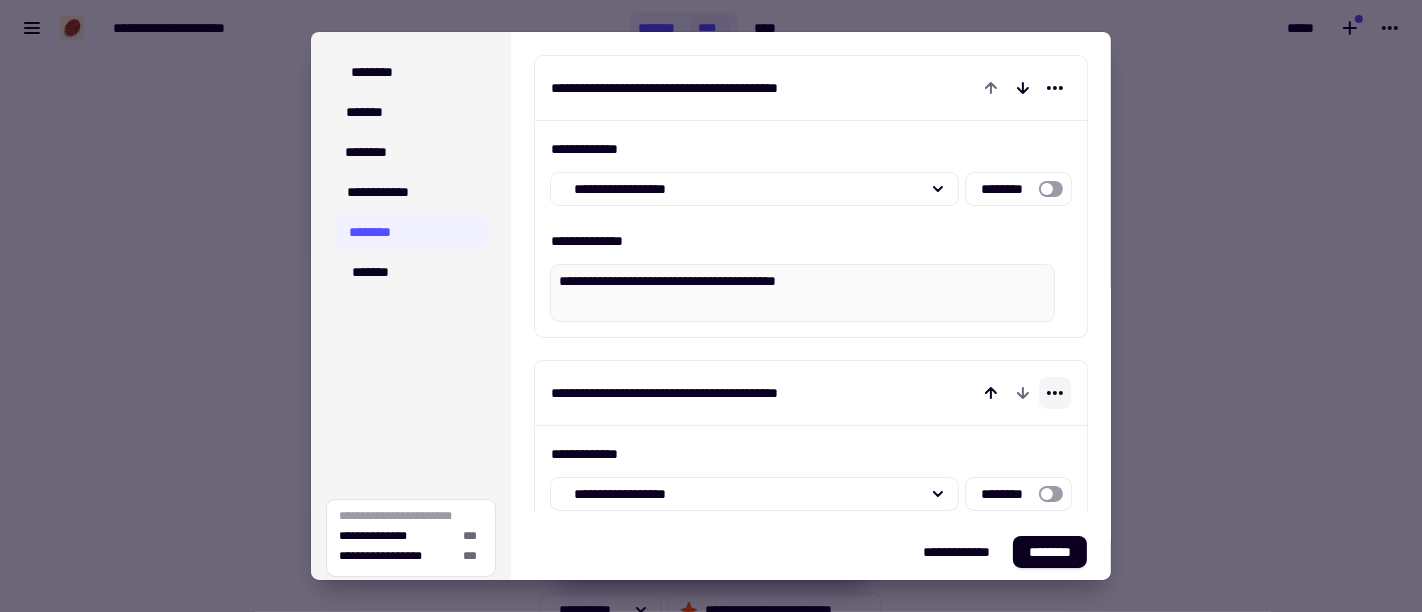 type on "[PASSPORT NUMBER]" 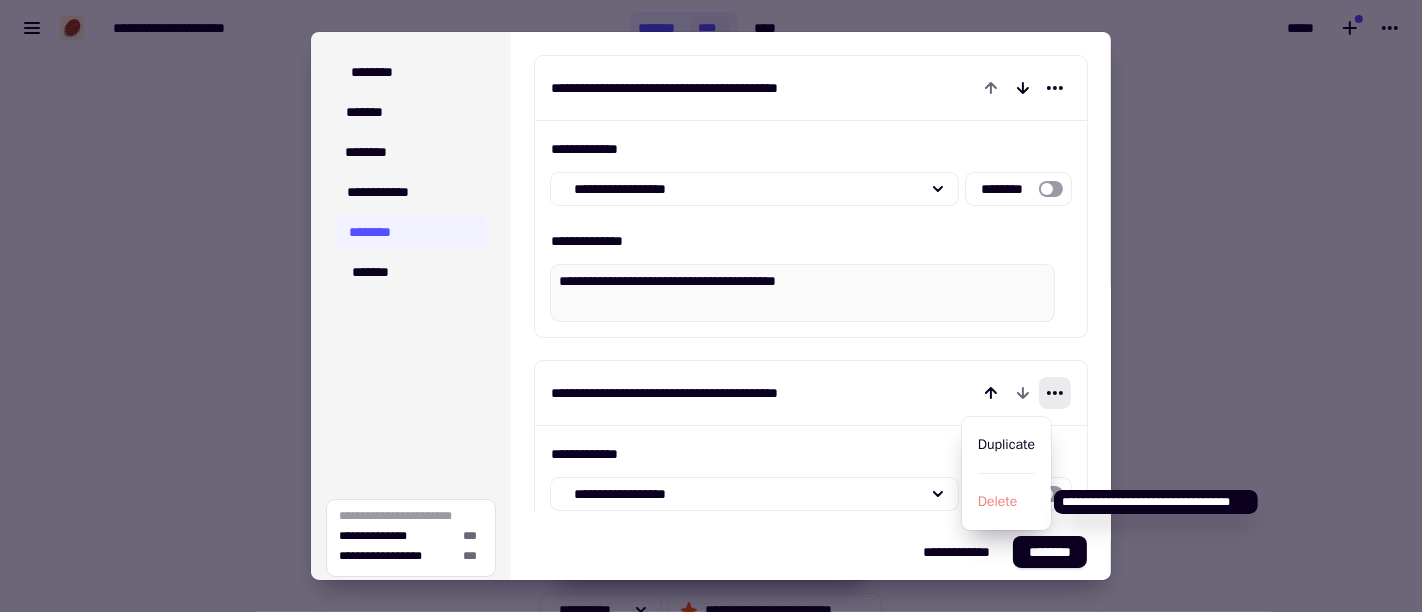 click on "Delete" at bounding box center [1006, 502] 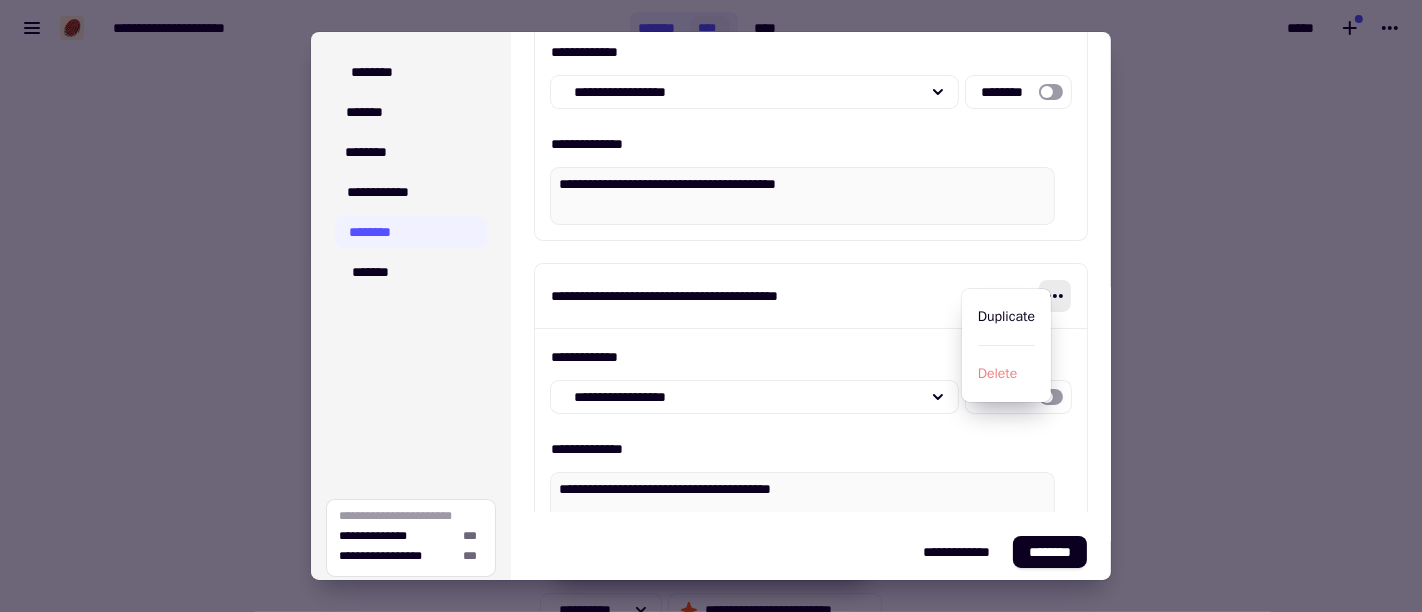 scroll, scrollTop: 222, scrollLeft: 0, axis: vertical 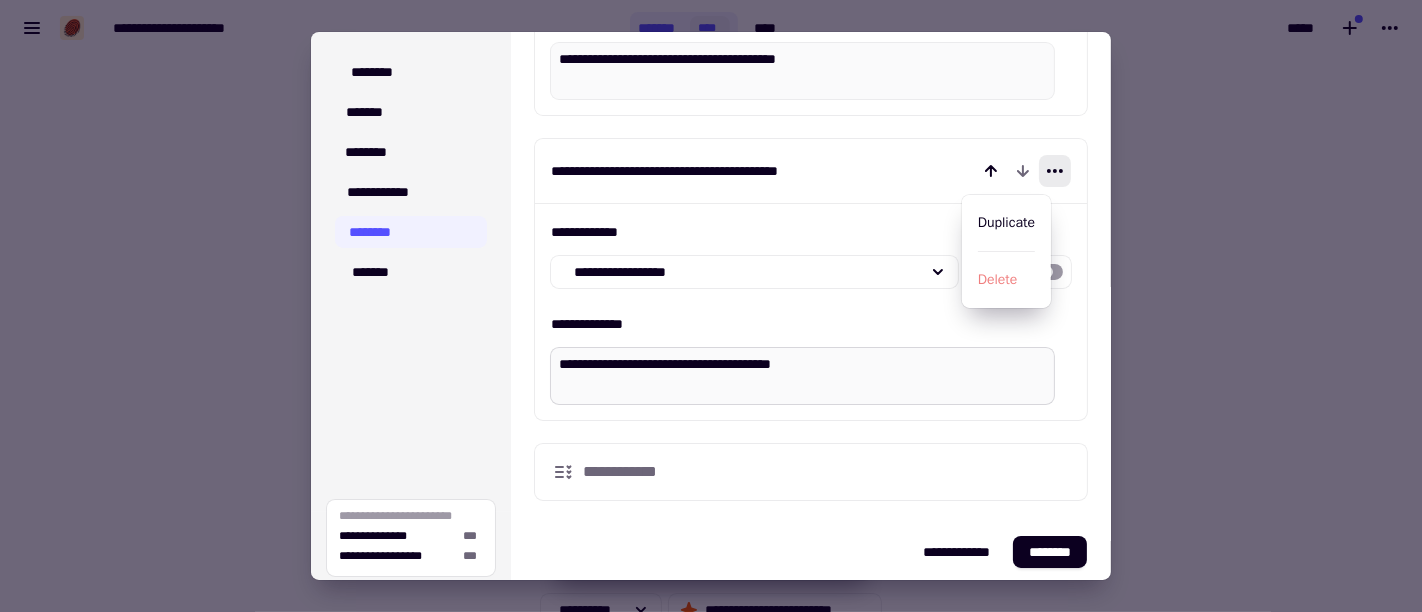 click on "[PASSPORT NUMBER]" at bounding box center (802, 376) 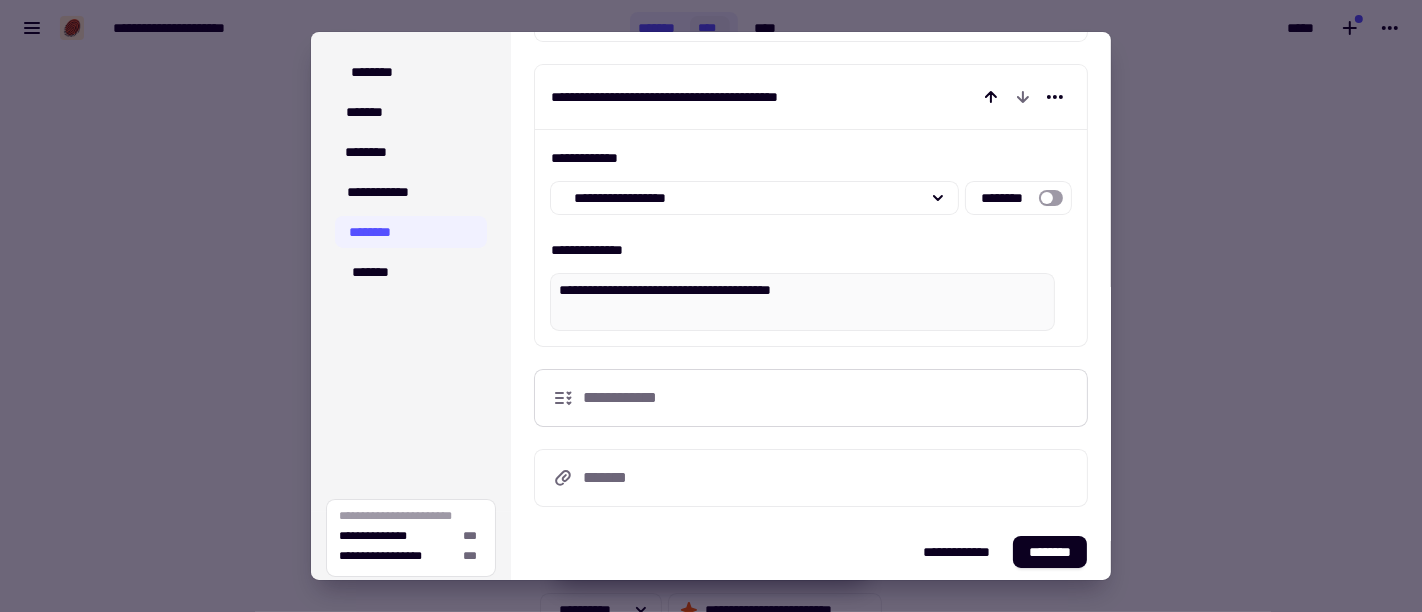 scroll, scrollTop: 314, scrollLeft: 0, axis: vertical 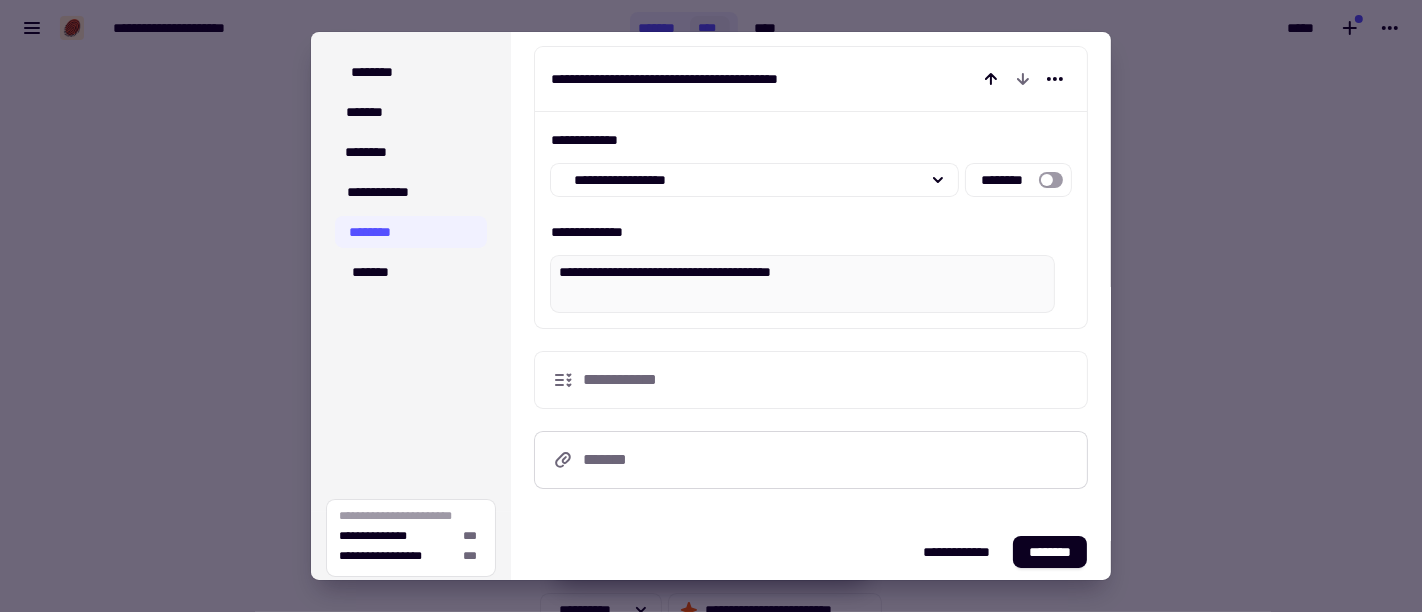 click on "*******" at bounding box center [616, 460] 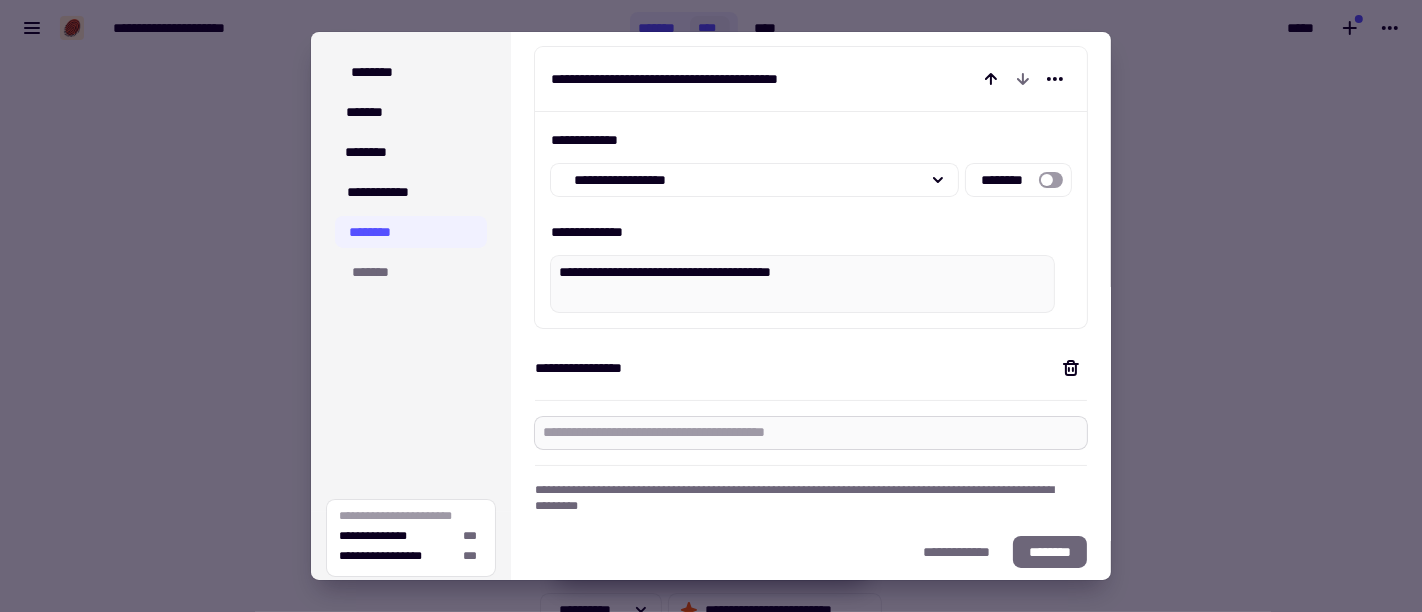 click at bounding box center (811, 433) 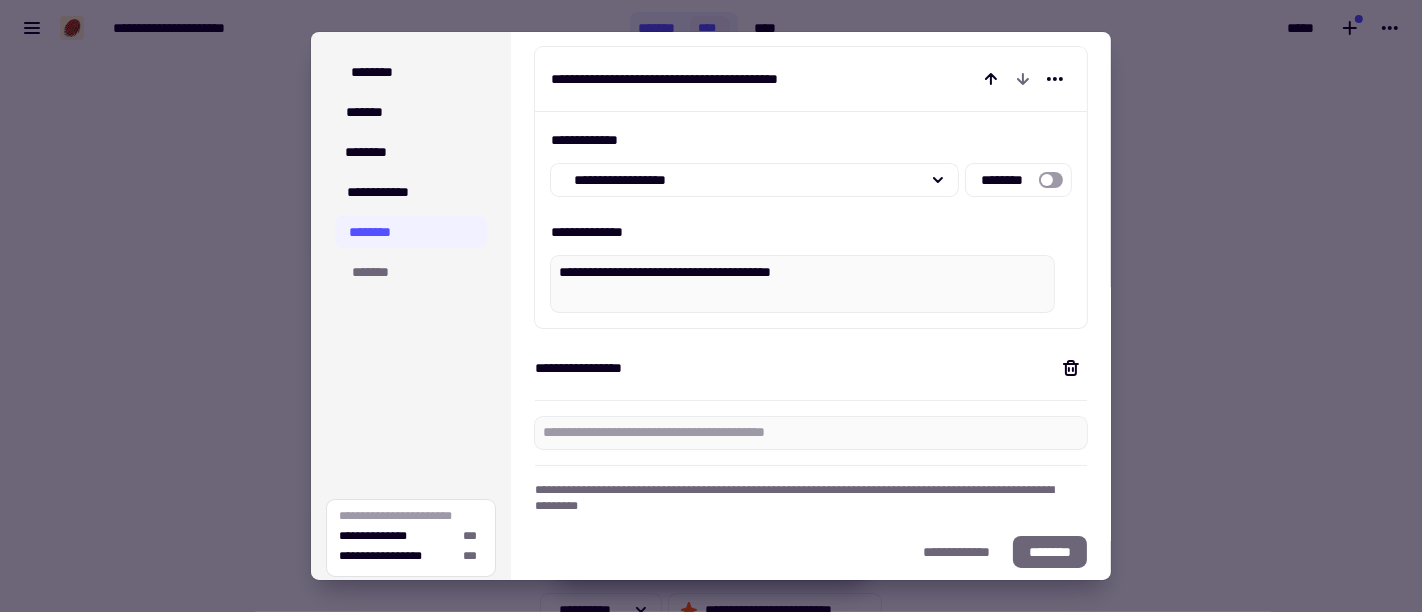 paste on "**********" 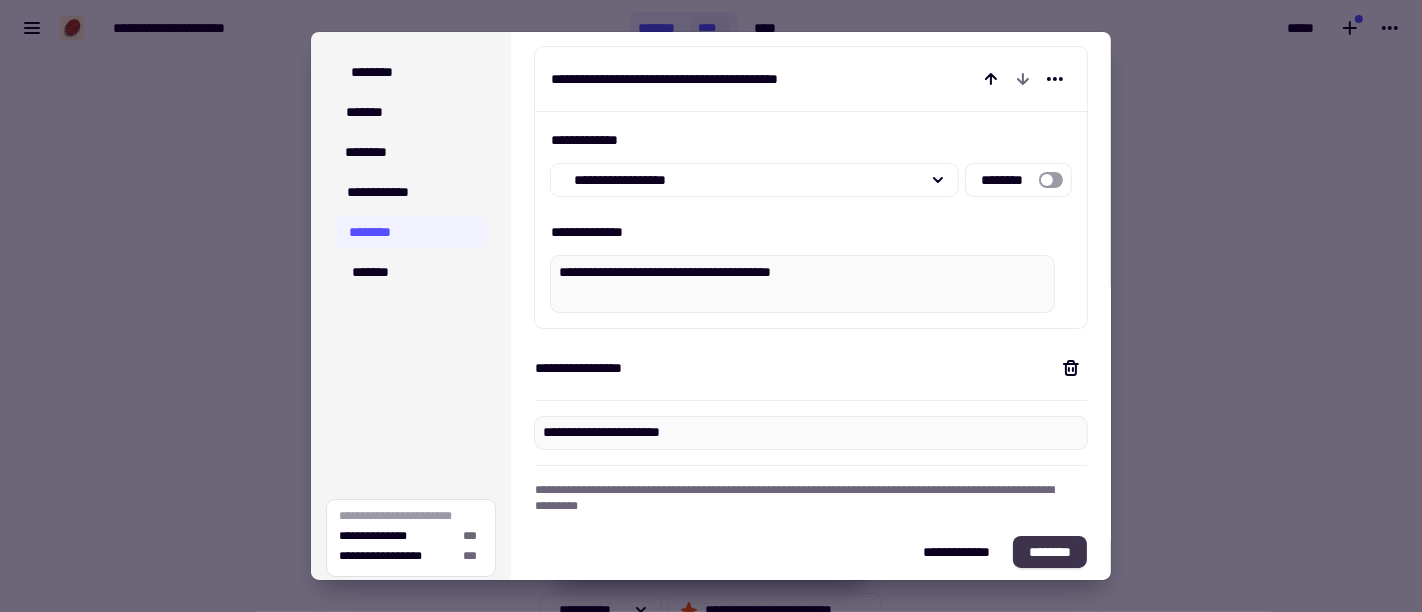 type on "**********" 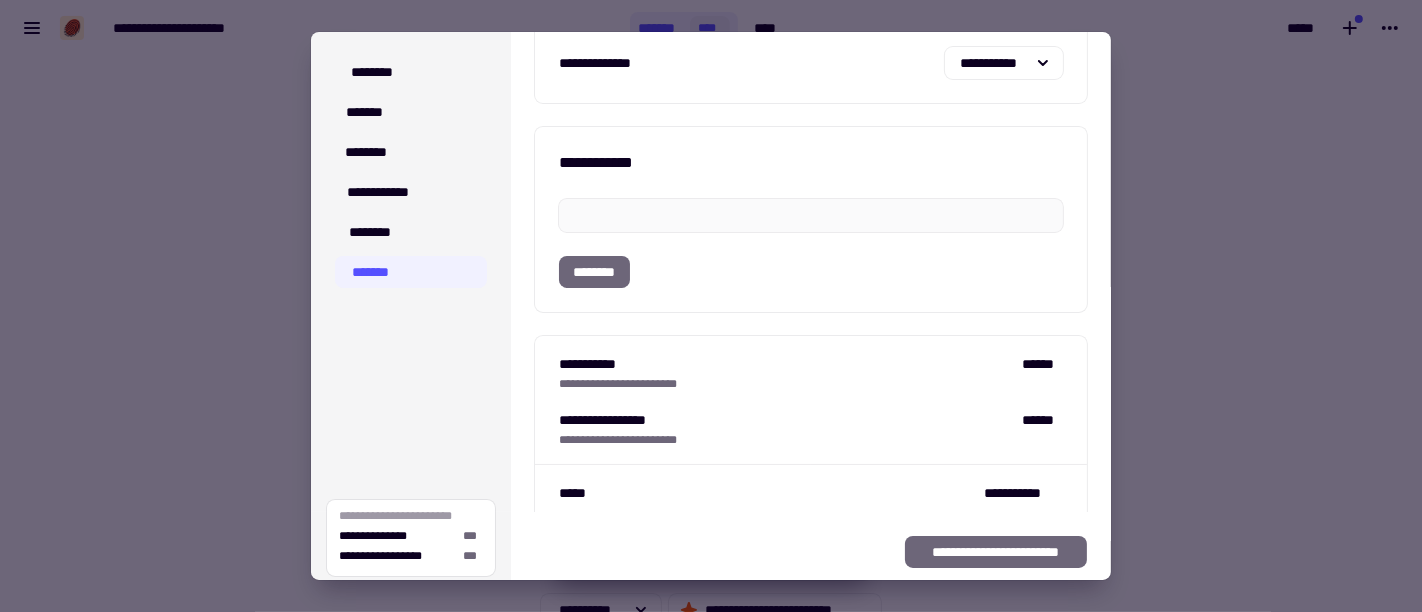 scroll, scrollTop: 157, scrollLeft: 0, axis: vertical 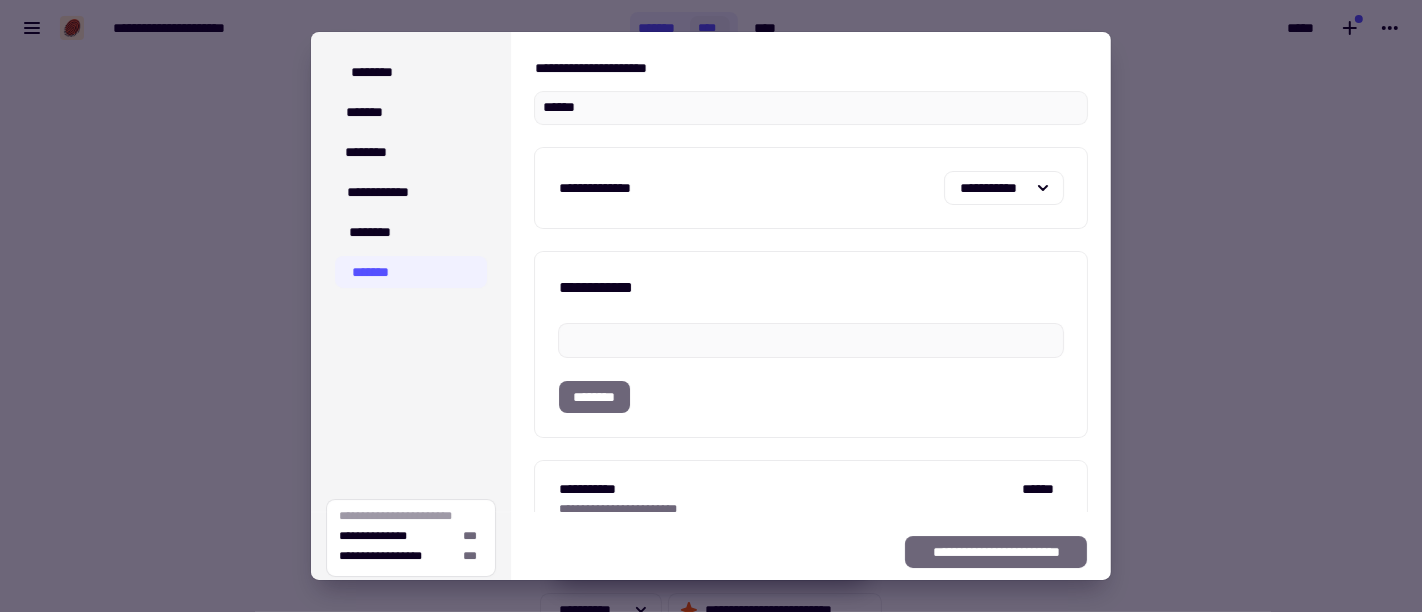 click at bounding box center (711, 306) 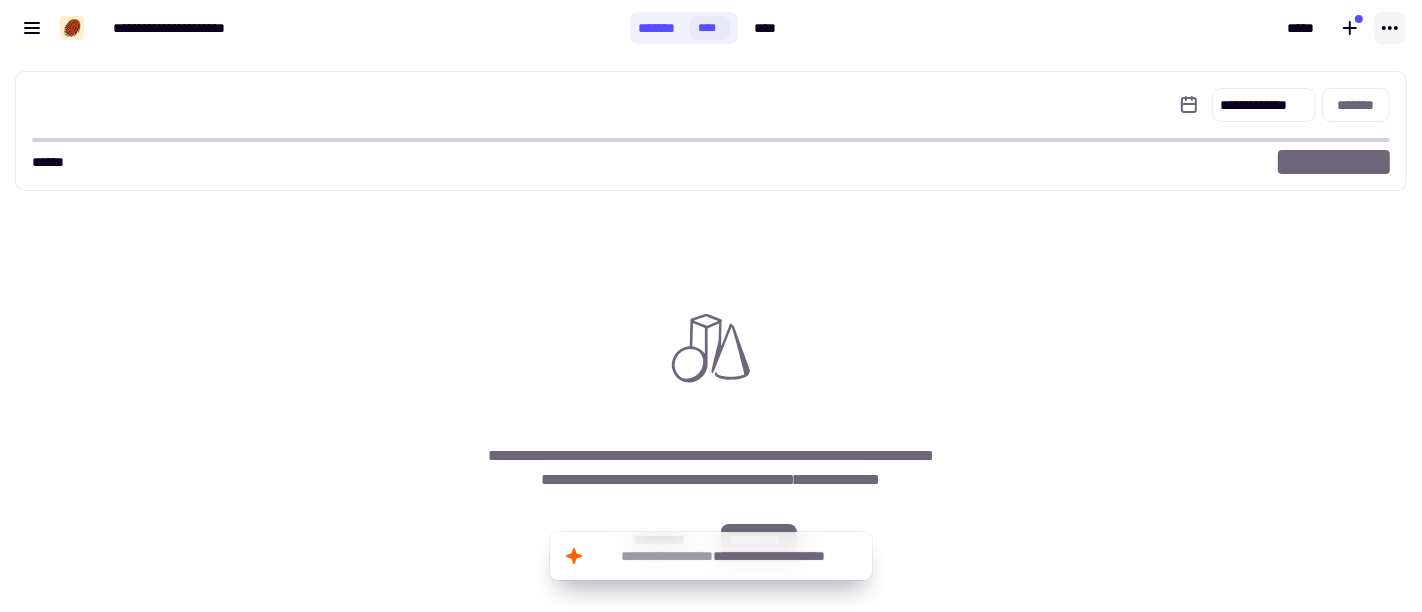 click 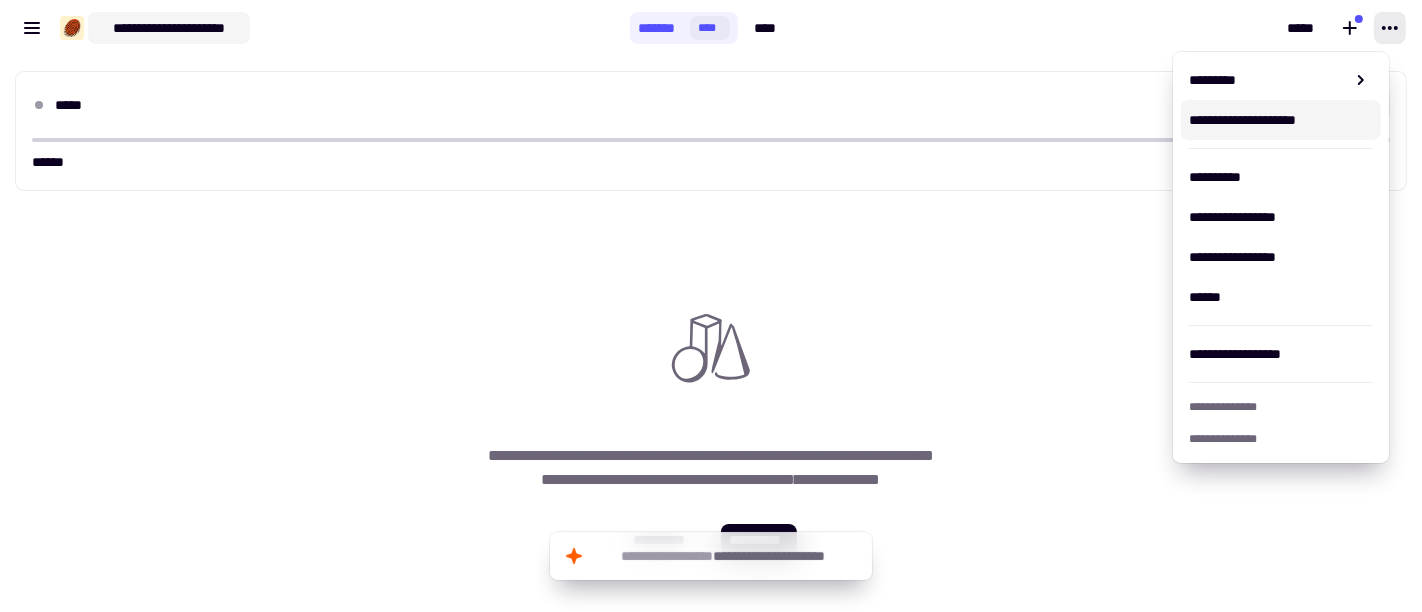 click on "**********" 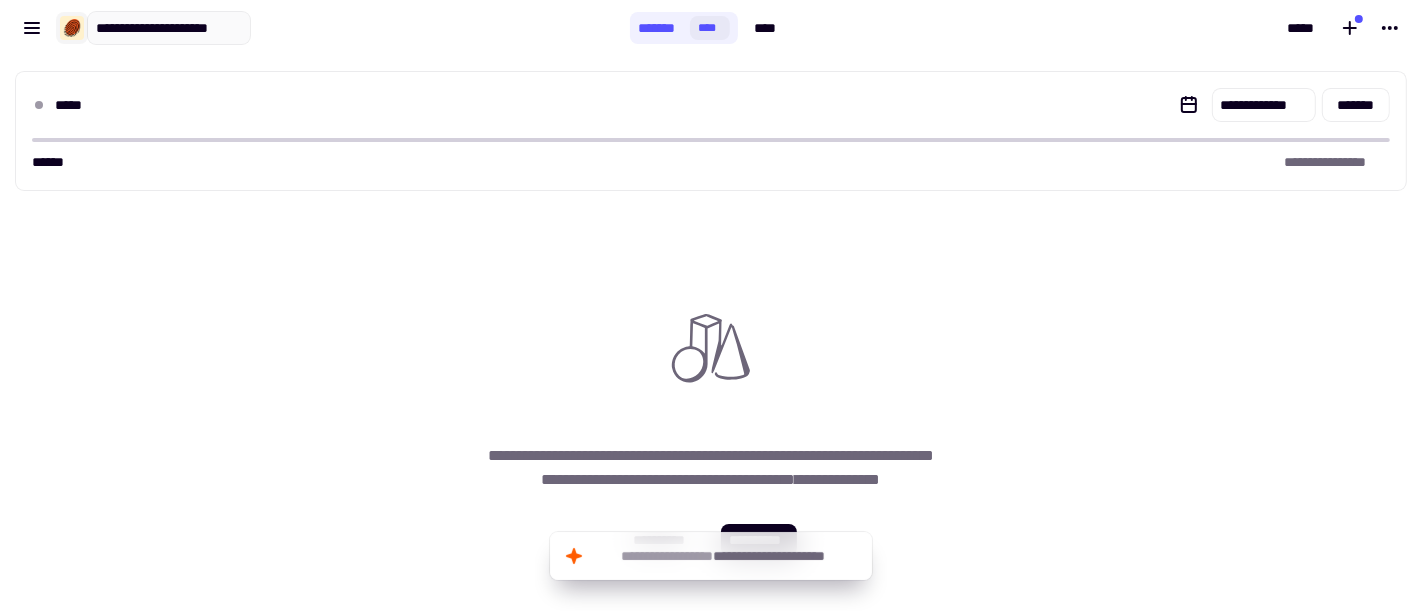 click 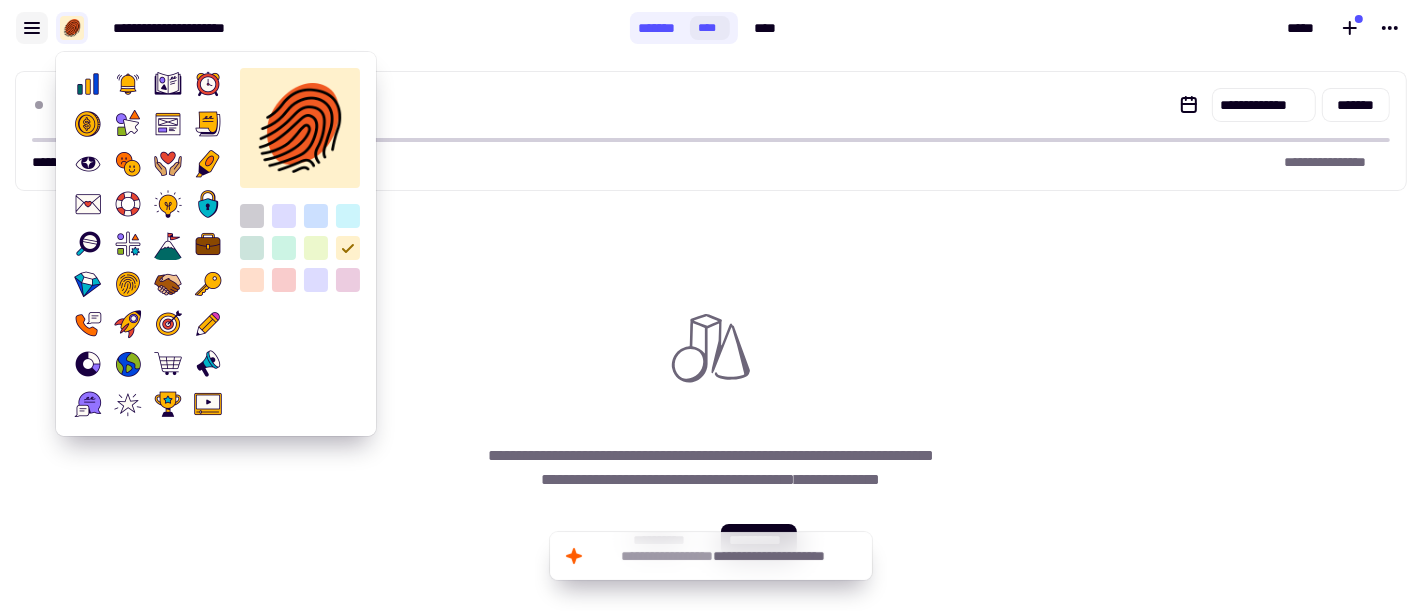 click 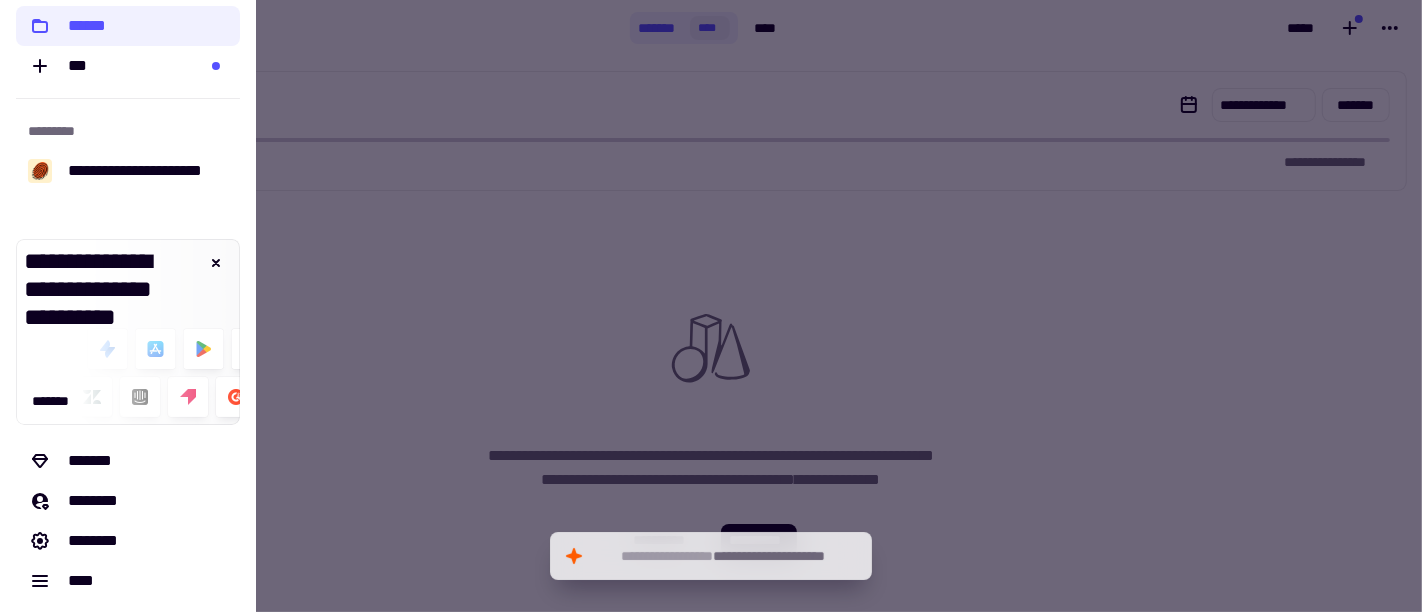 scroll, scrollTop: 174, scrollLeft: 0, axis: vertical 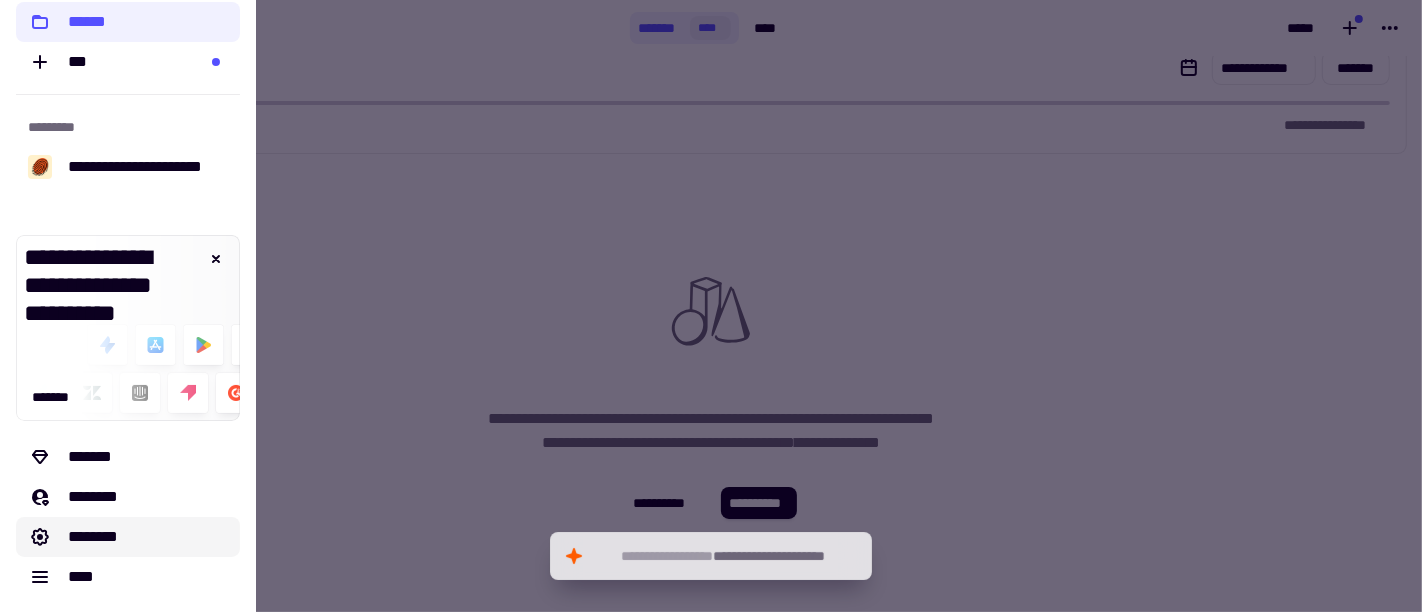 click on "********" 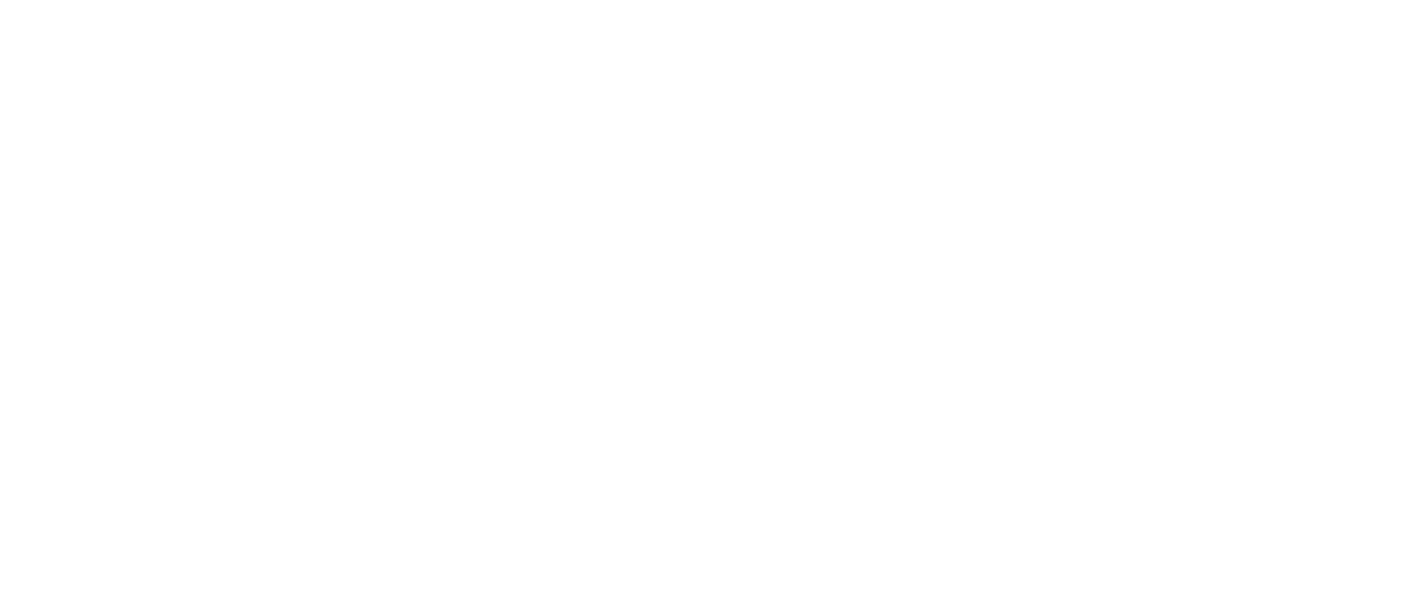 scroll, scrollTop: 0, scrollLeft: 0, axis: both 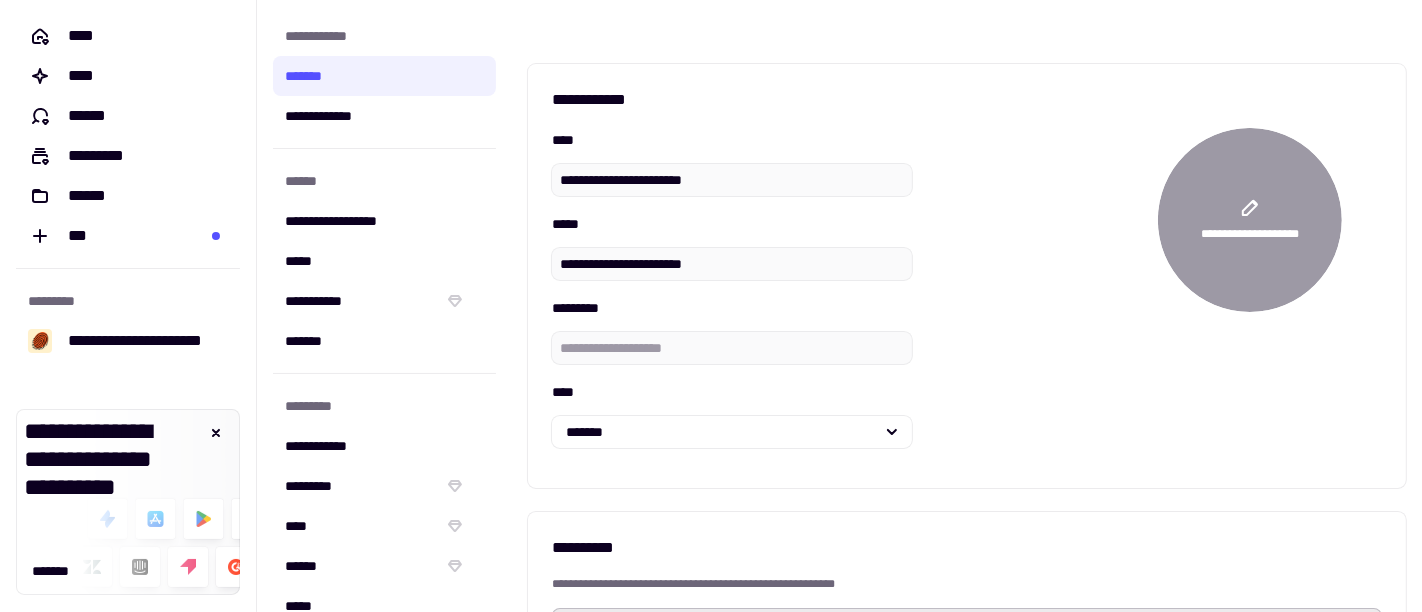 click on "**********" 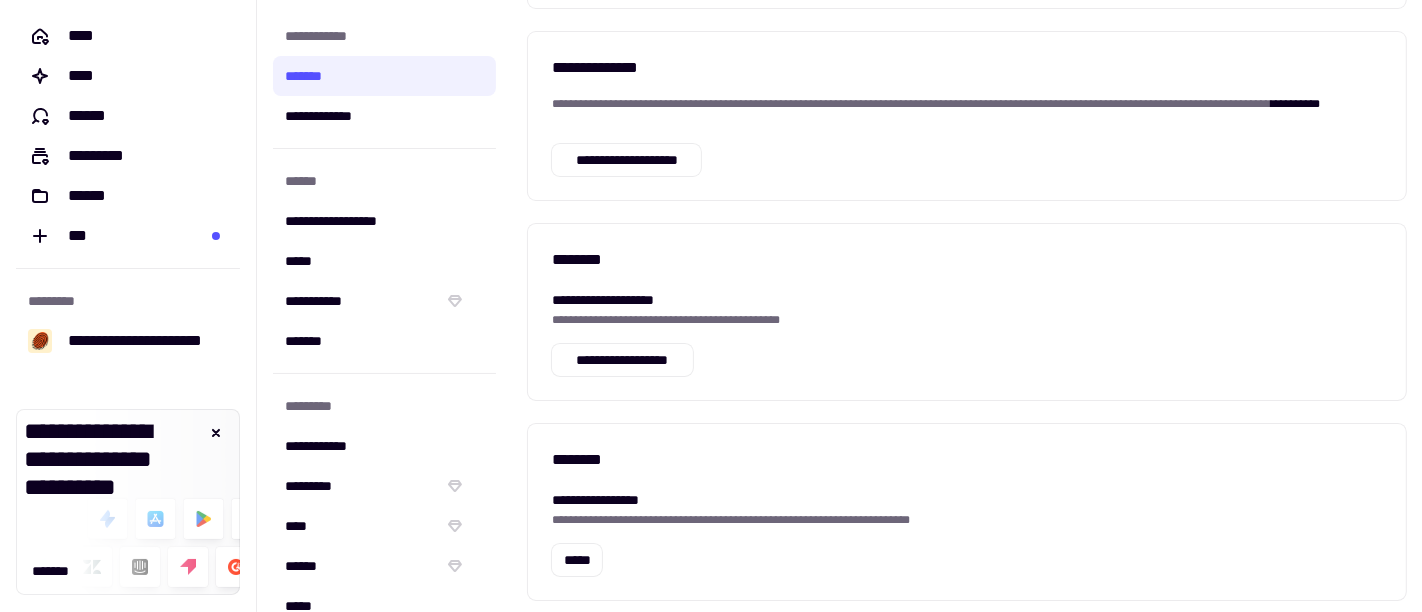 scroll, scrollTop: 757, scrollLeft: 0, axis: vertical 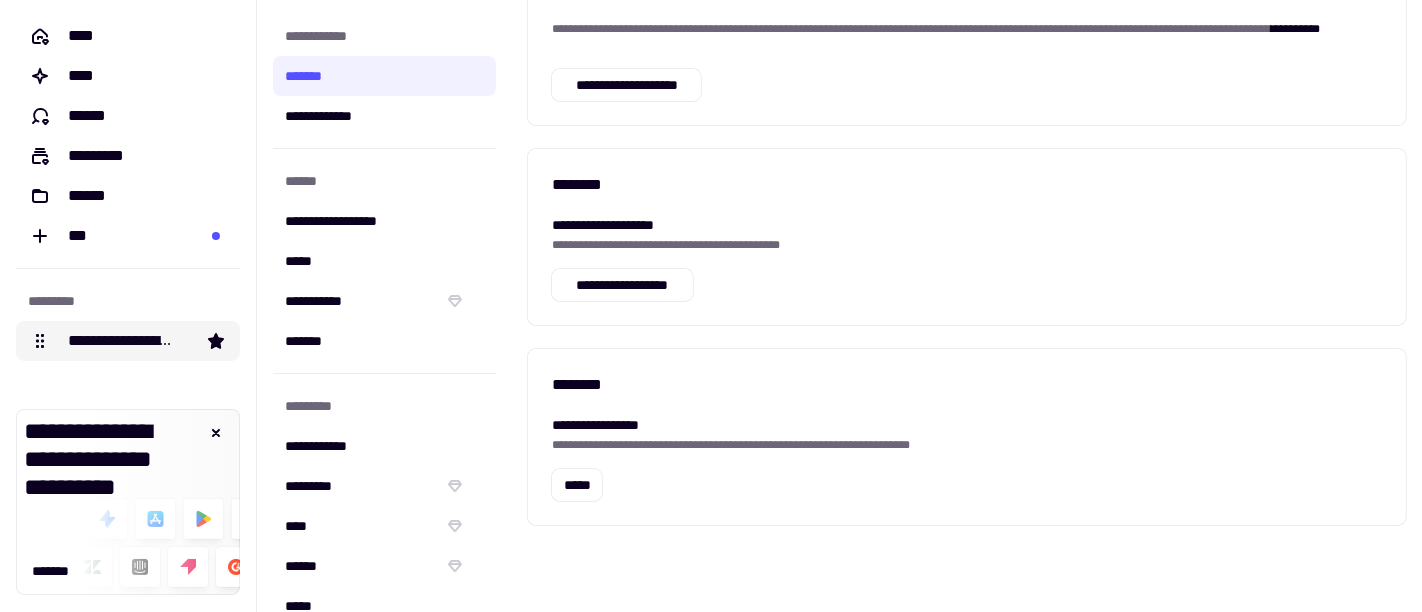 click on "**********" 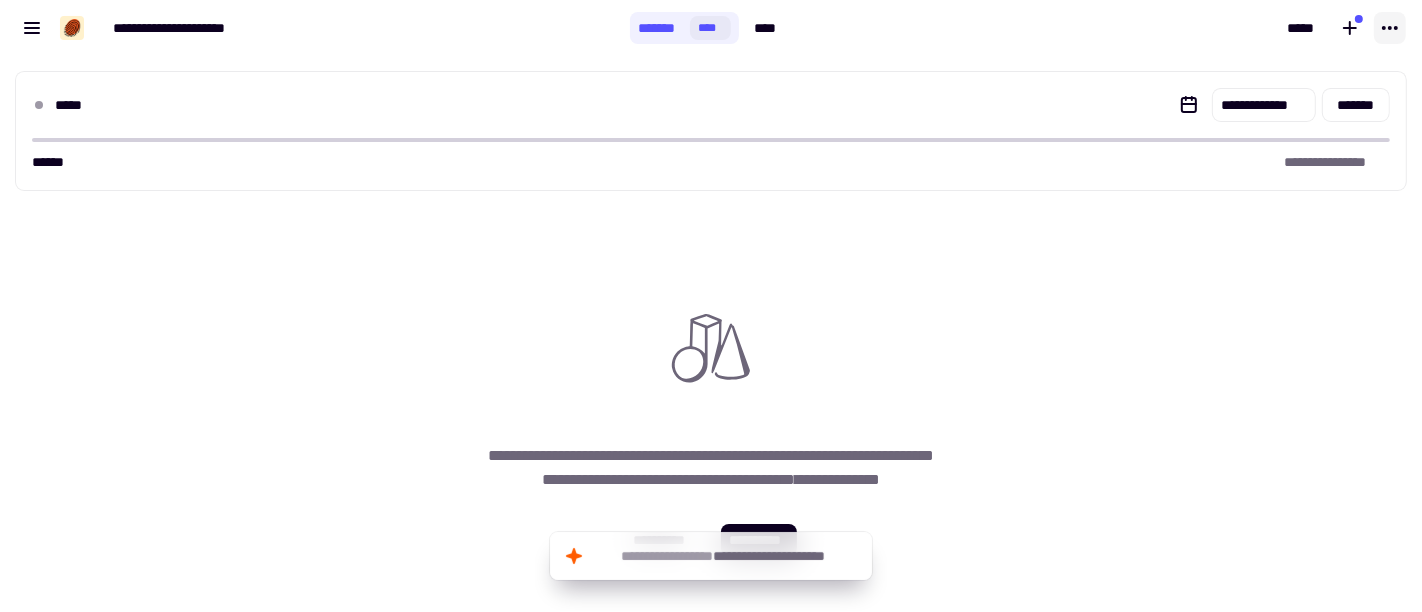 click 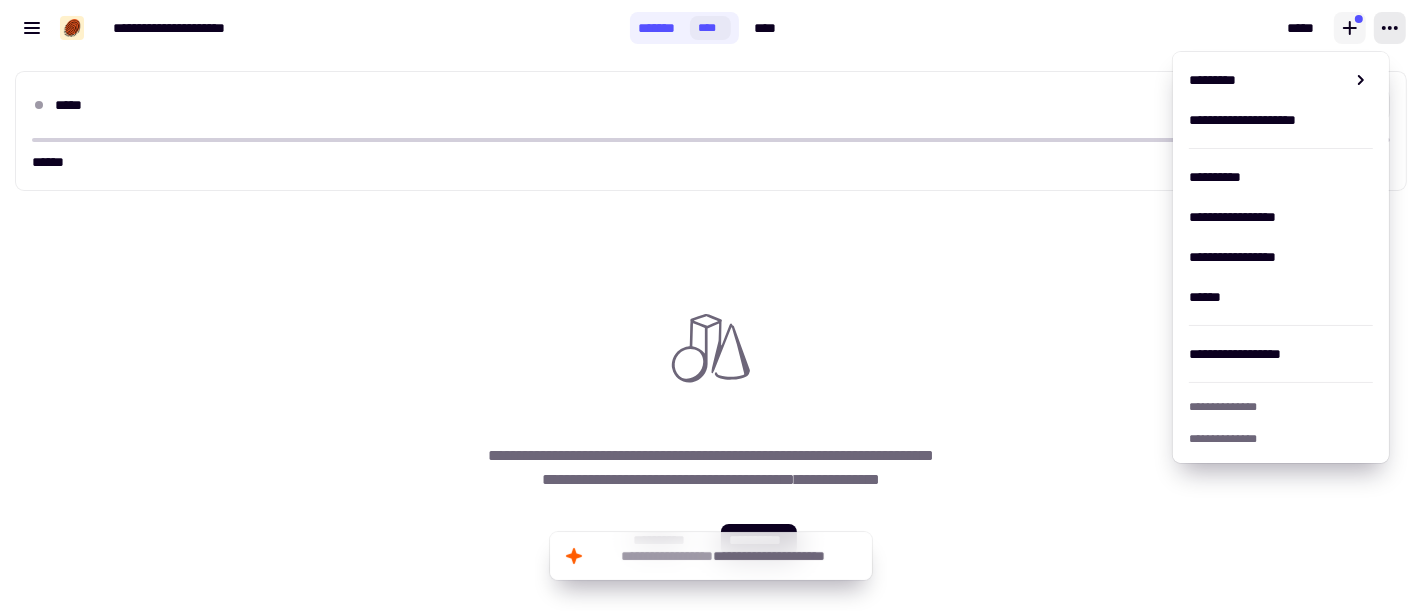 click 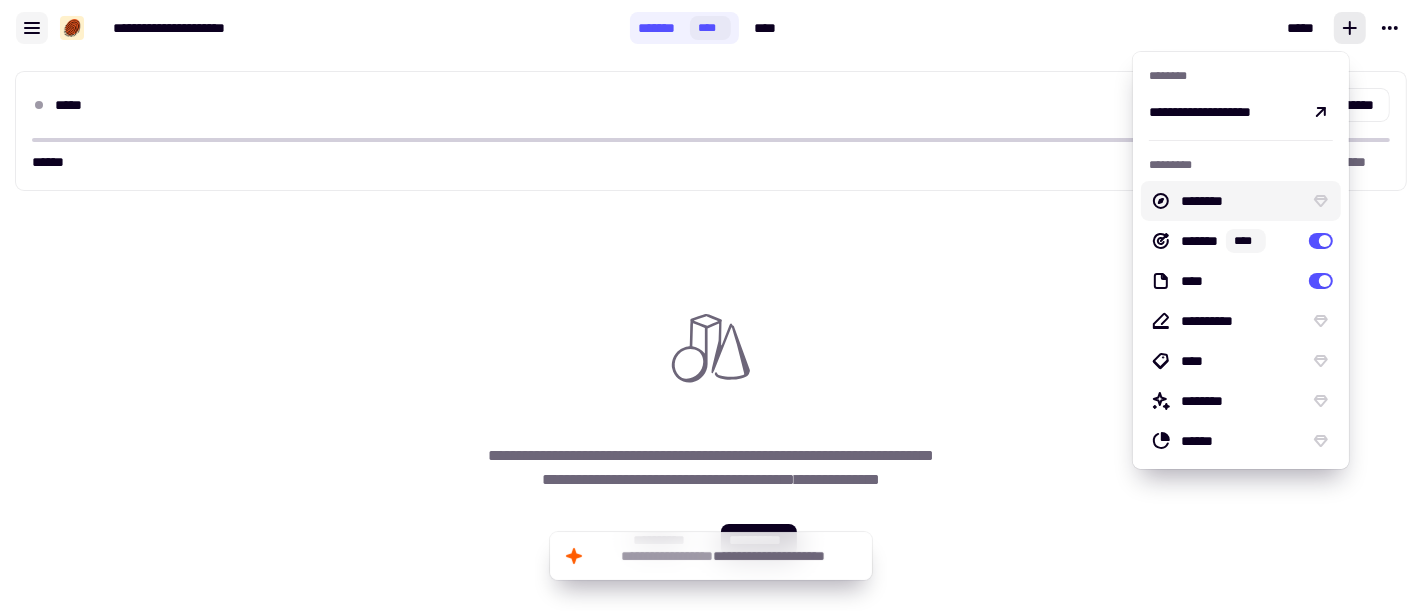 click 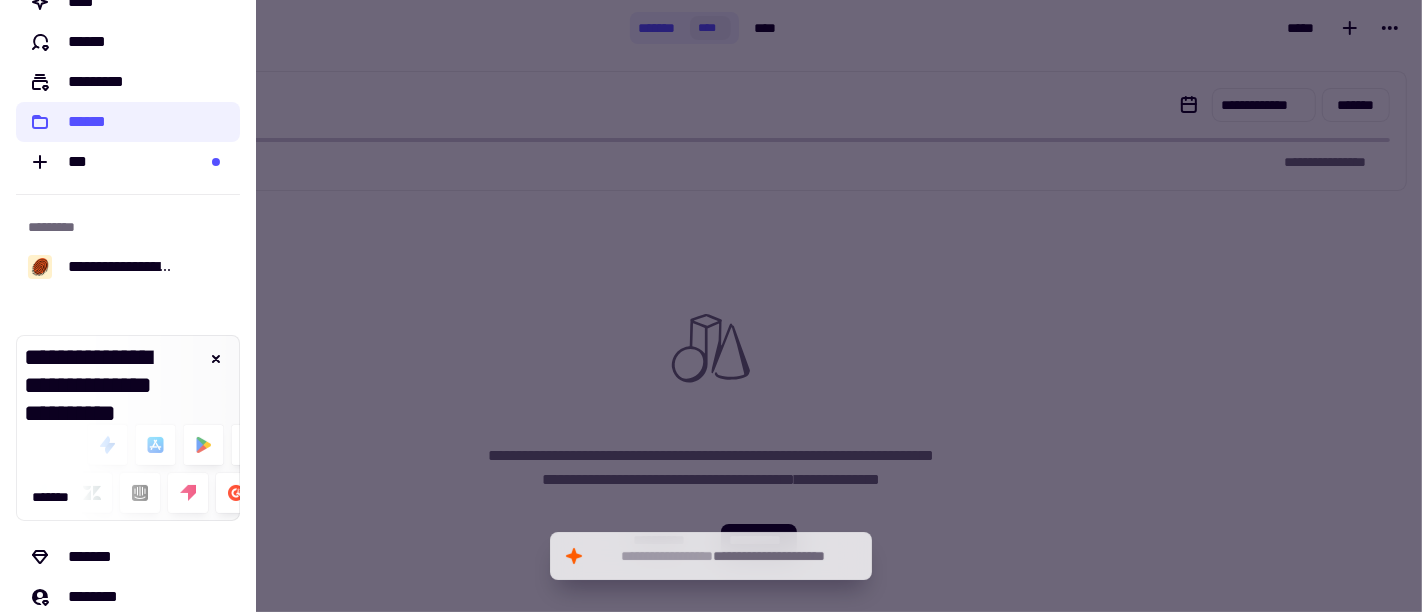 scroll, scrollTop: 174, scrollLeft: 0, axis: vertical 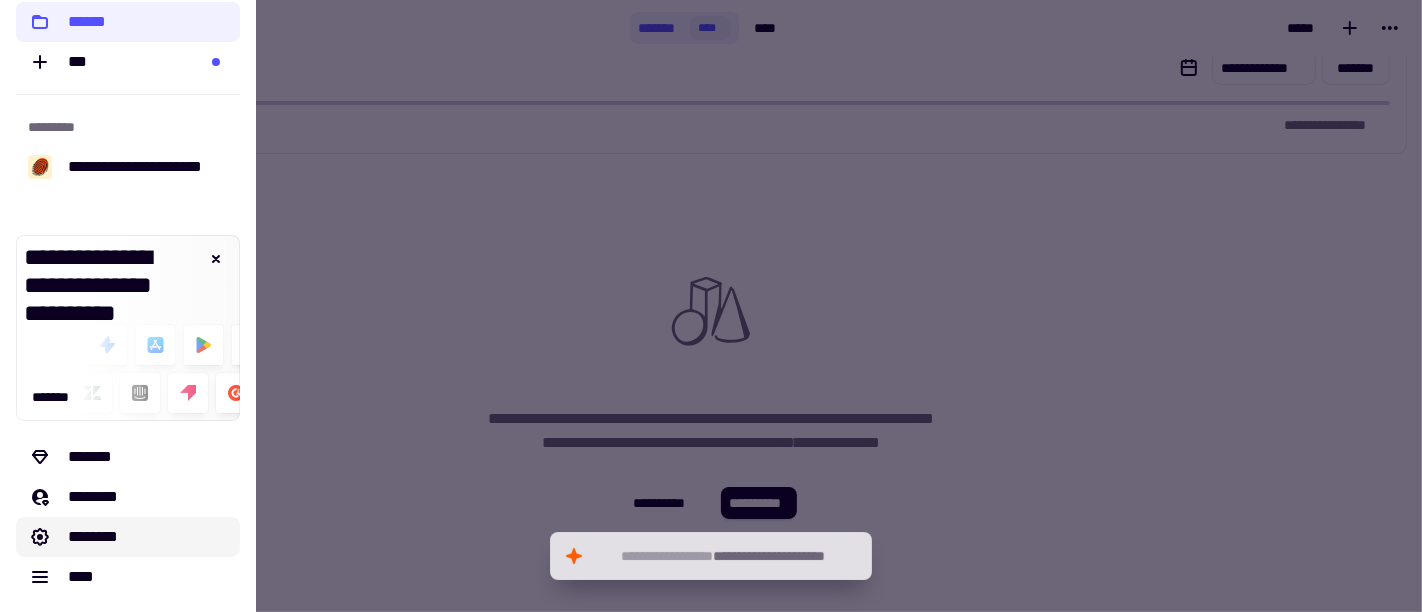 click on "********" 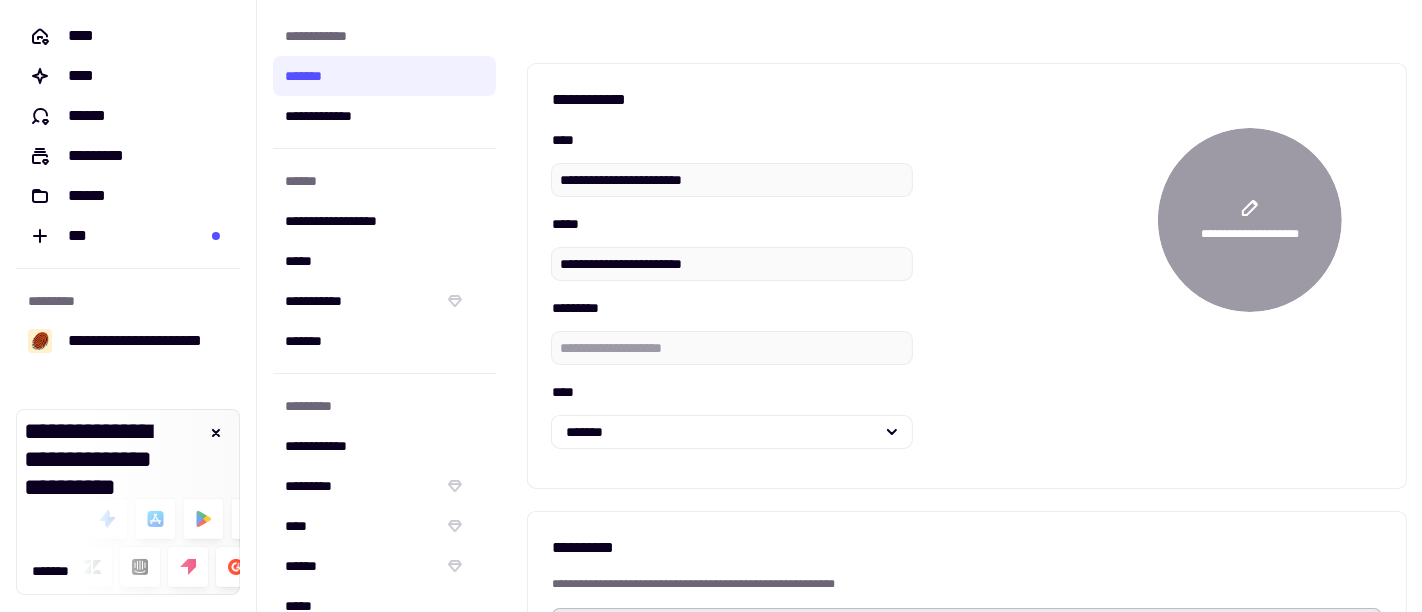 click on "******" 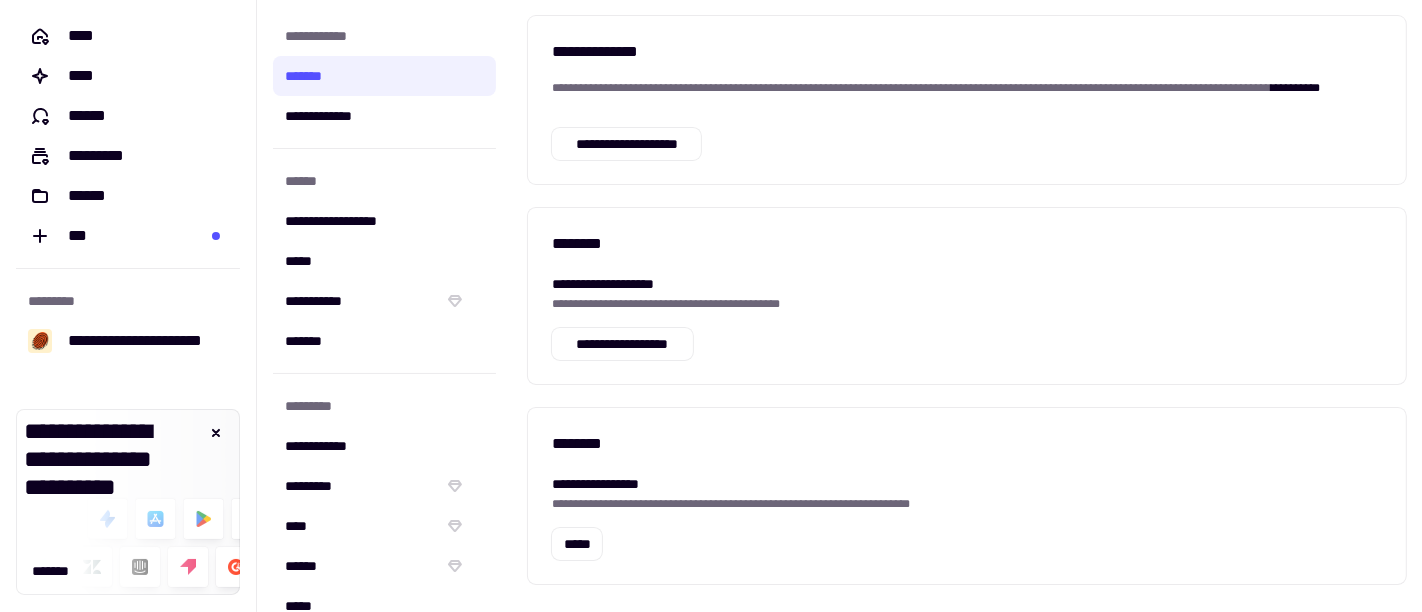 scroll, scrollTop: 757, scrollLeft: 0, axis: vertical 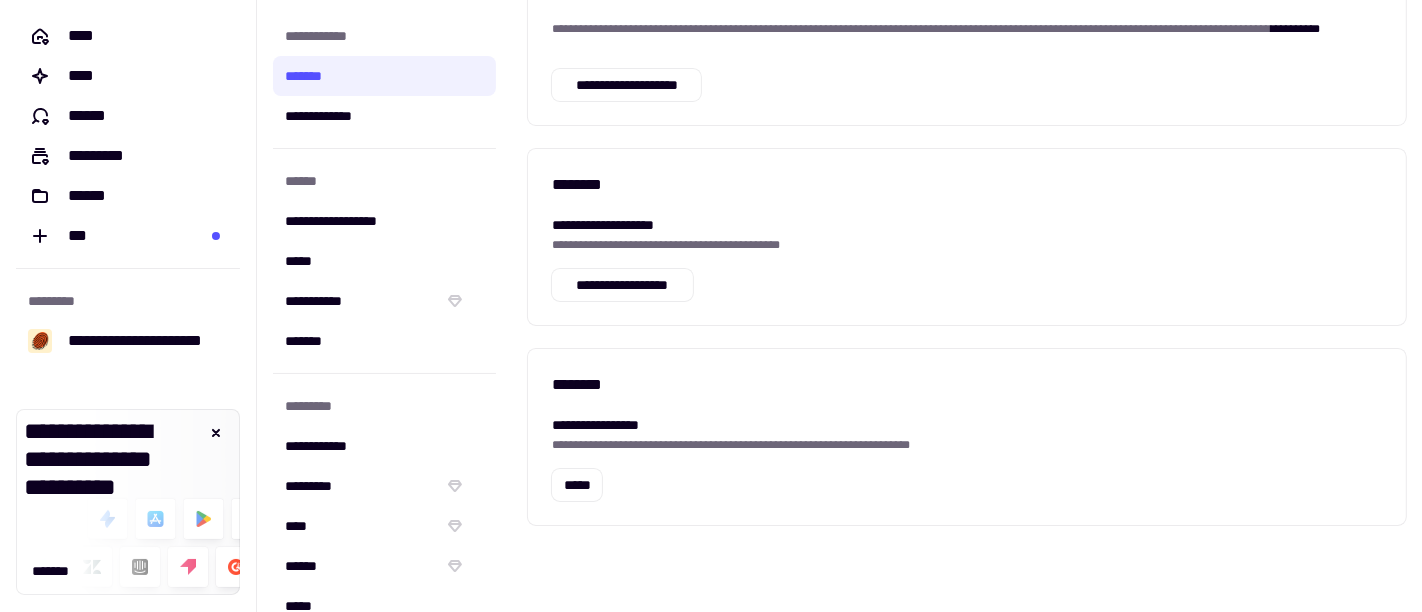 click on "**********" 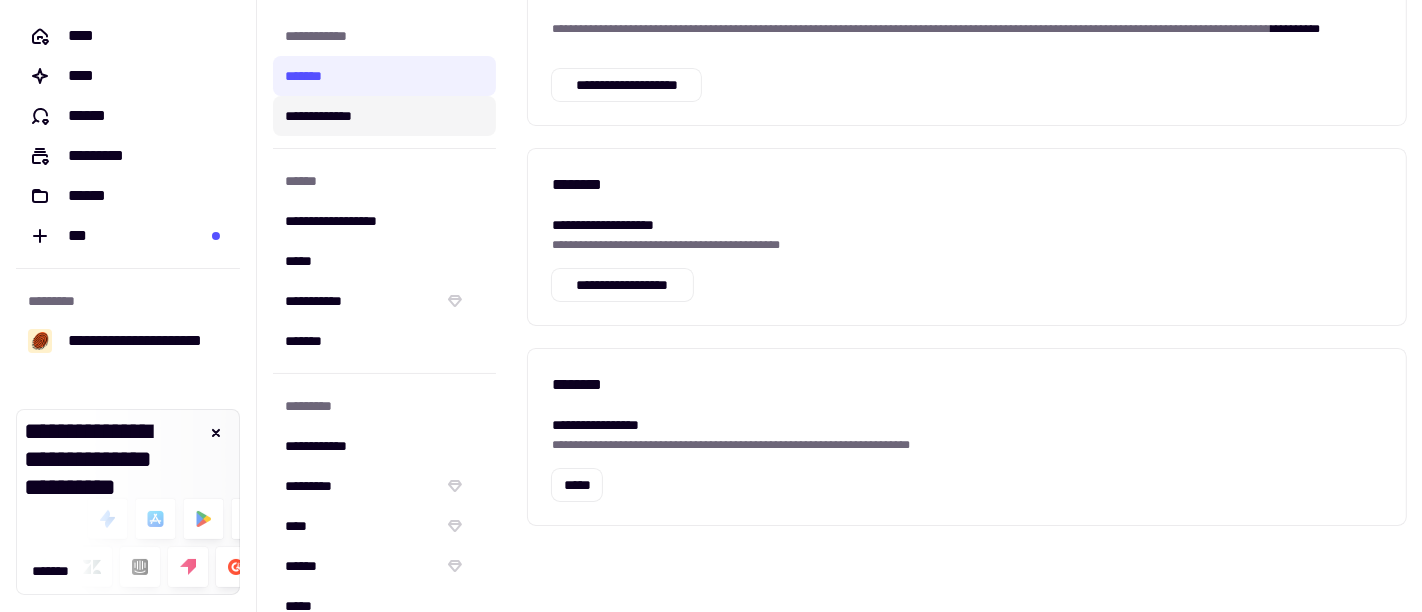 click on "**********" 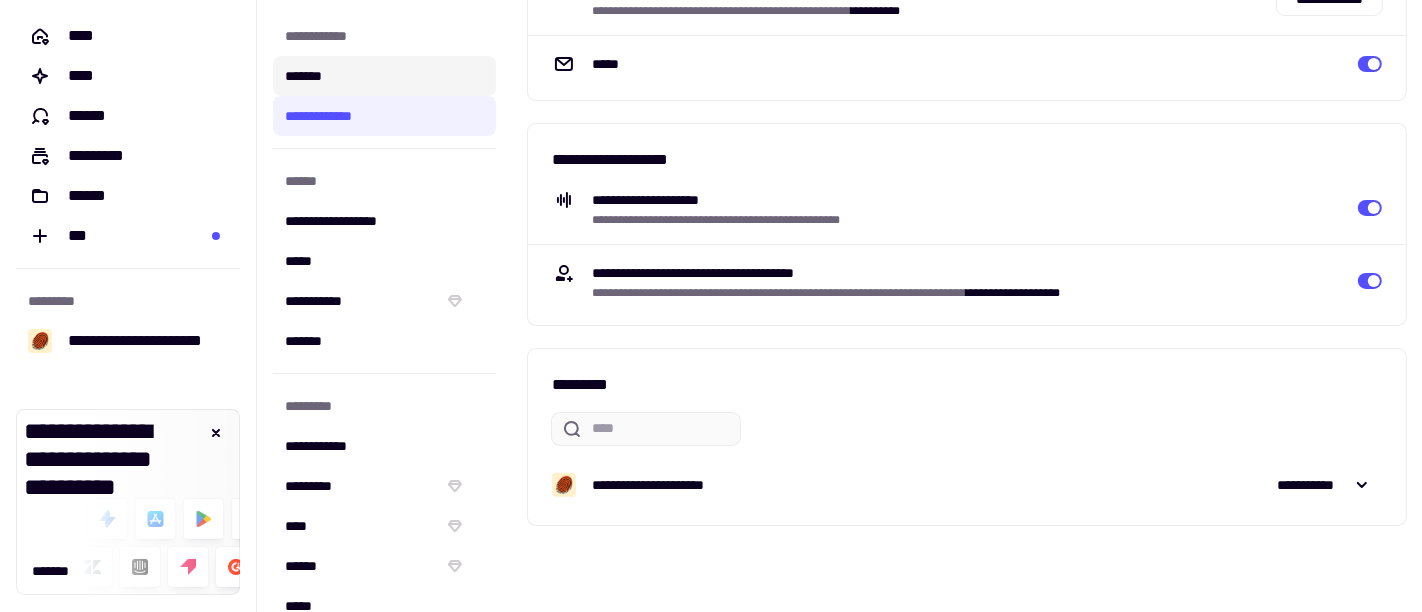 click on "*******" 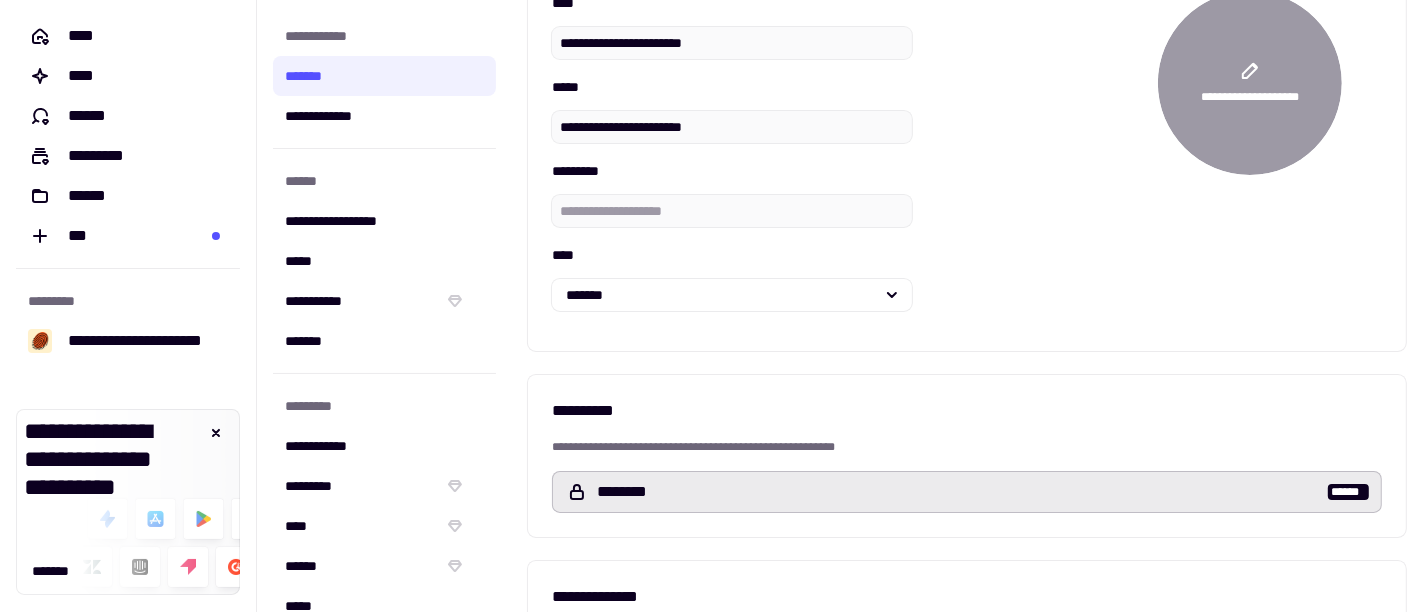 scroll, scrollTop: 0, scrollLeft: 0, axis: both 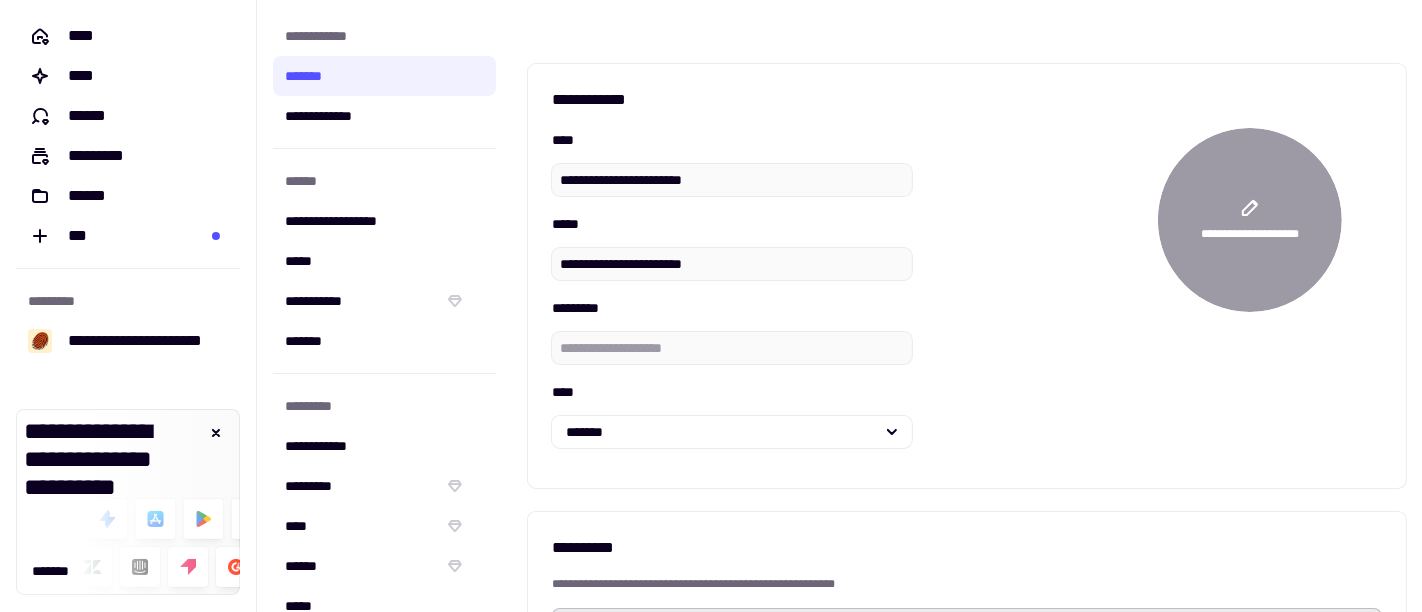 click on "**********" 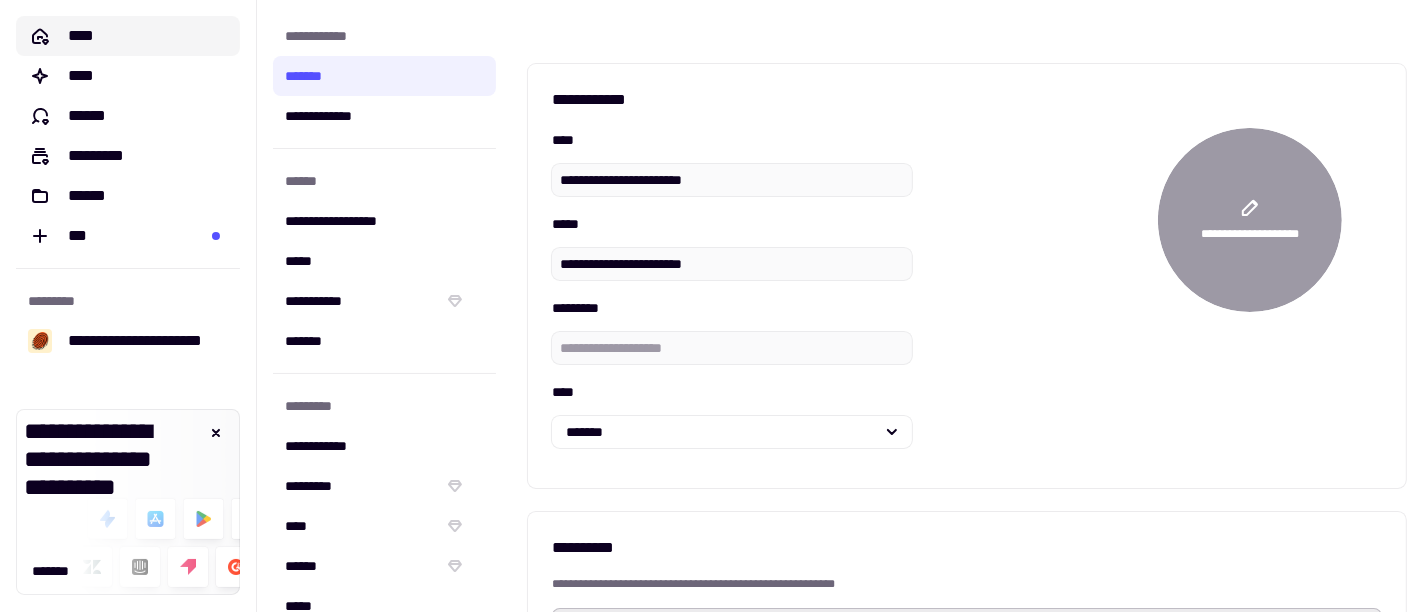 click on "****" 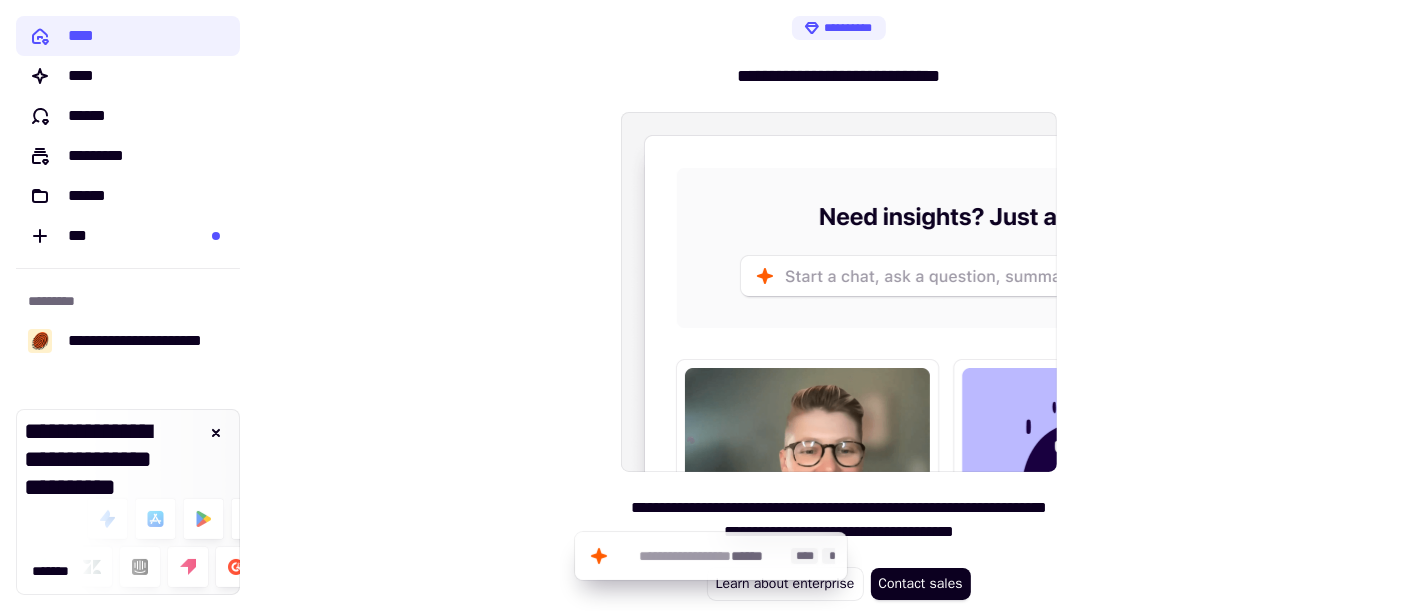 click on "******" 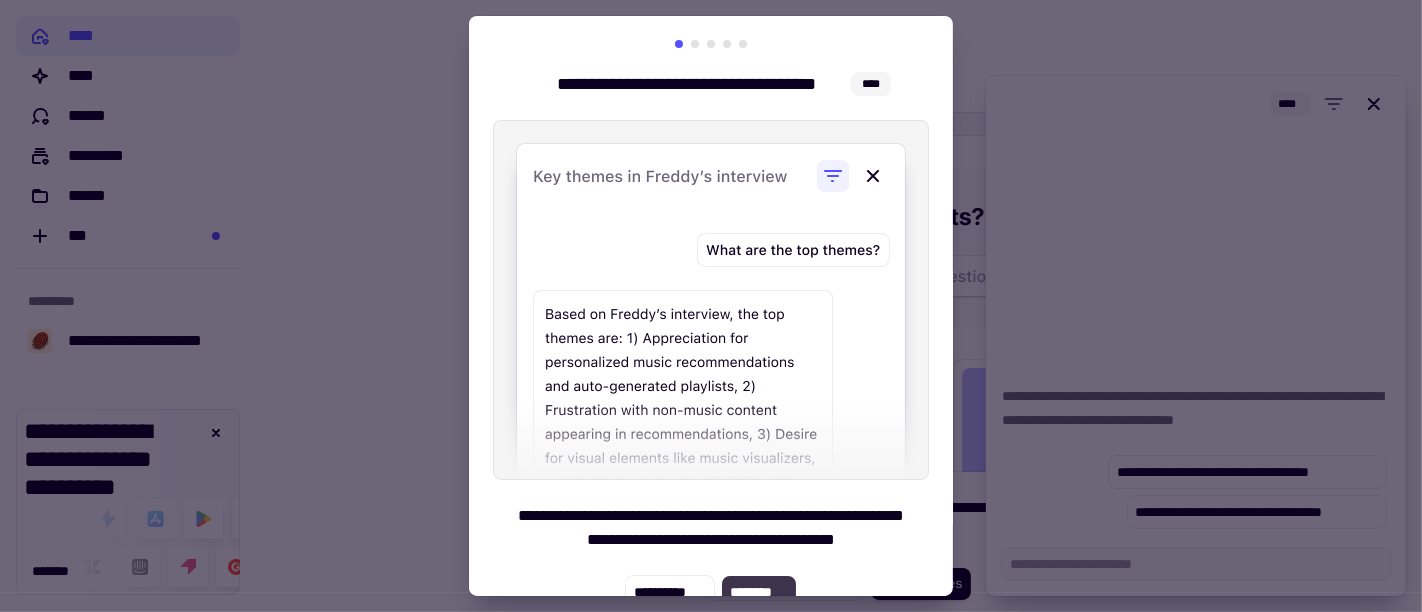 click on "********" 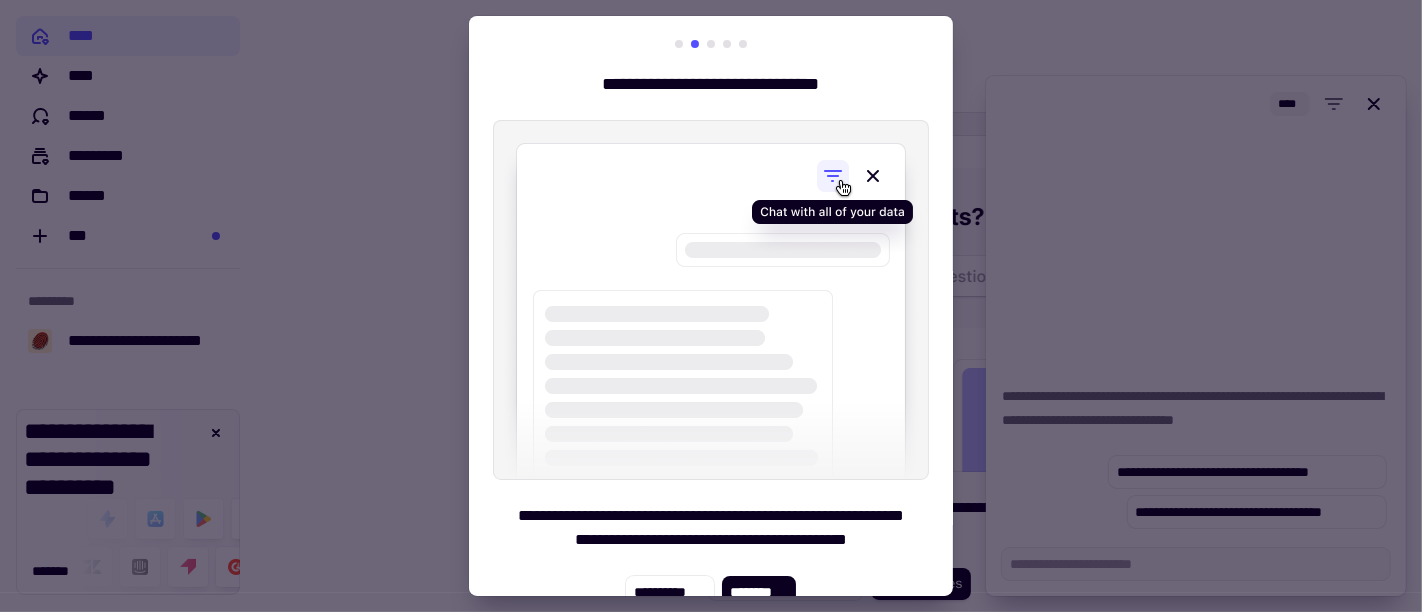click at bounding box center (711, 300) 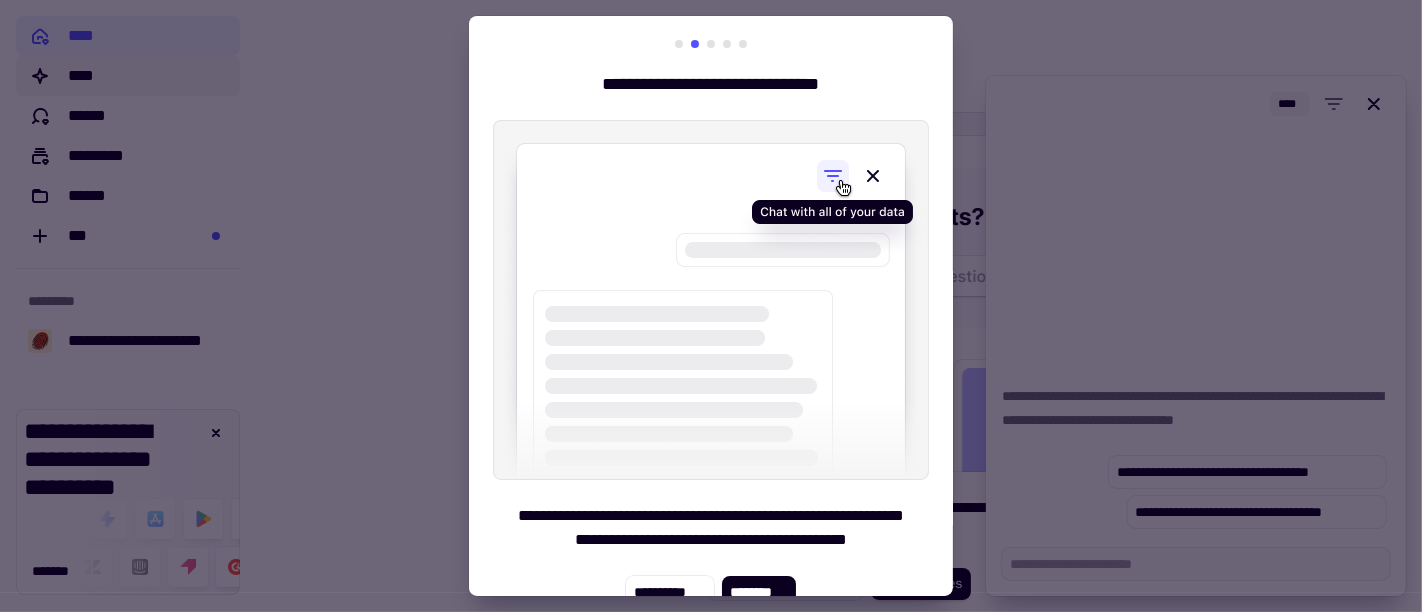type on "*" 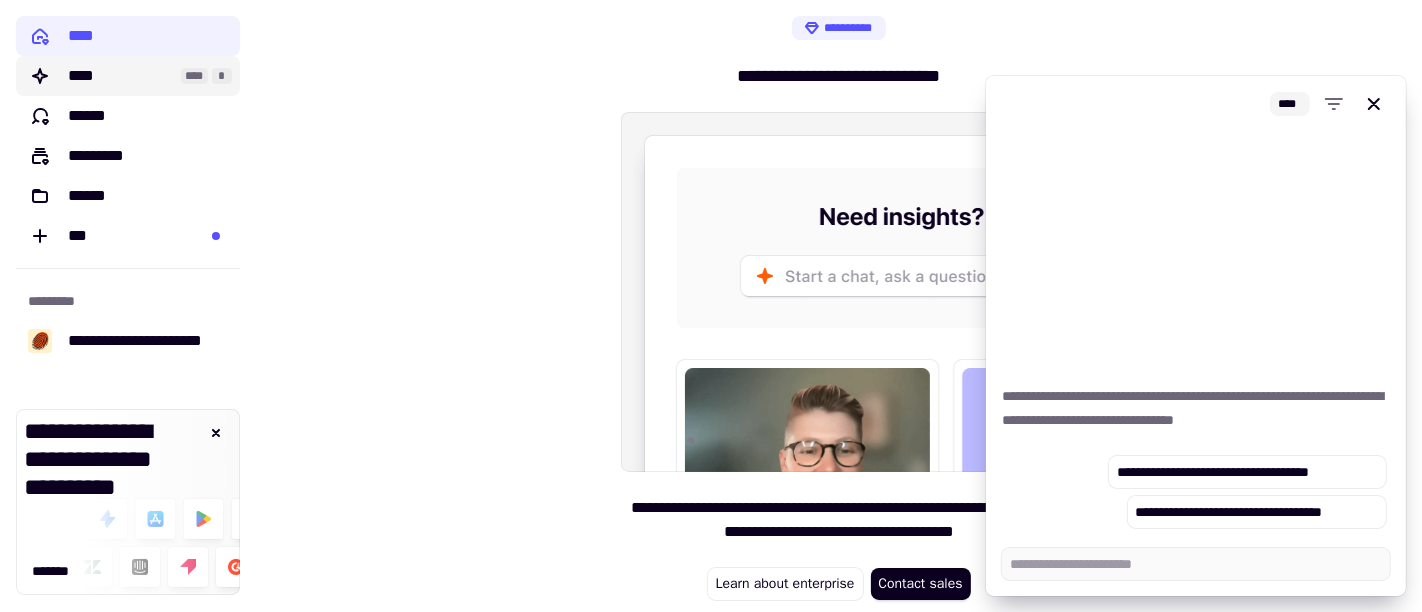 click on "****" 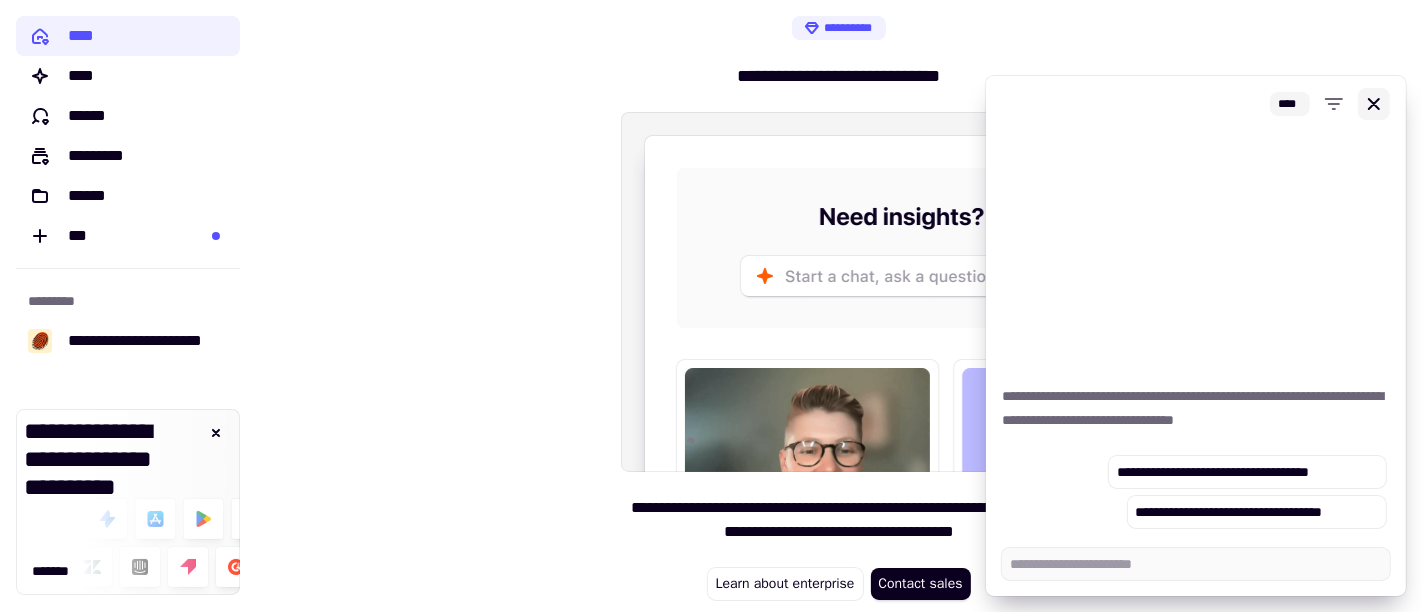 click 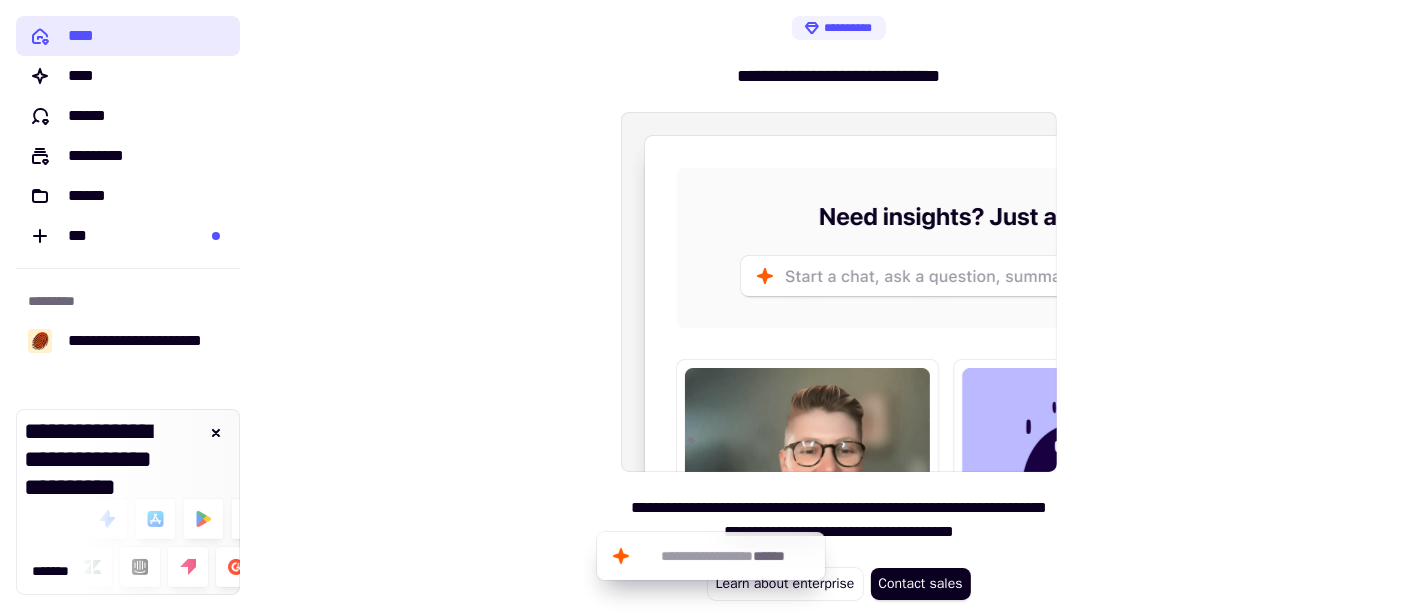 click on "****" 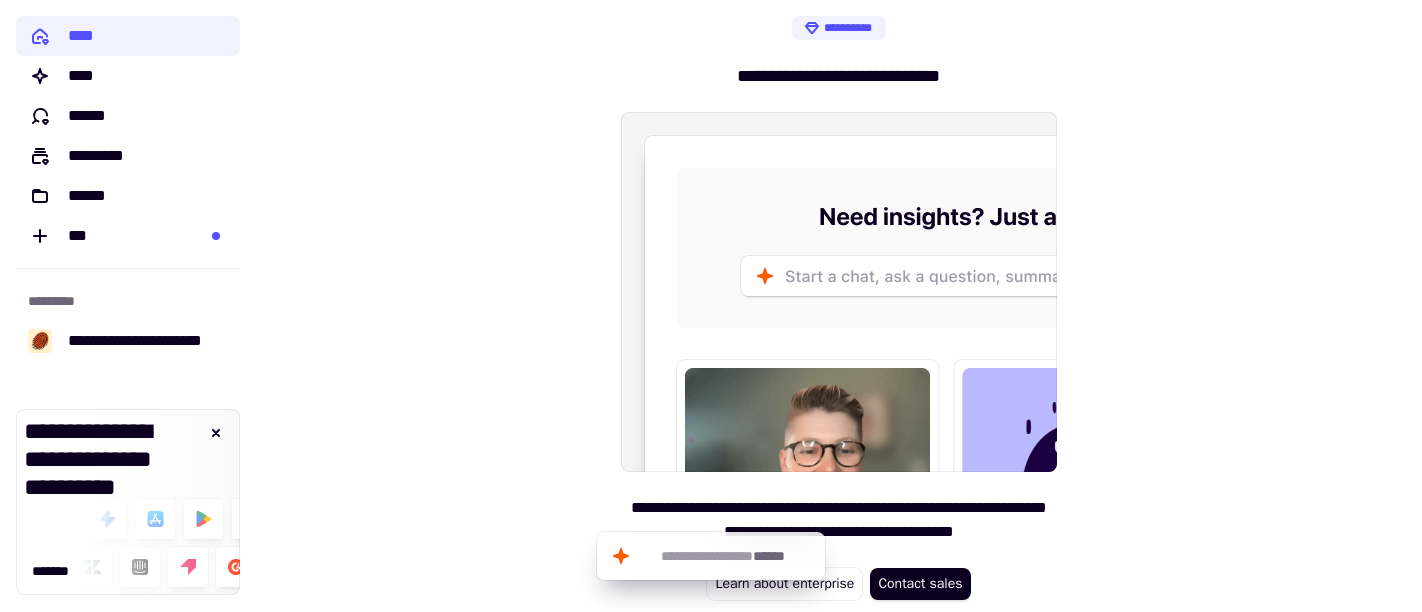 scroll, scrollTop: 0, scrollLeft: 0, axis: both 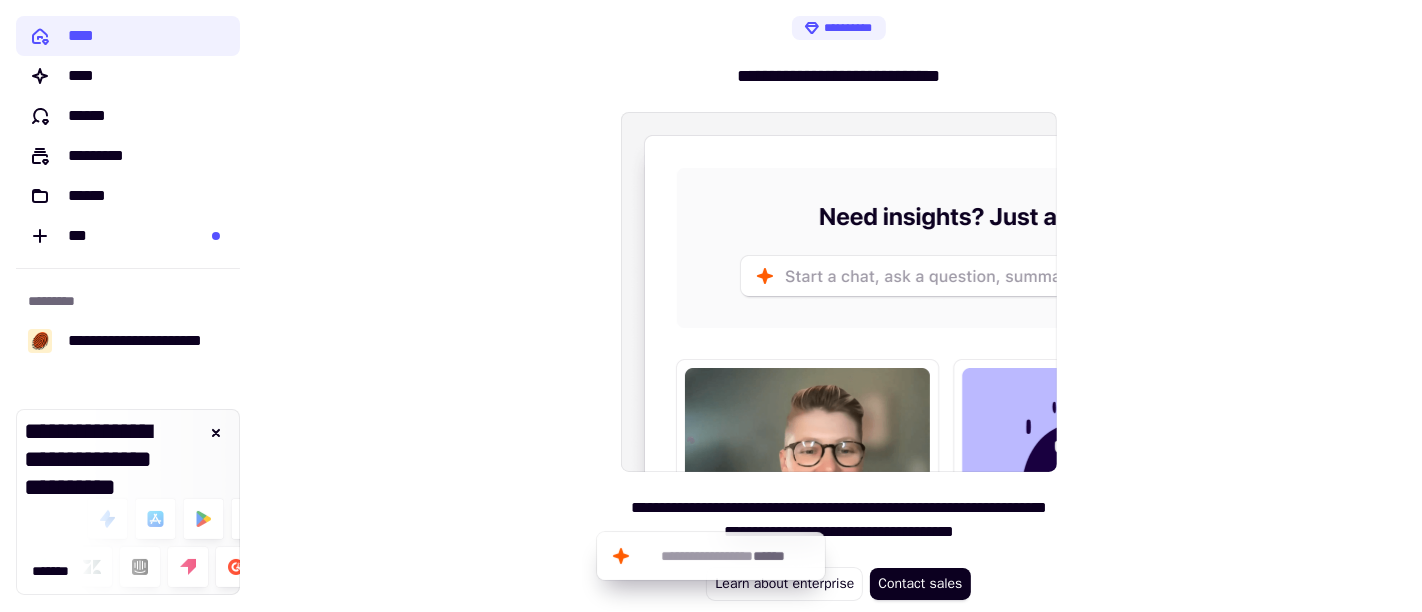 drag, startPoint x: 374, startPoint y: 236, endPoint x: 307, endPoint y: 434, distance: 209.0287 